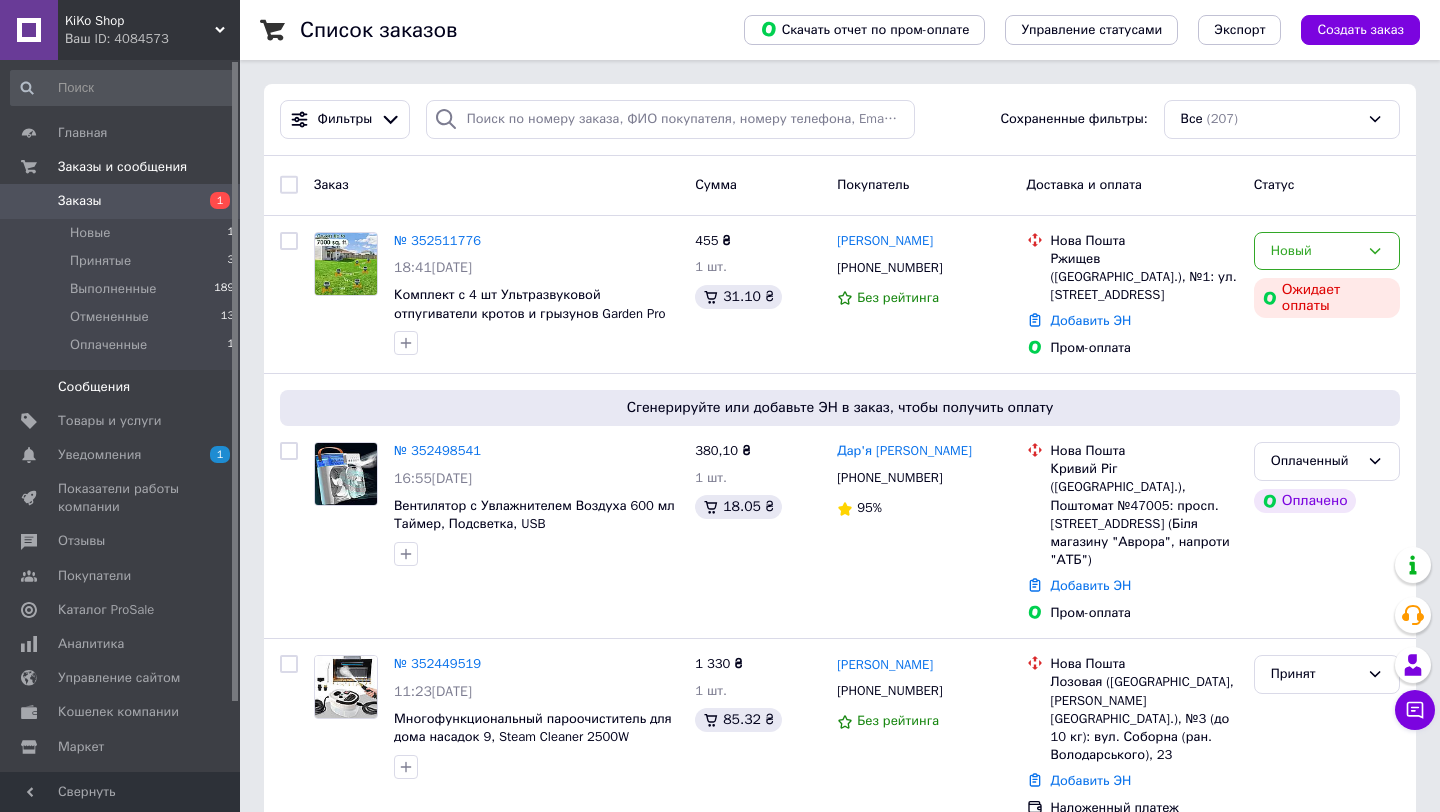 scroll, scrollTop: 0, scrollLeft: 0, axis: both 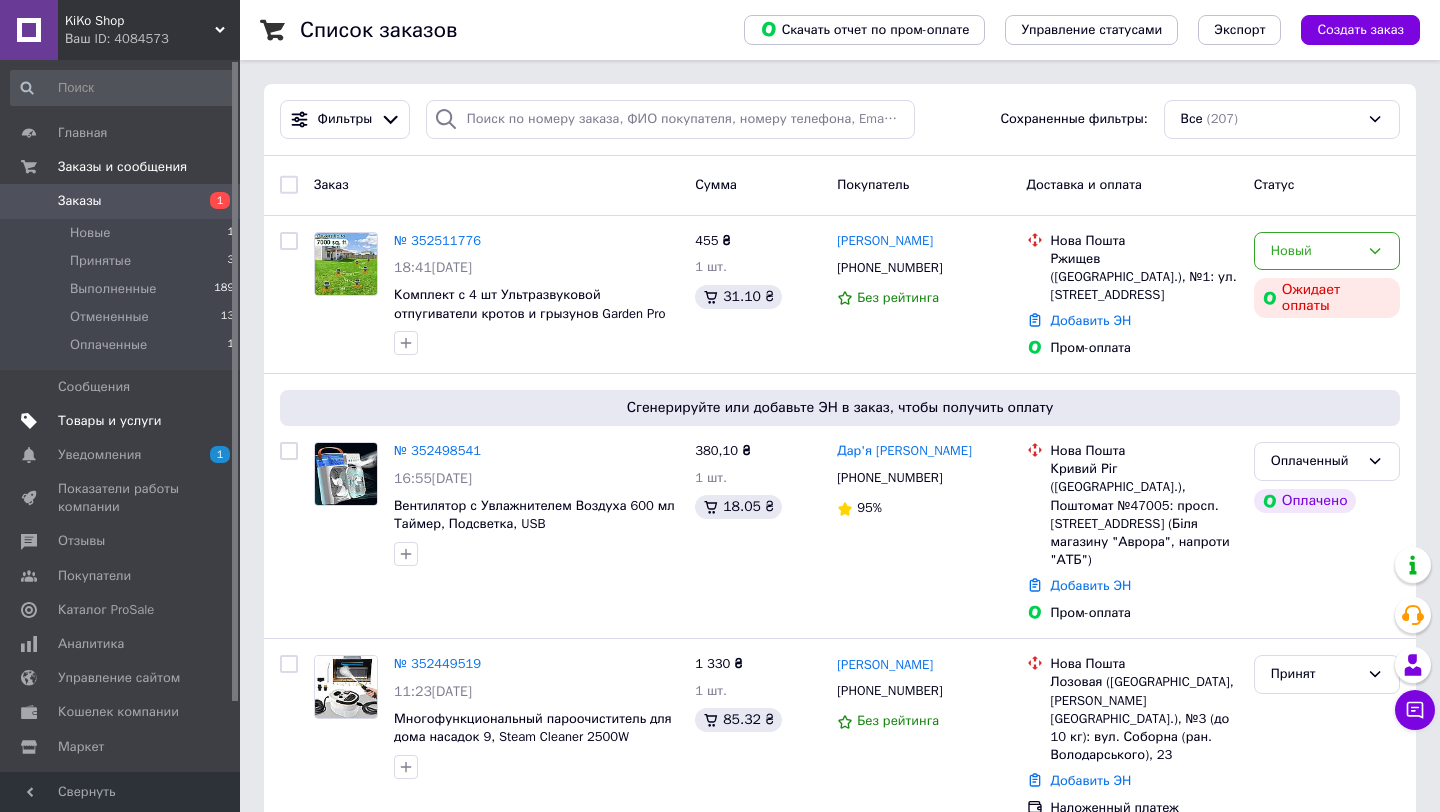 click on "Товары и услуги" at bounding box center [121, 421] 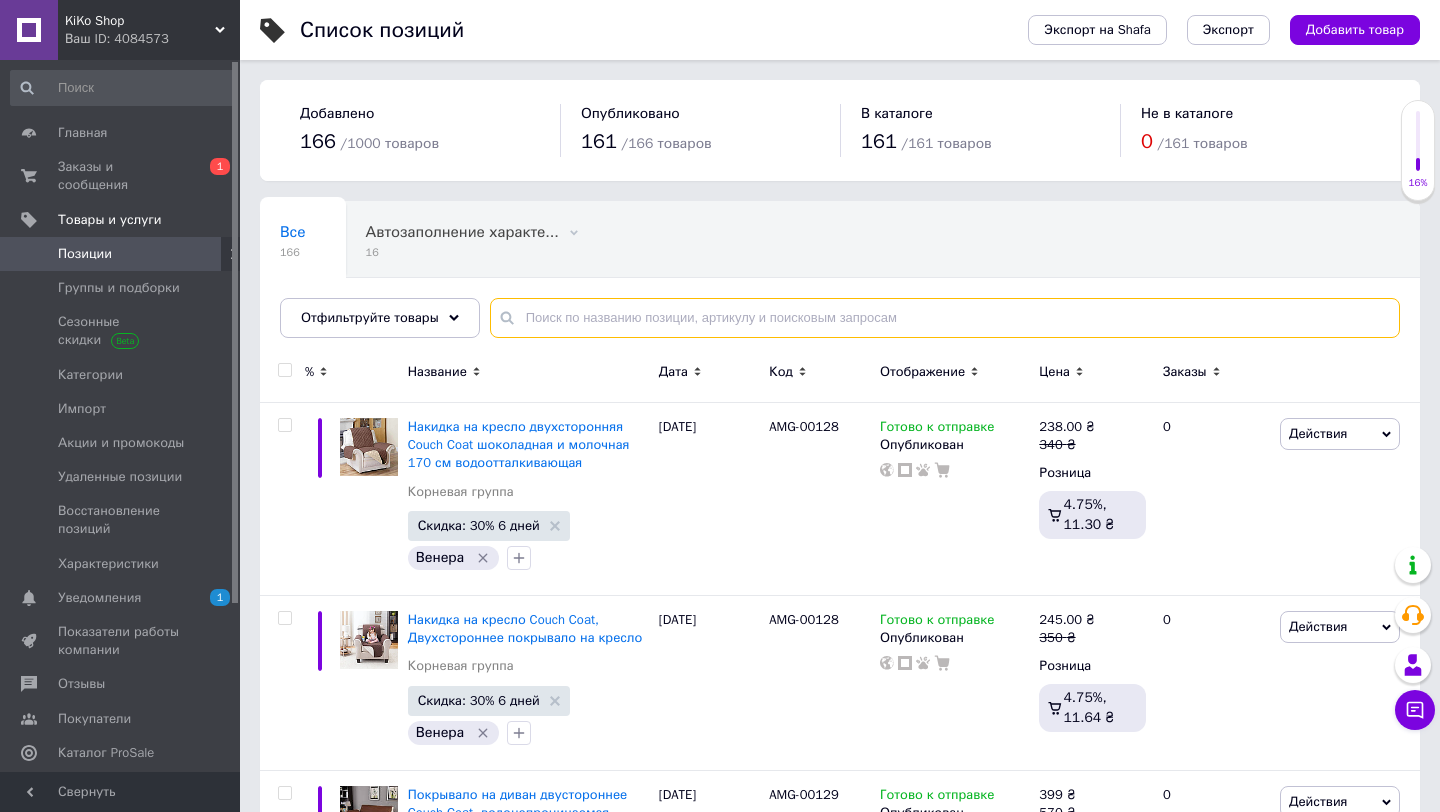 click at bounding box center (945, 318) 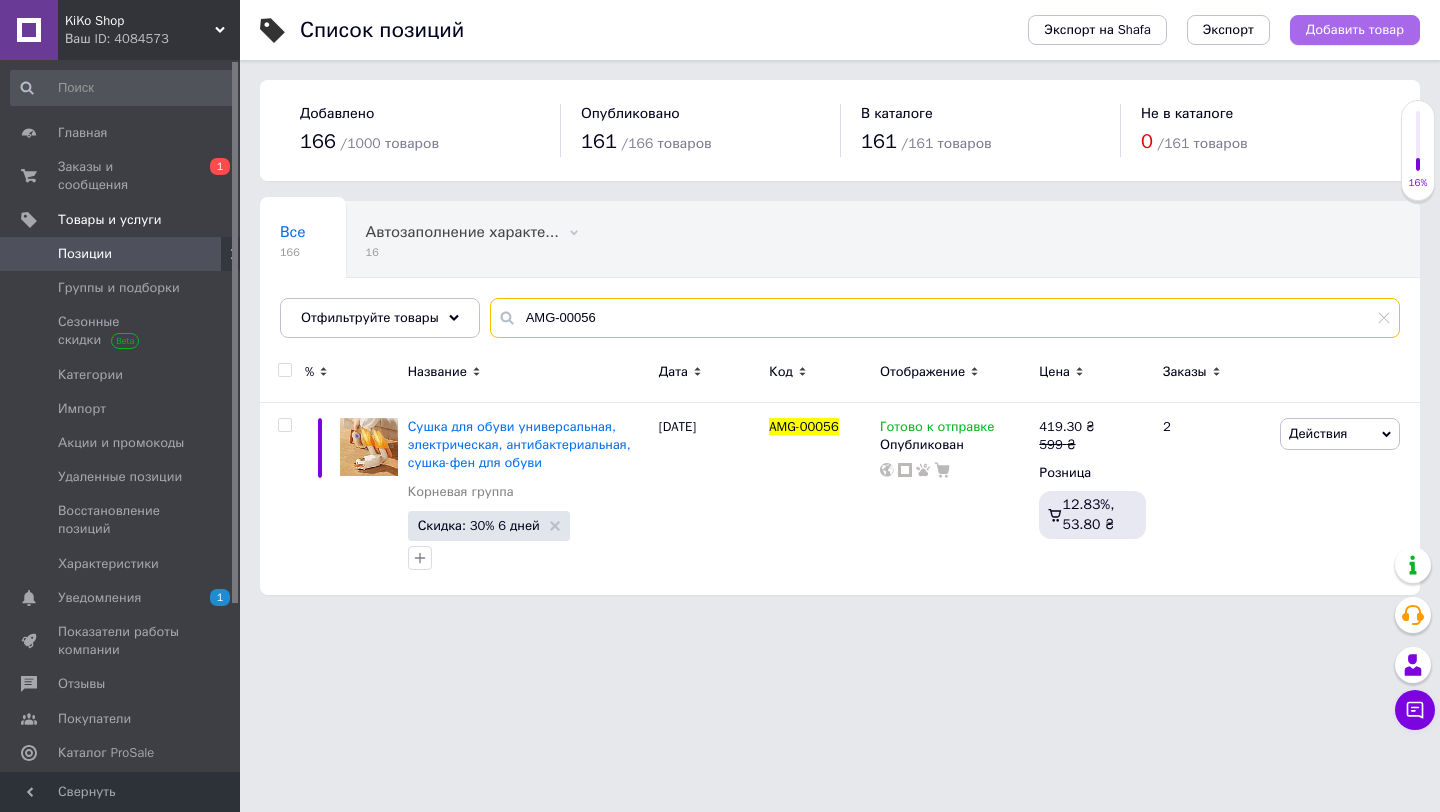 type on "AMG-00056" 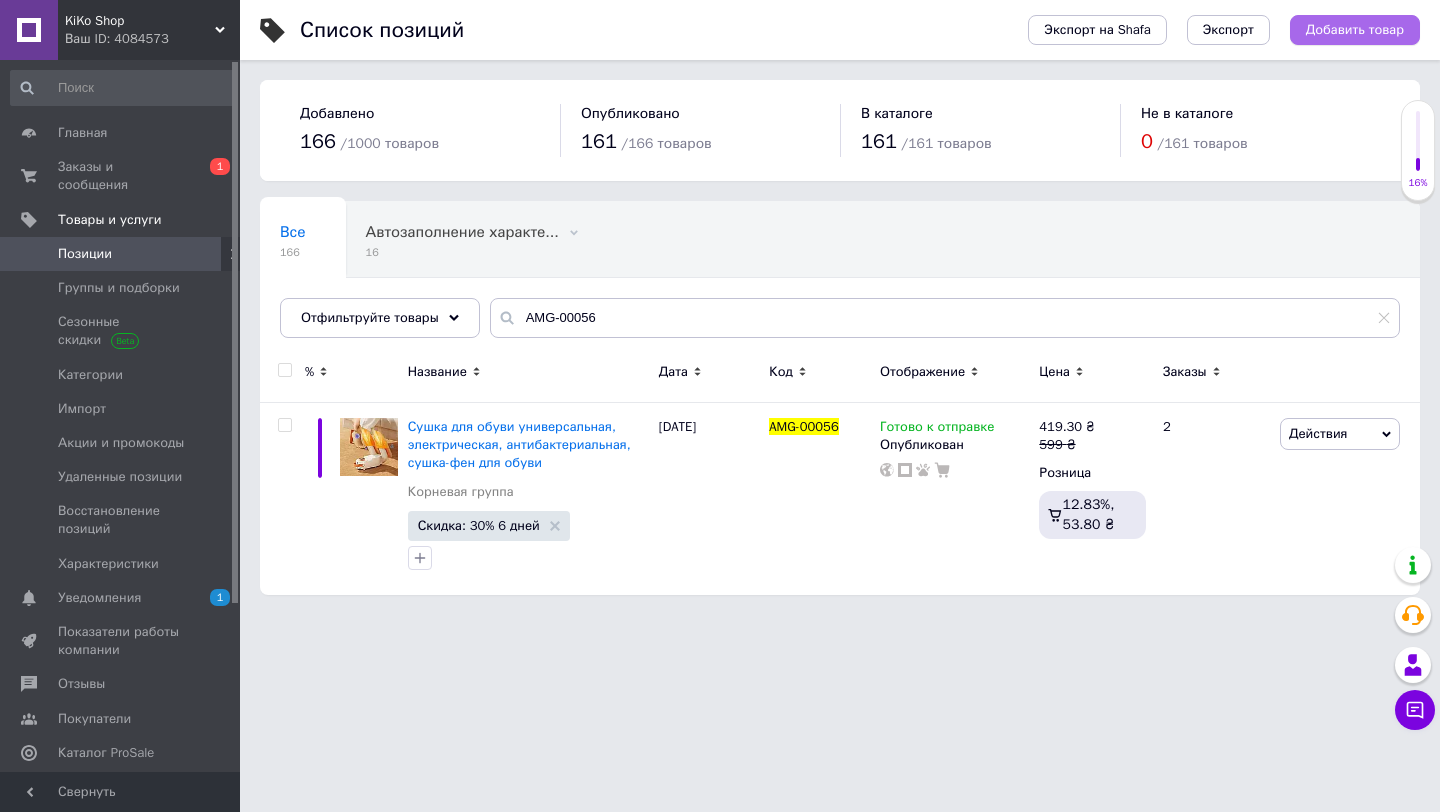 click on "Добавить товар" at bounding box center [1355, 30] 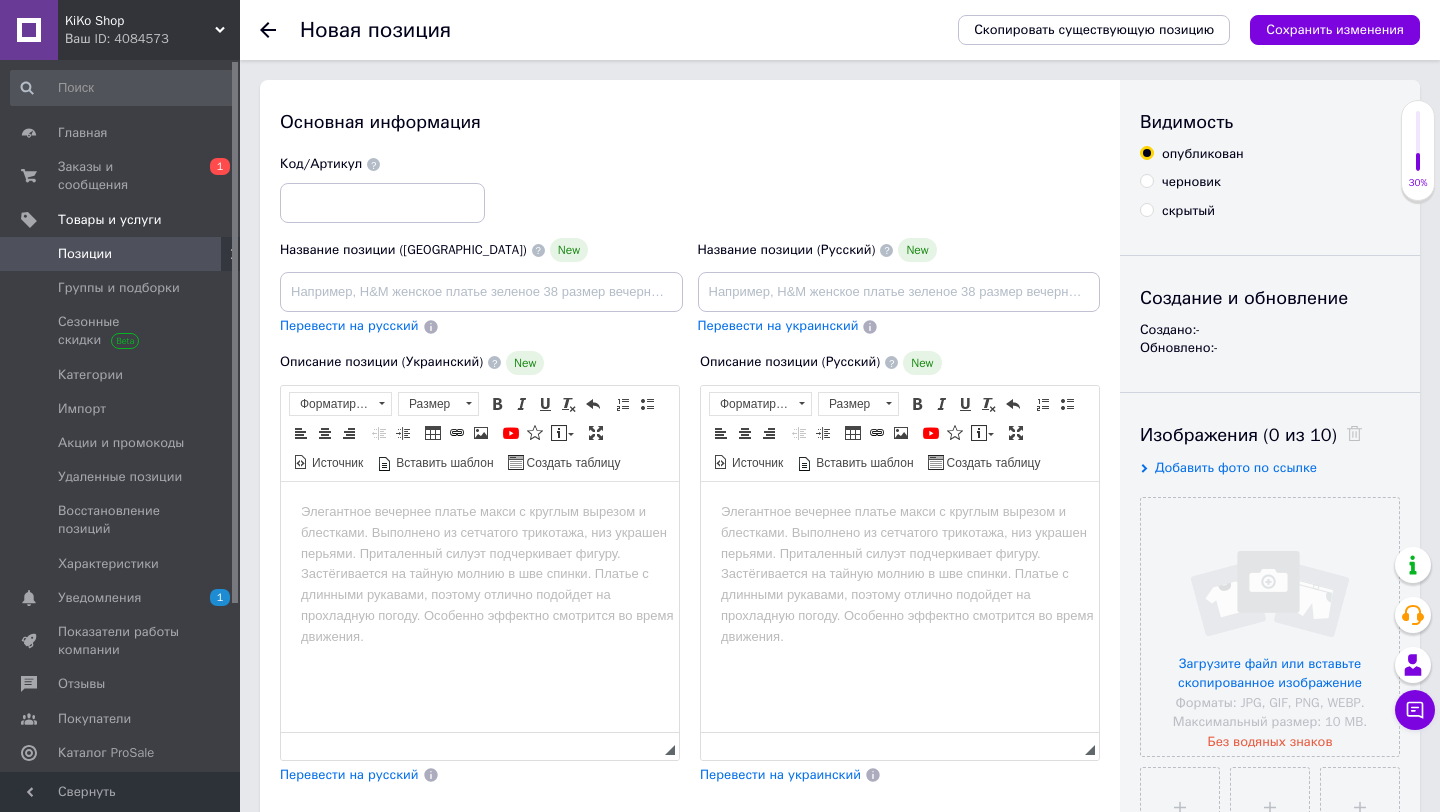 scroll, scrollTop: 0, scrollLeft: 0, axis: both 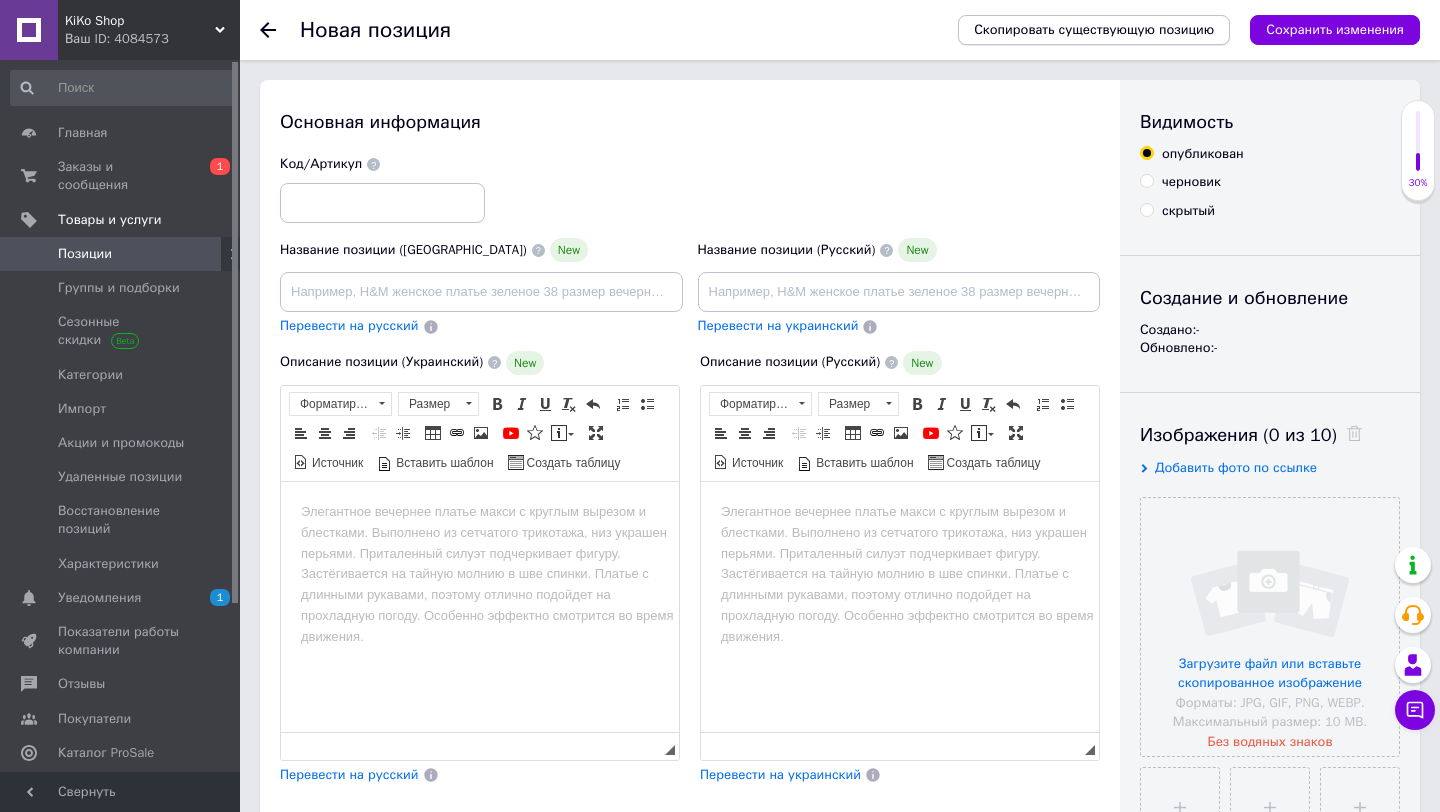 click on "Скопировать существующую позицию" at bounding box center [1094, 30] 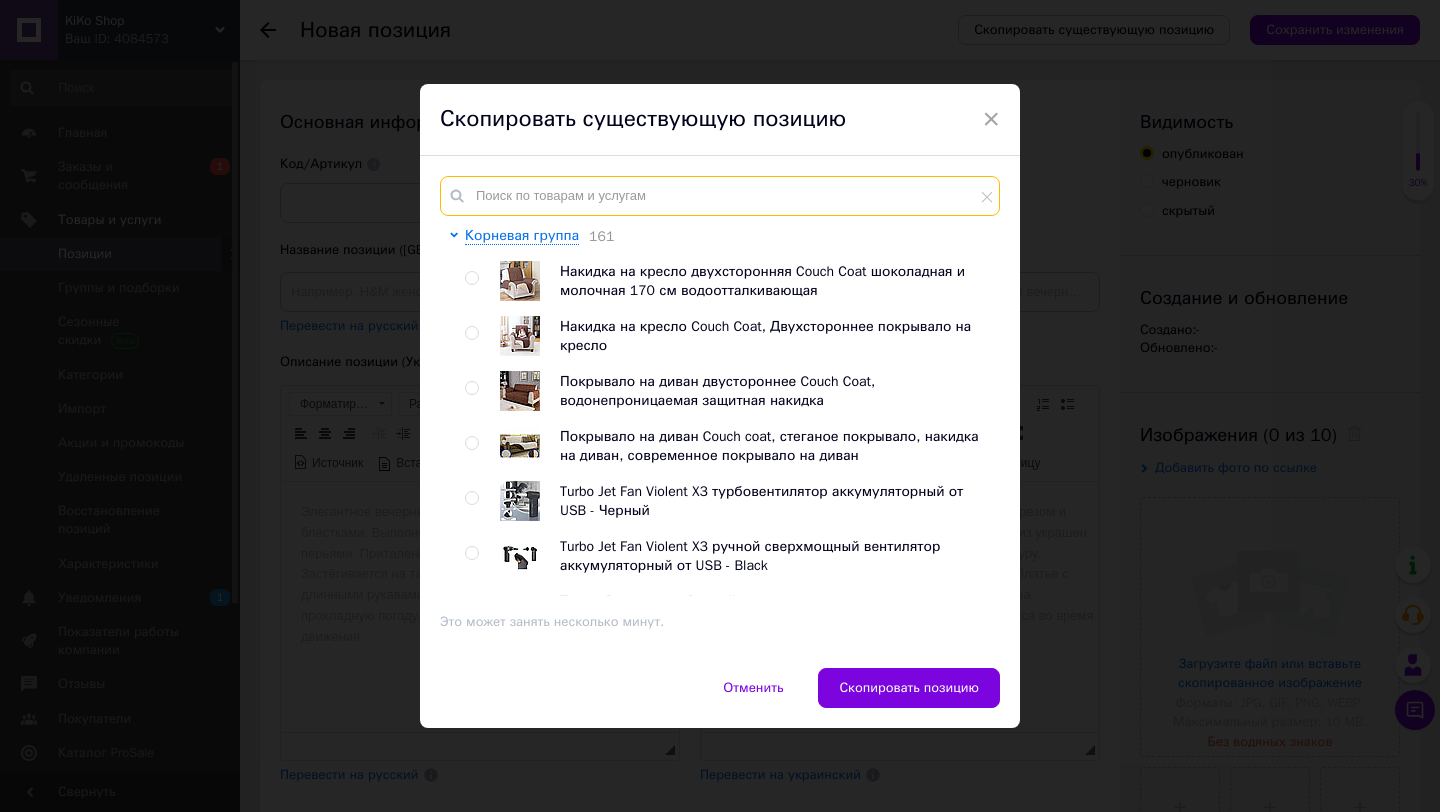 click at bounding box center [720, 196] 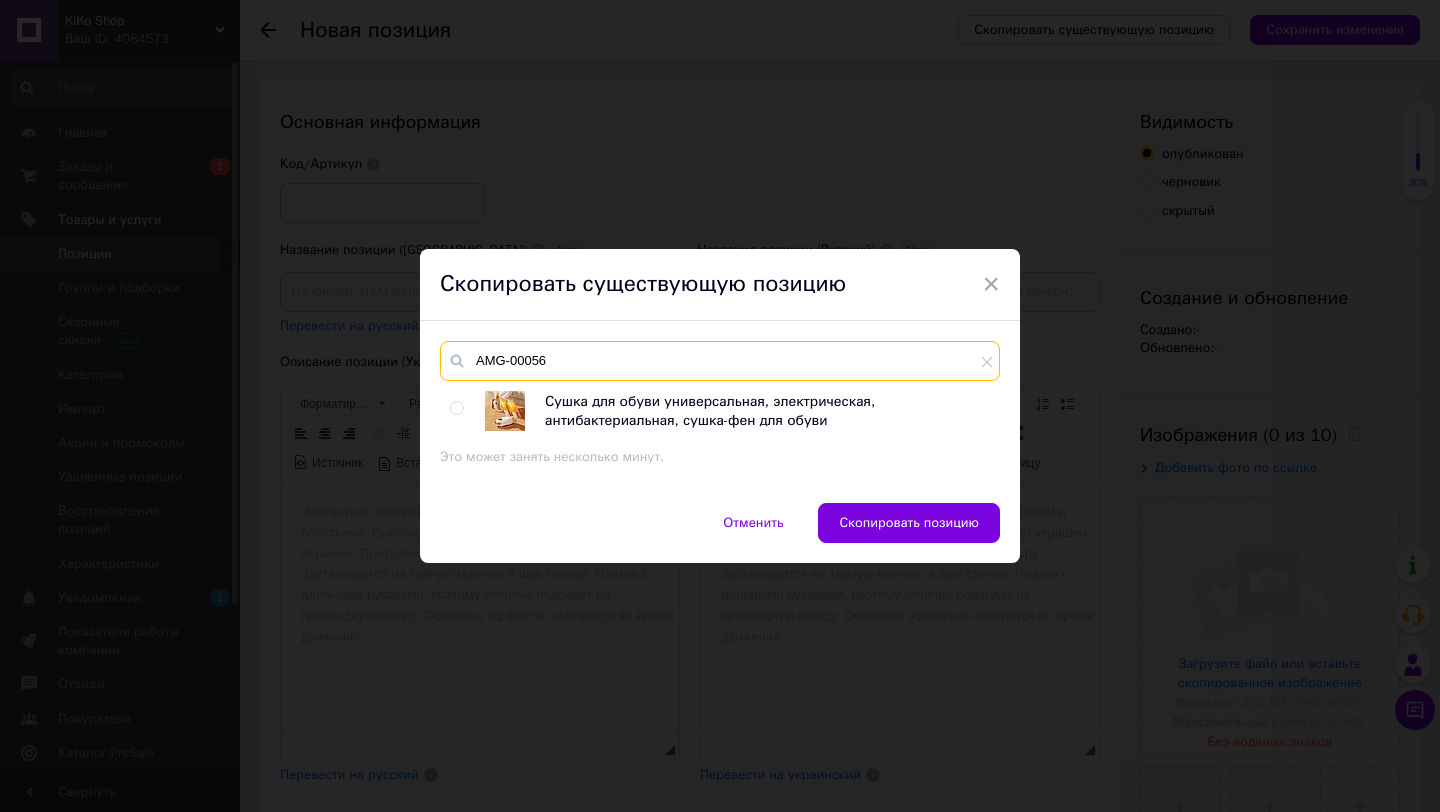 type on "AMG-00056" 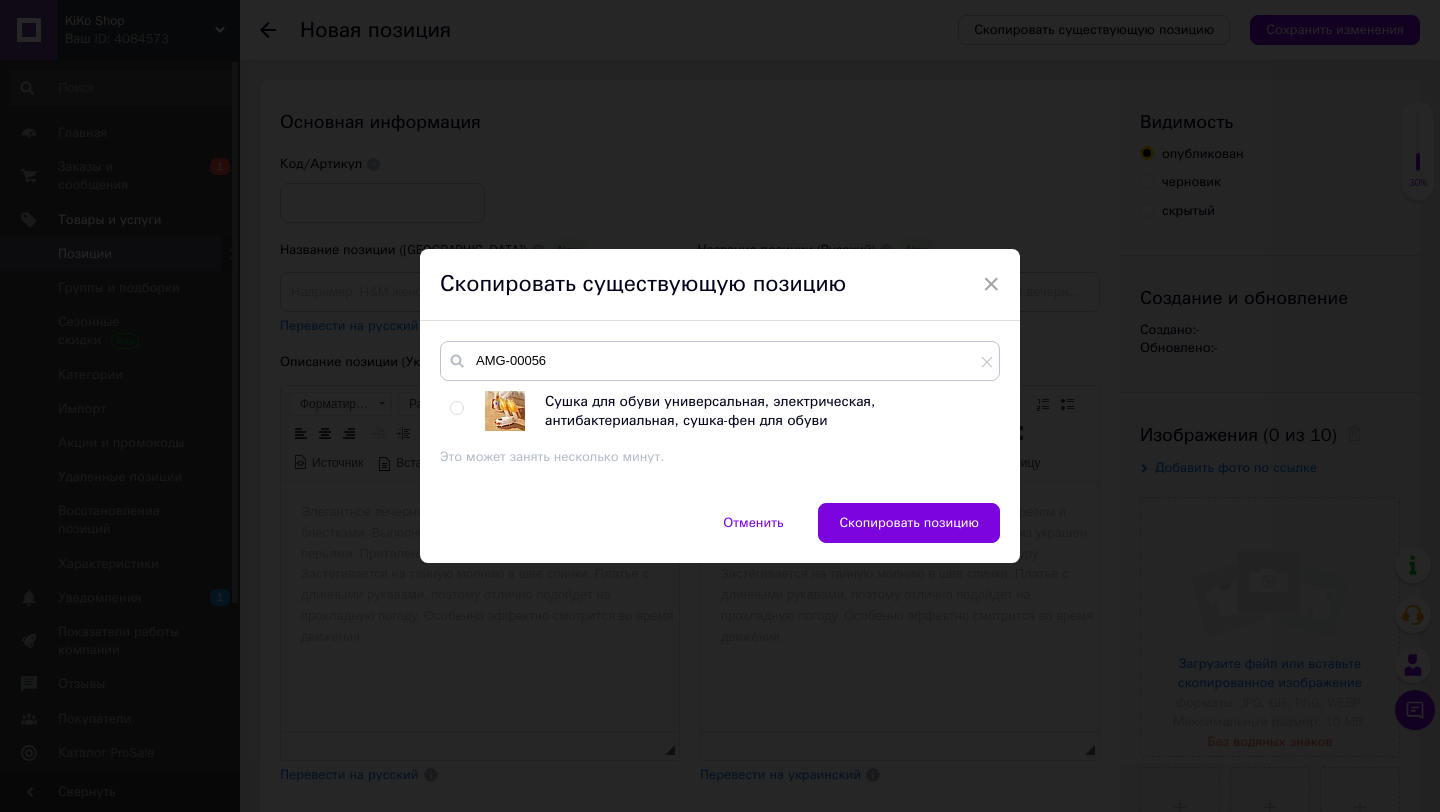 click on "Сушка для обуви универсальная, электрическая, антибактериальная, сушка-фен для обуви" at bounding box center [767, 411] 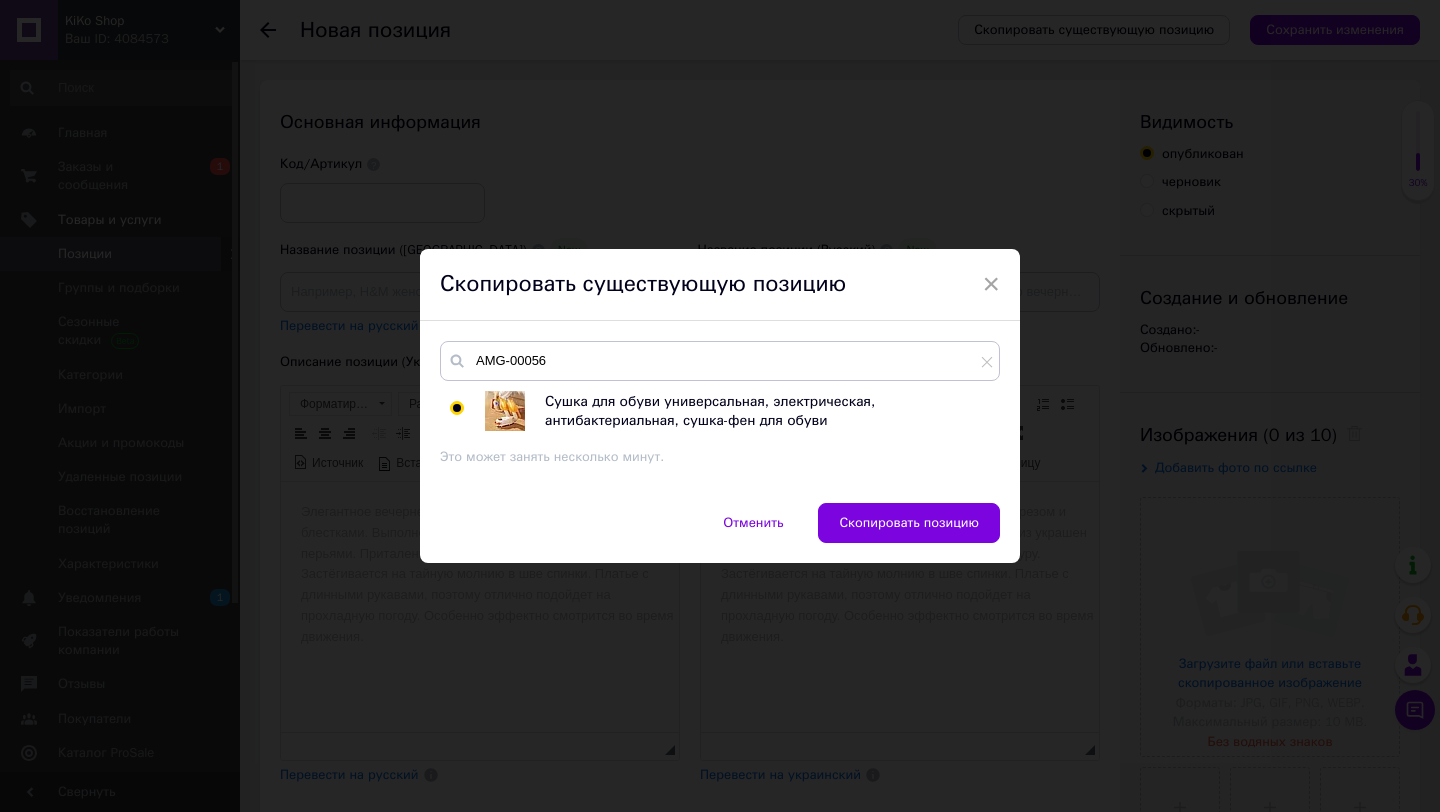 radio on "true" 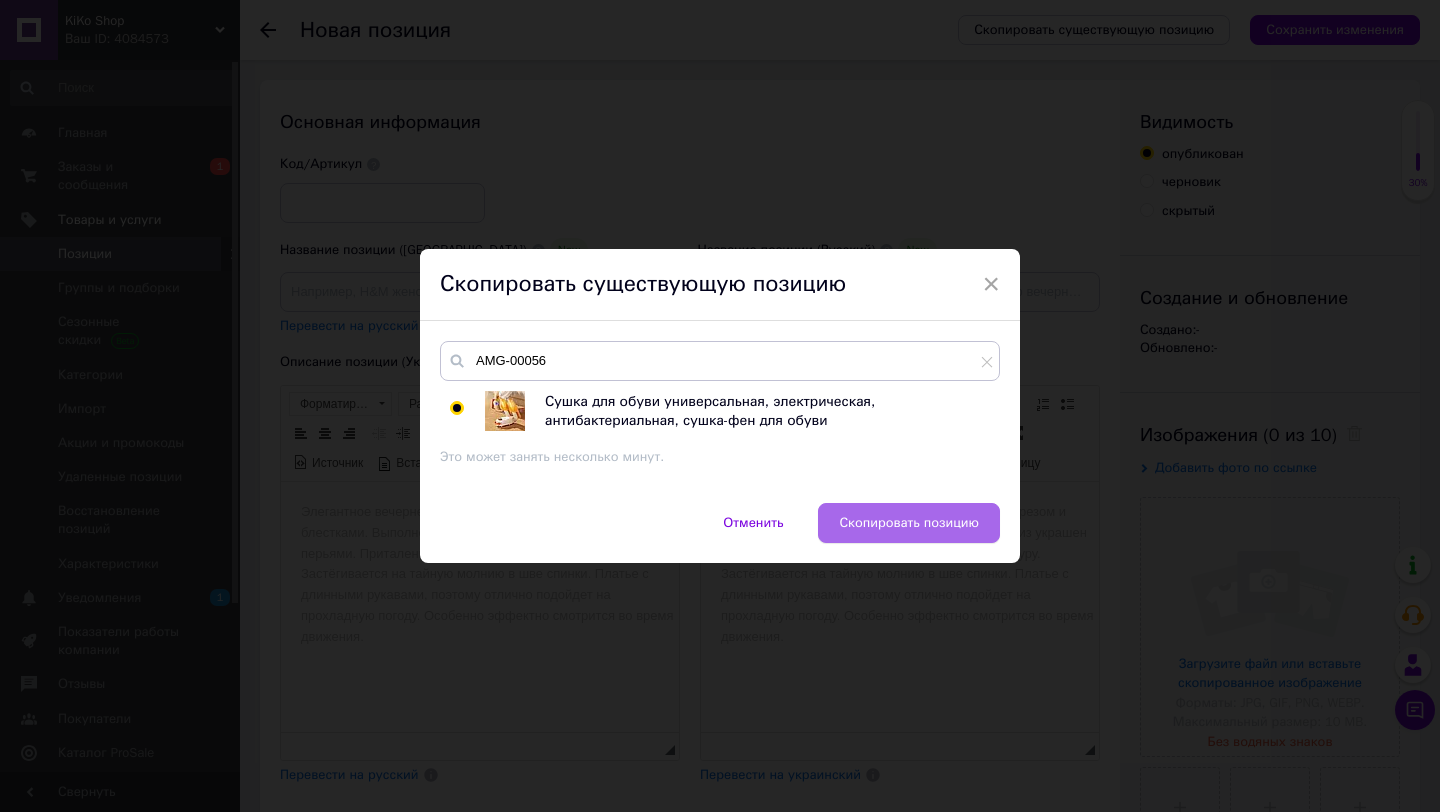click on "Скопировать позицию" at bounding box center [909, 523] 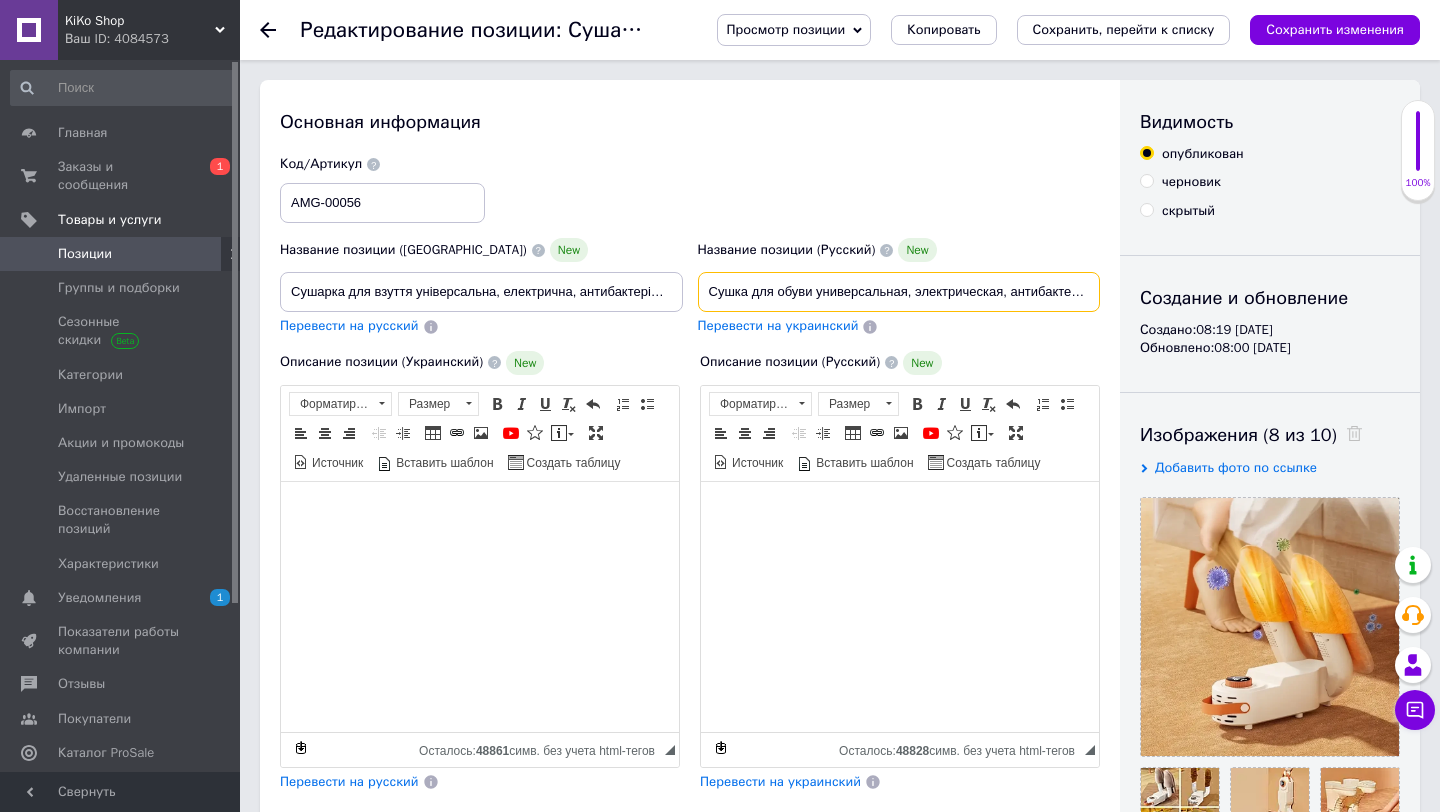click on "Сушка для обуви универсальная, электрическая, антибактериальная, сушка-фен для обуви" at bounding box center (899, 292) 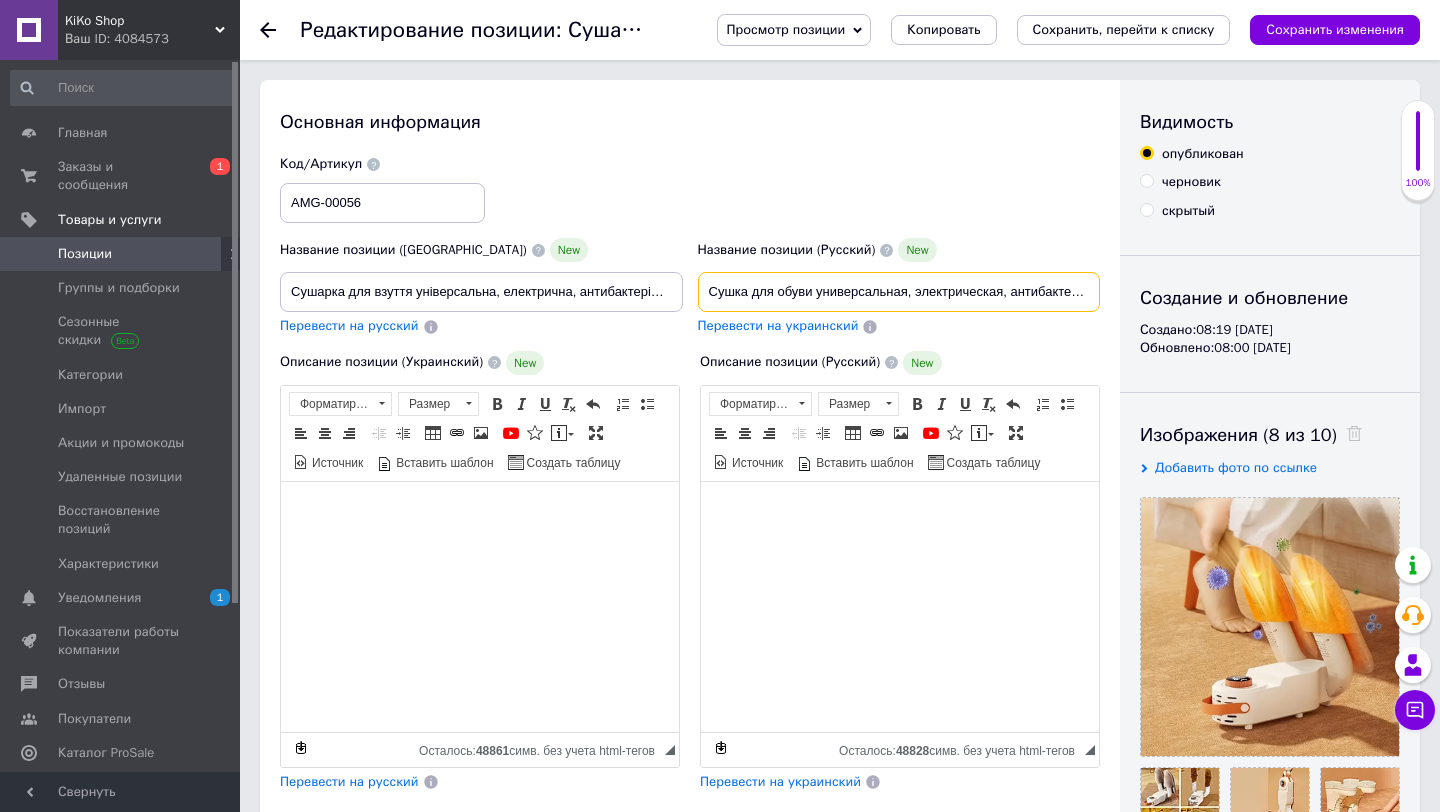 click on "Сушка для обуви универсальная, электрическая, антибактериальная, сушка-фен для обуви" at bounding box center [899, 292] 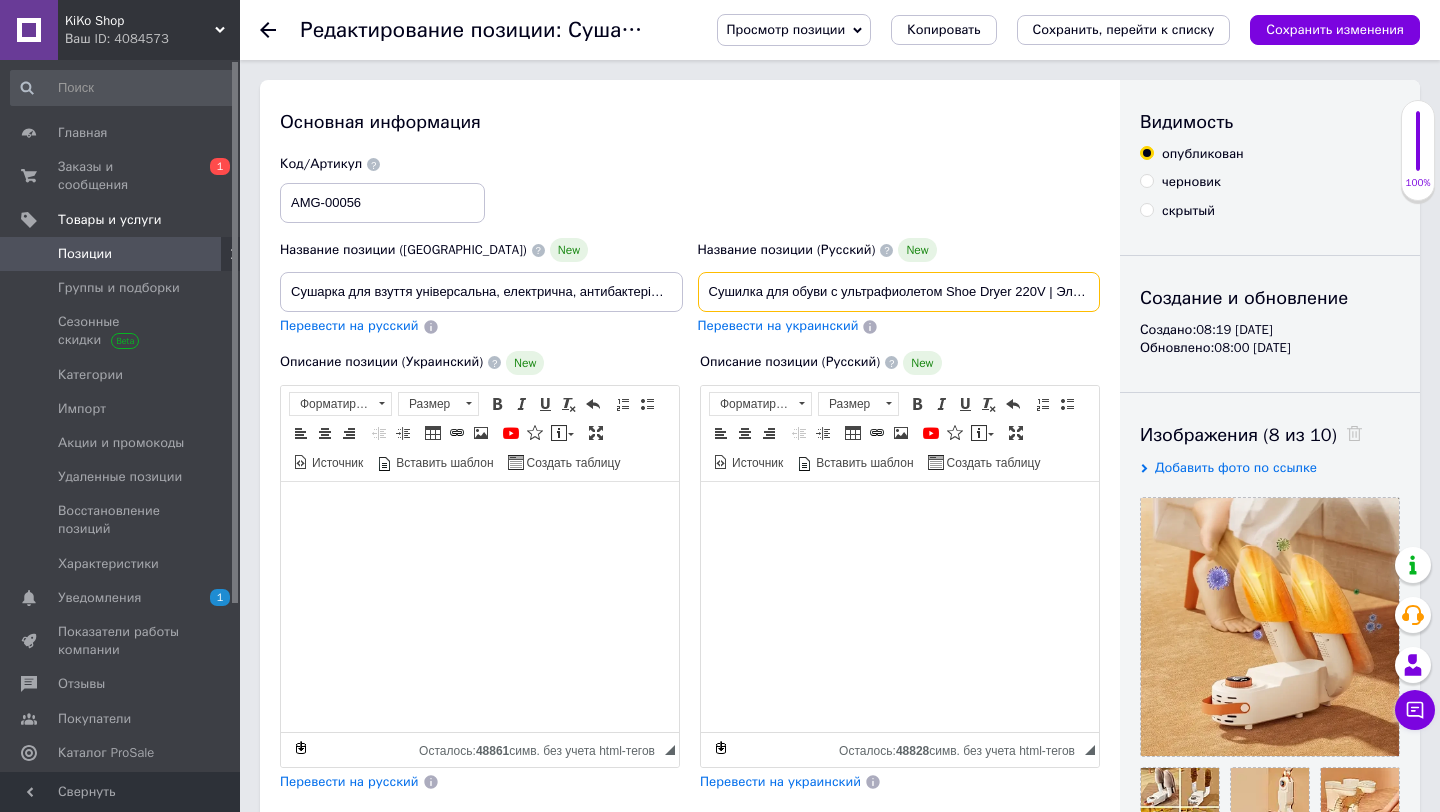 scroll, scrollTop: 0, scrollLeft: 162, axis: horizontal 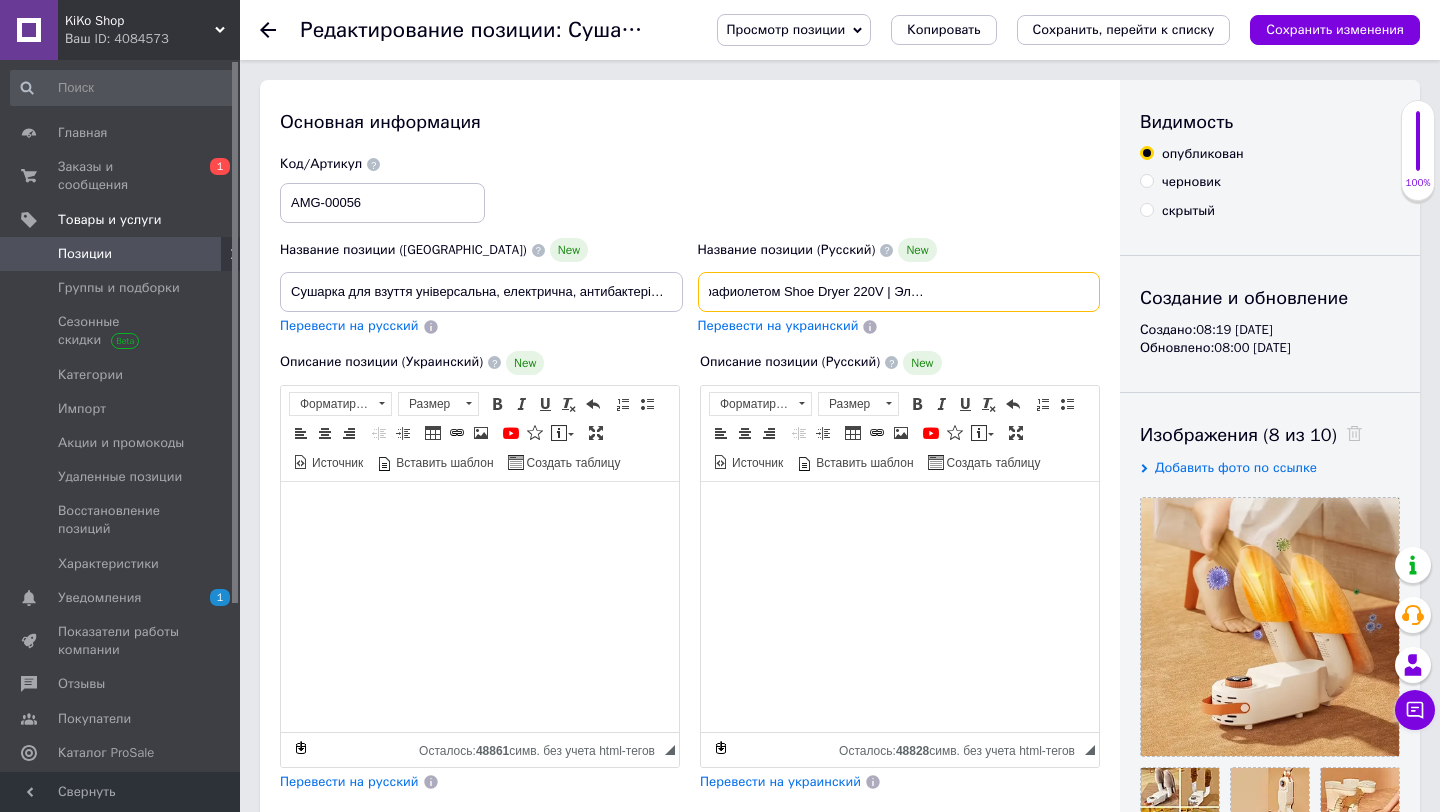 type on "Сушилка для обуви с ультрафиолетом Shoe Dryer 220V | Электрический фен с таймером" 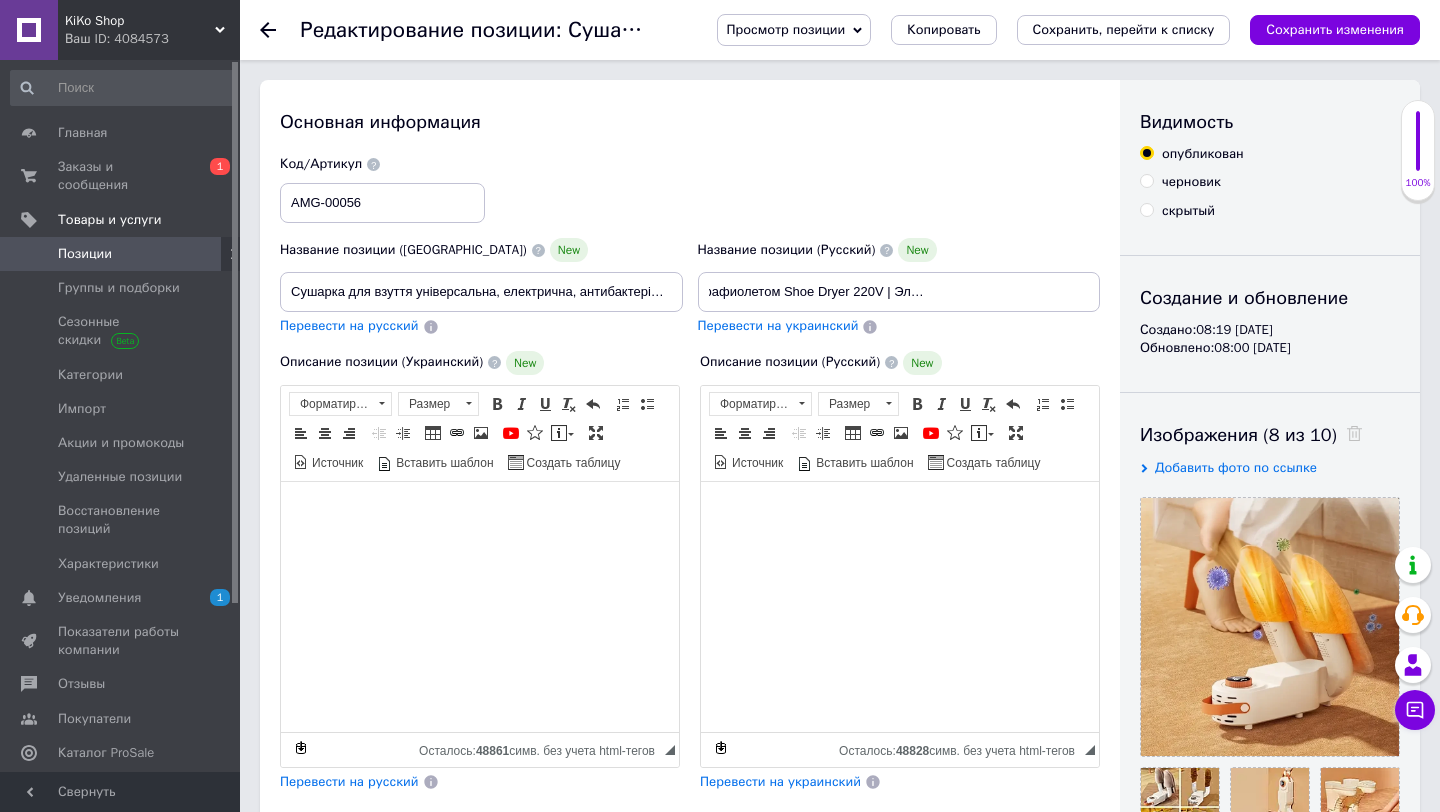 click on "Перевести на украинский" at bounding box center (778, 325) 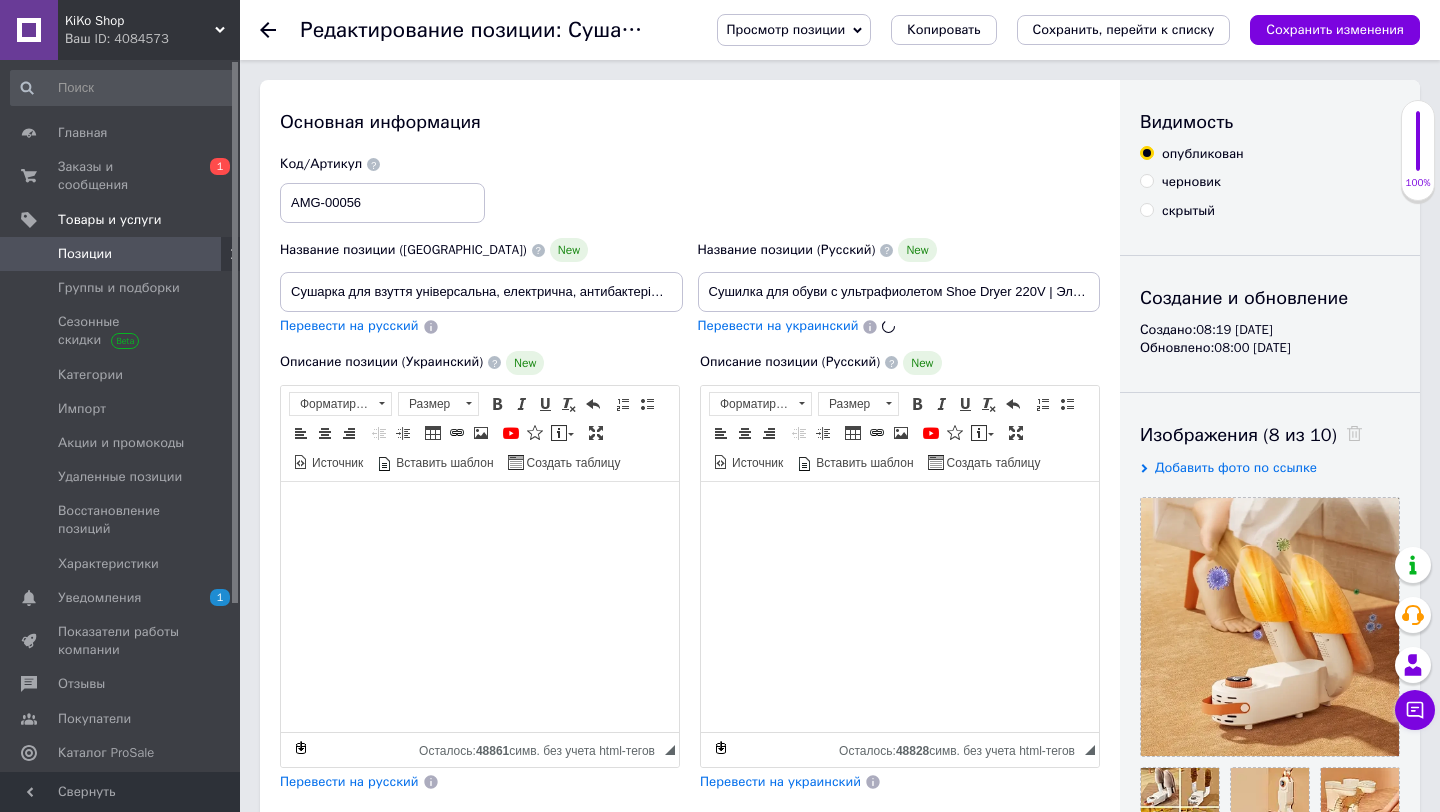 type on "Сушарка для взуття з ультрафіолетом Shoe Dryer 220V | Електричний фен із таймером" 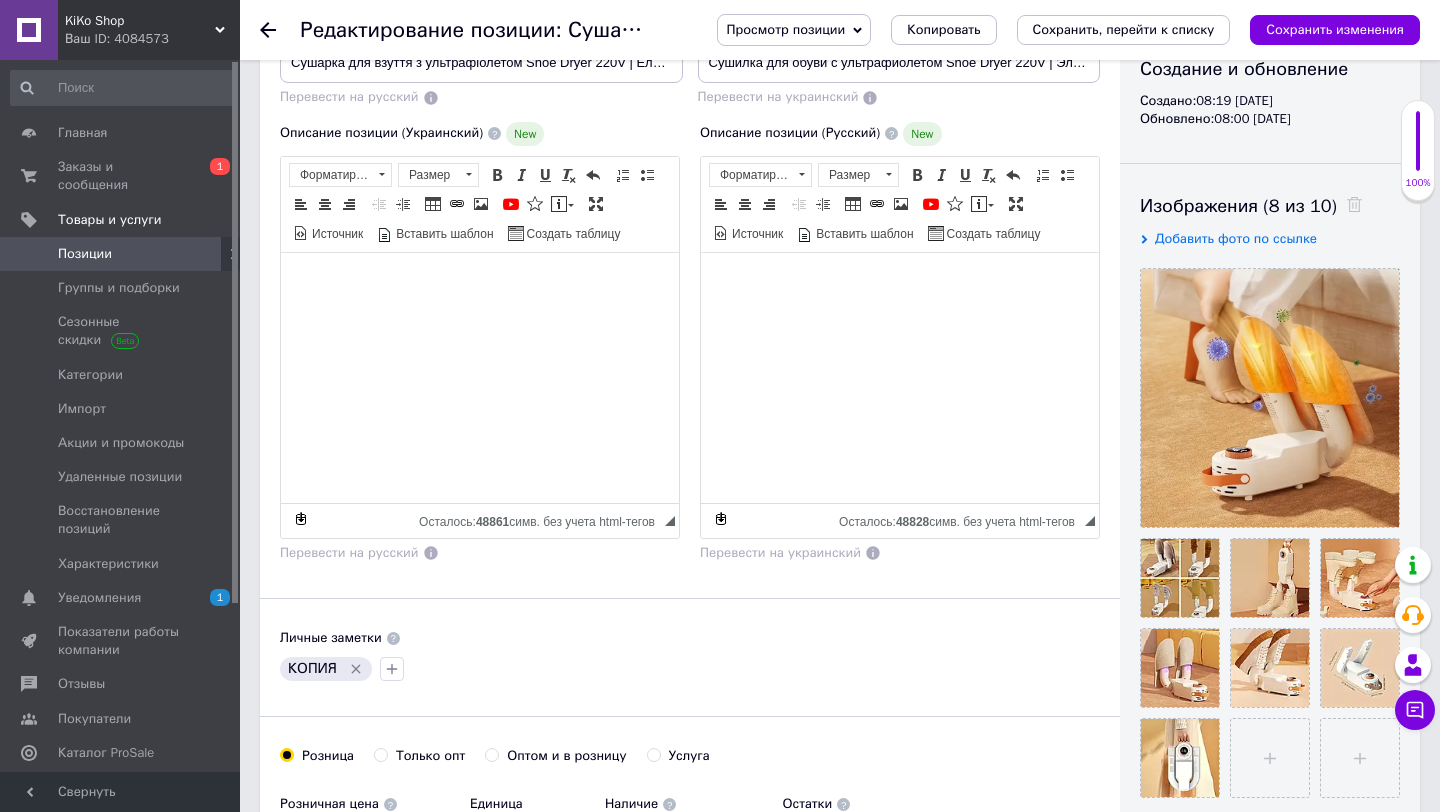 scroll, scrollTop: 238, scrollLeft: 0, axis: vertical 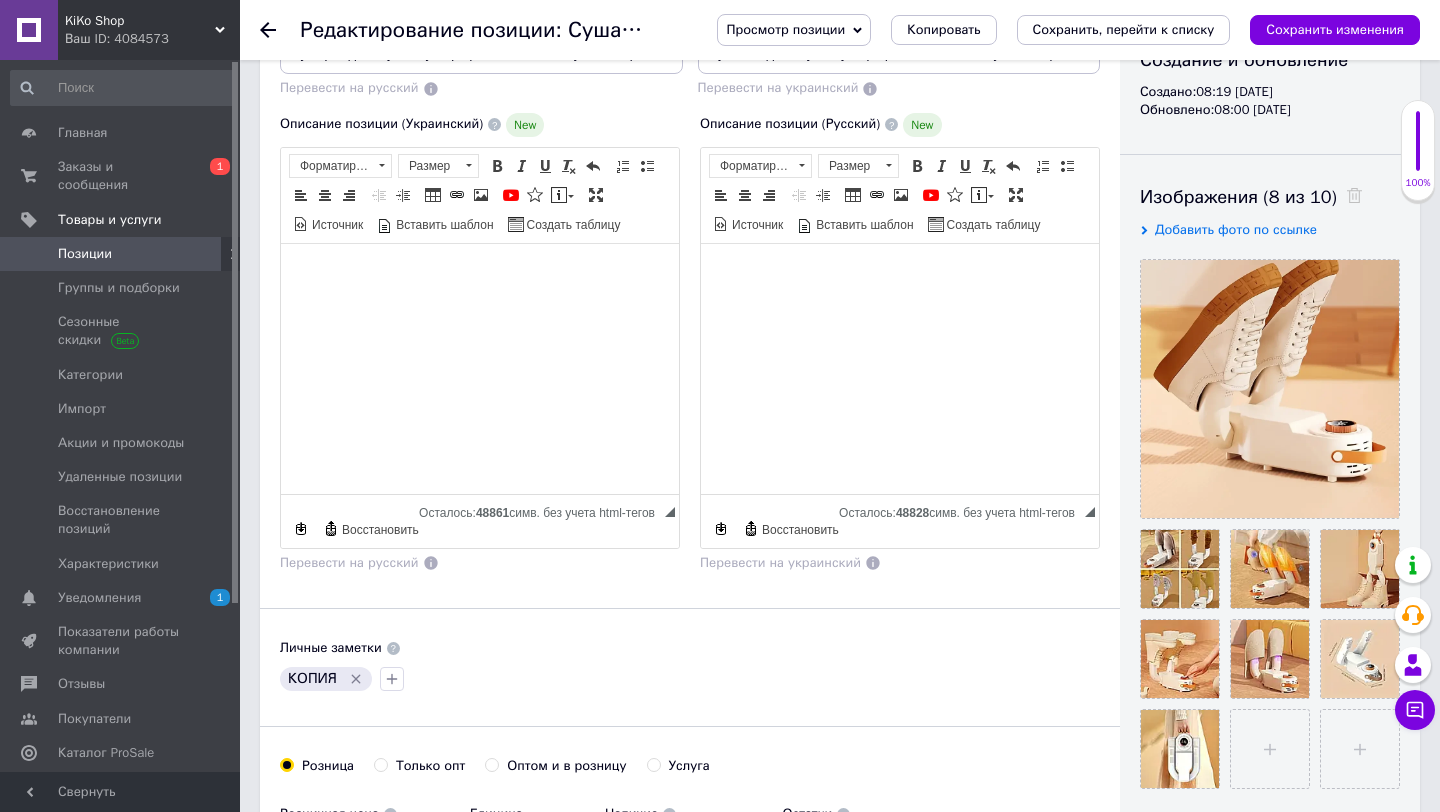 click 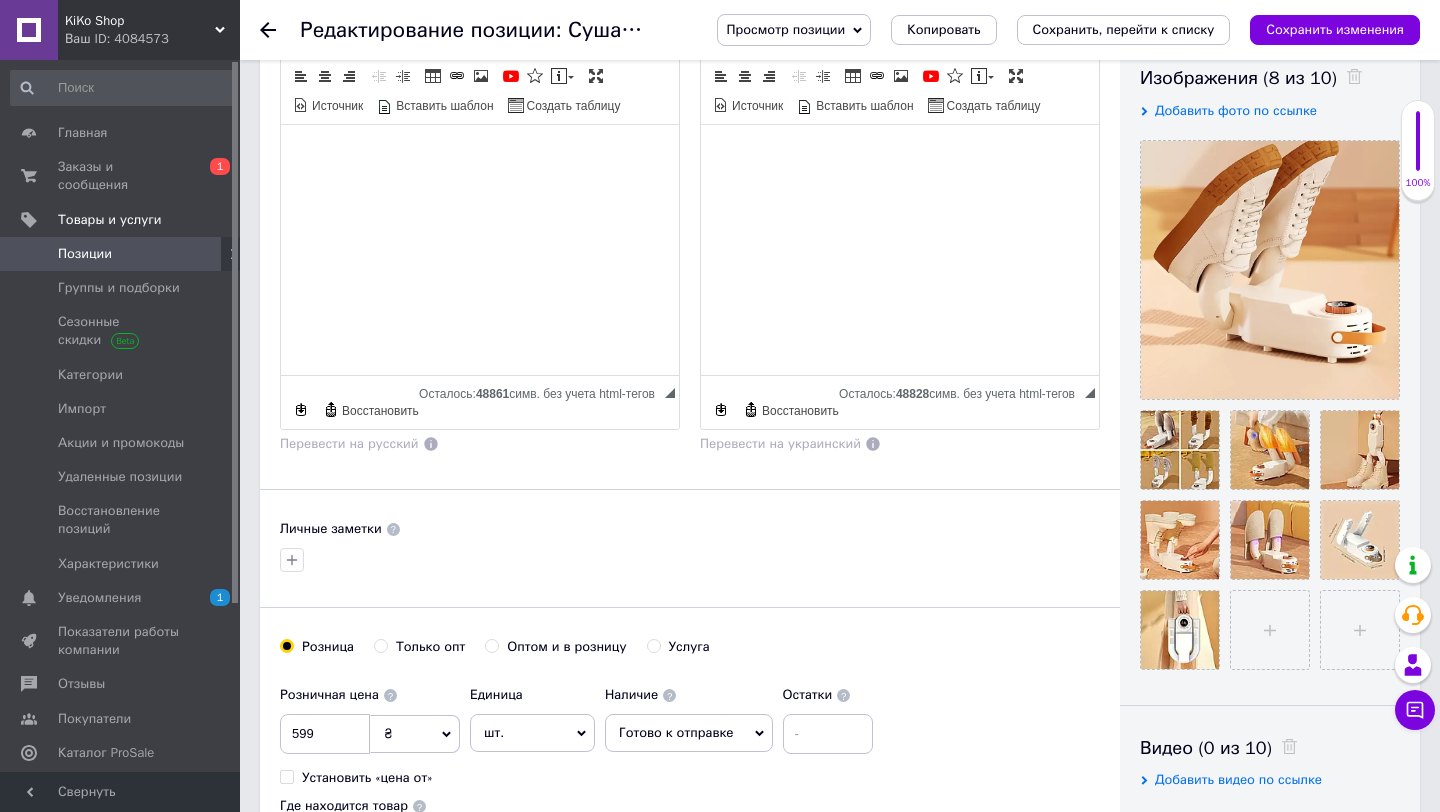scroll, scrollTop: 381, scrollLeft: 0, axis: vertical 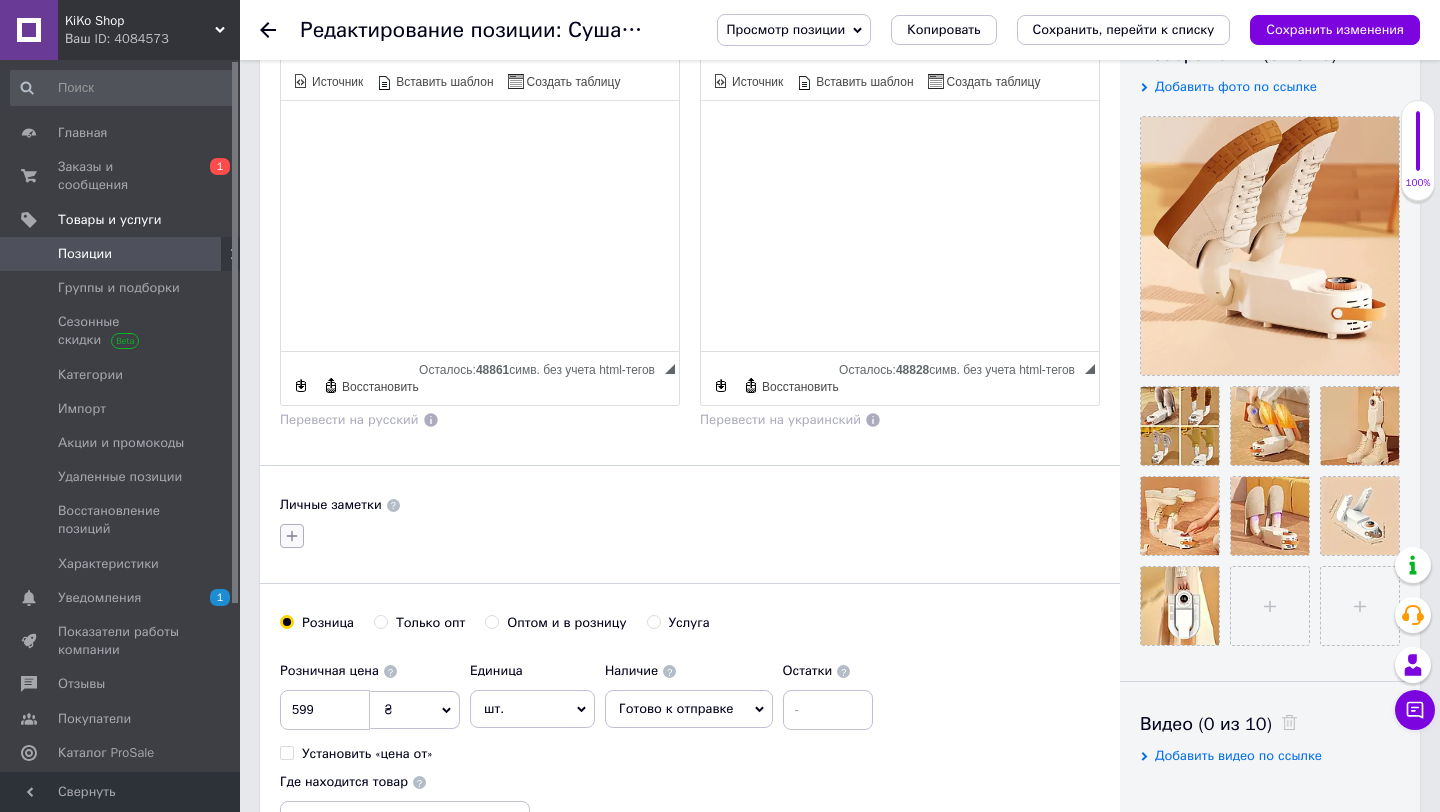 click 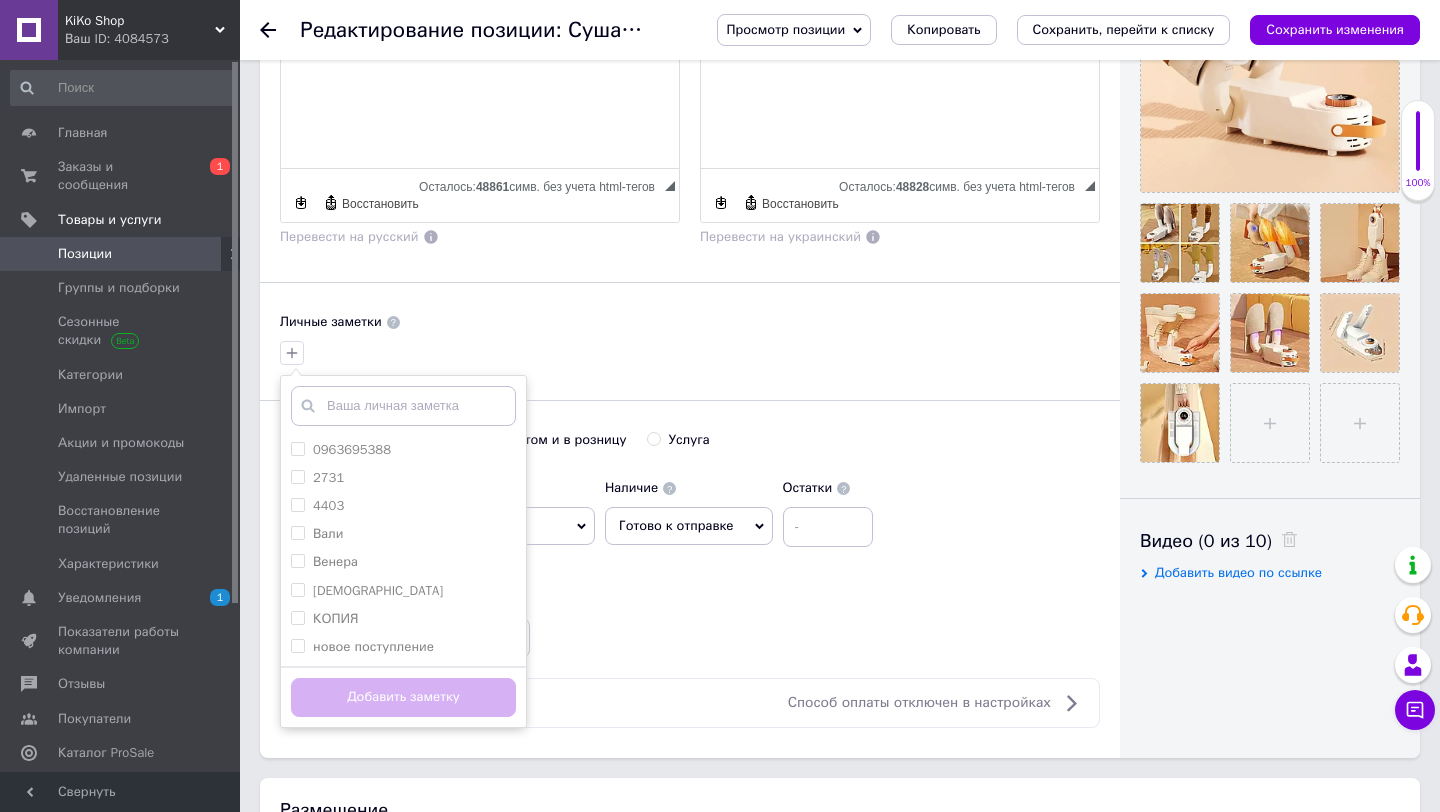 scroll, scrollTop: 605, scrollLeft: 0, axis: vertical 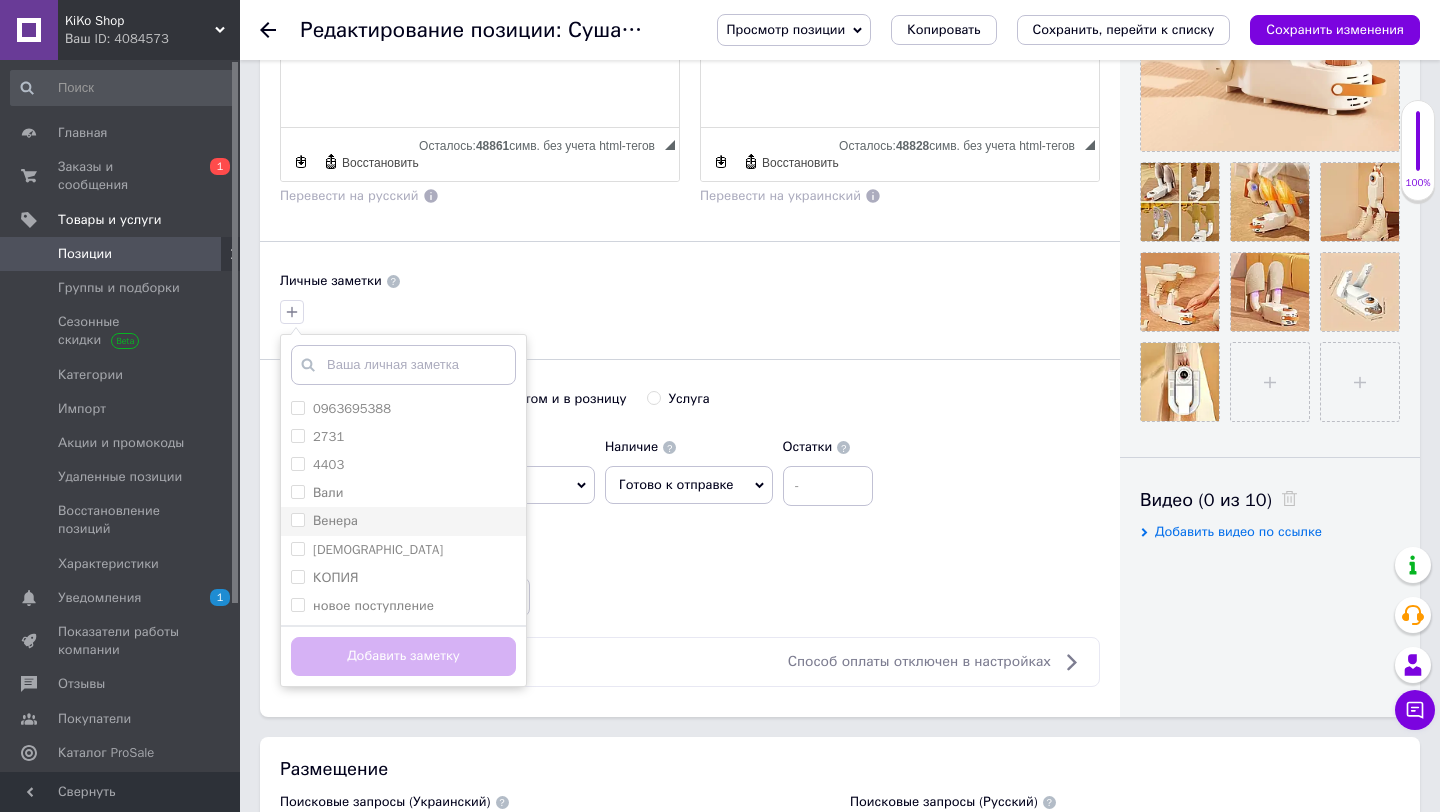 click on "Венера" at bounding box center (403, 521) 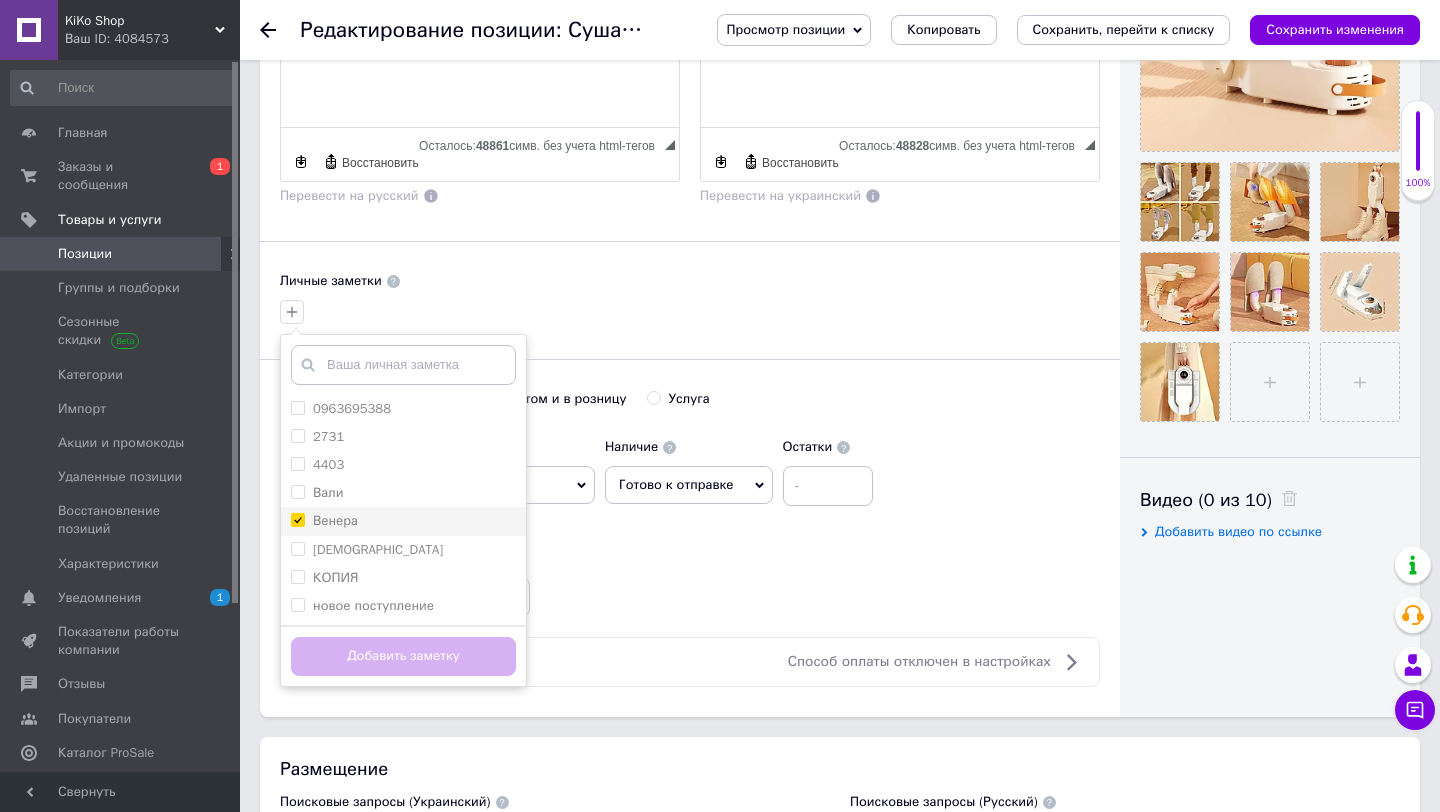 checkbox on "true" 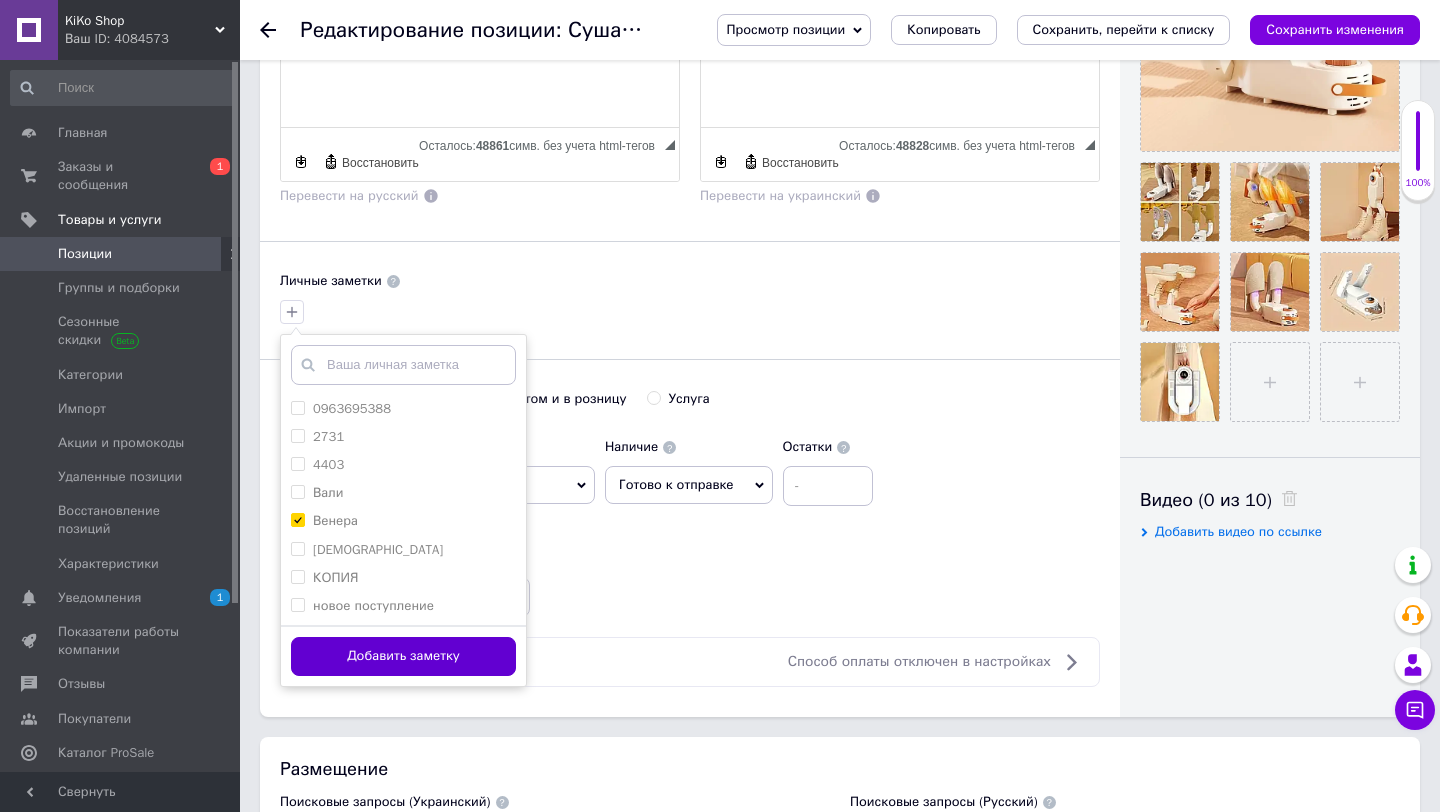 click on "Добавить заметку" at bounding box center (403, 656) 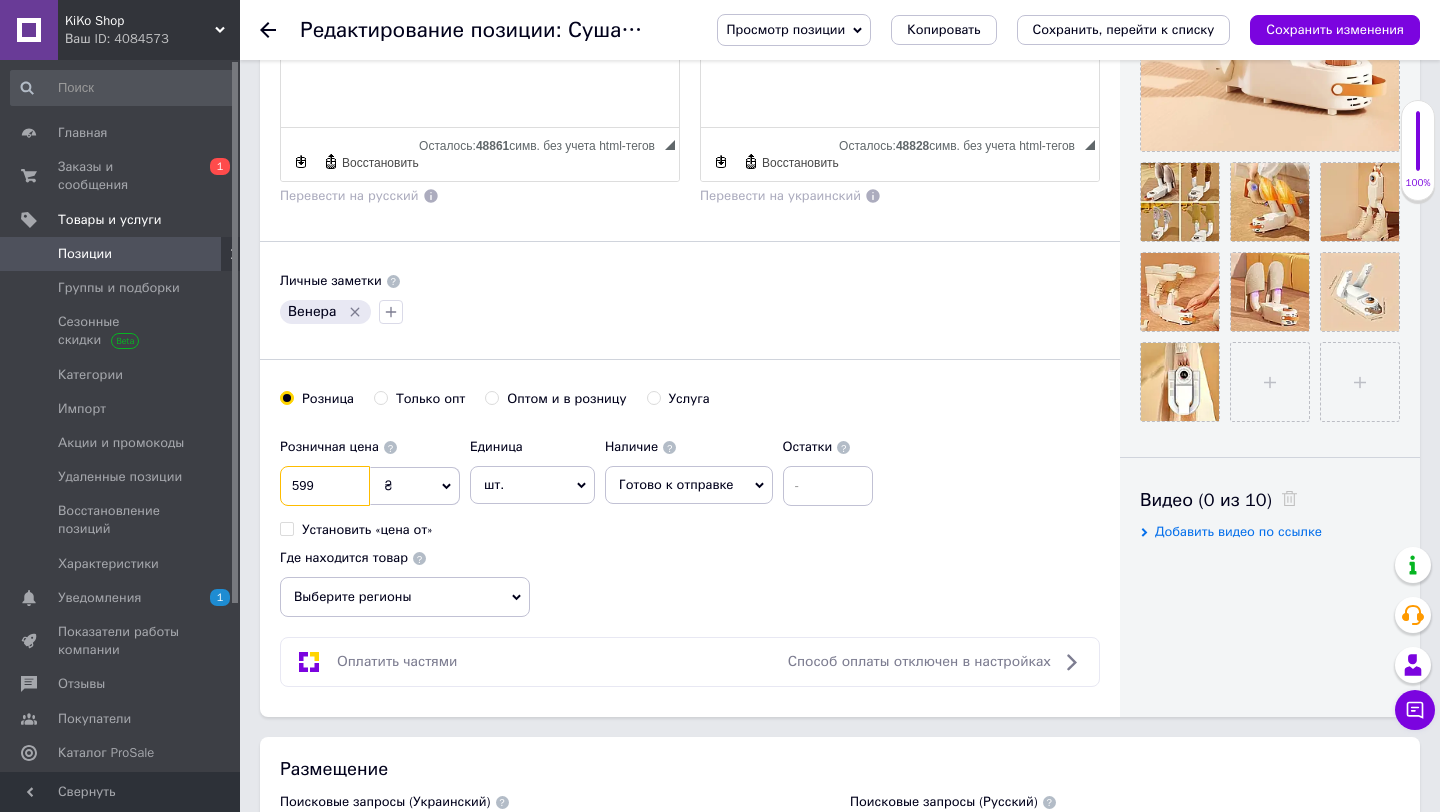 click on "599" at bounding box center [325, 486] 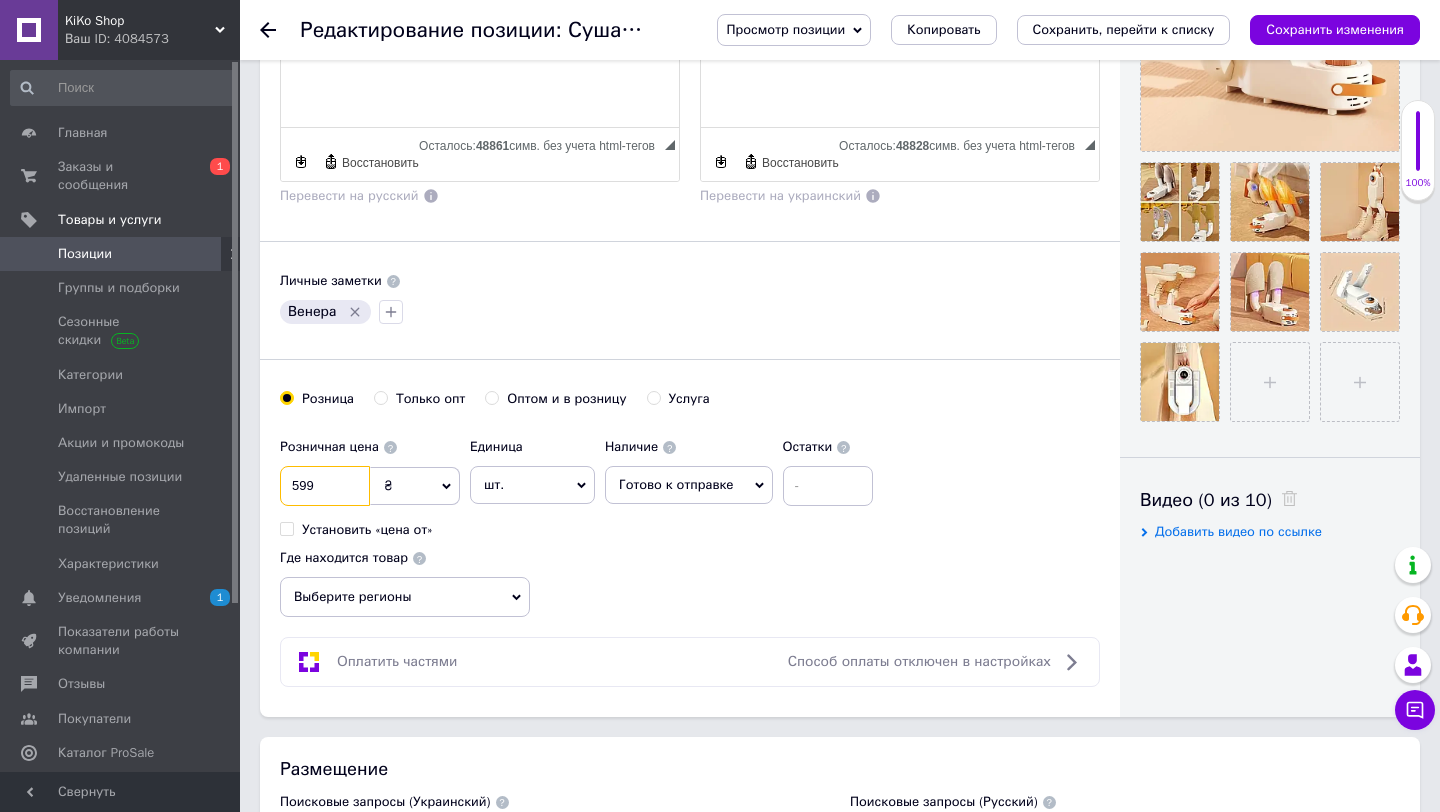 click on "599" at bounding box center [325, 486] 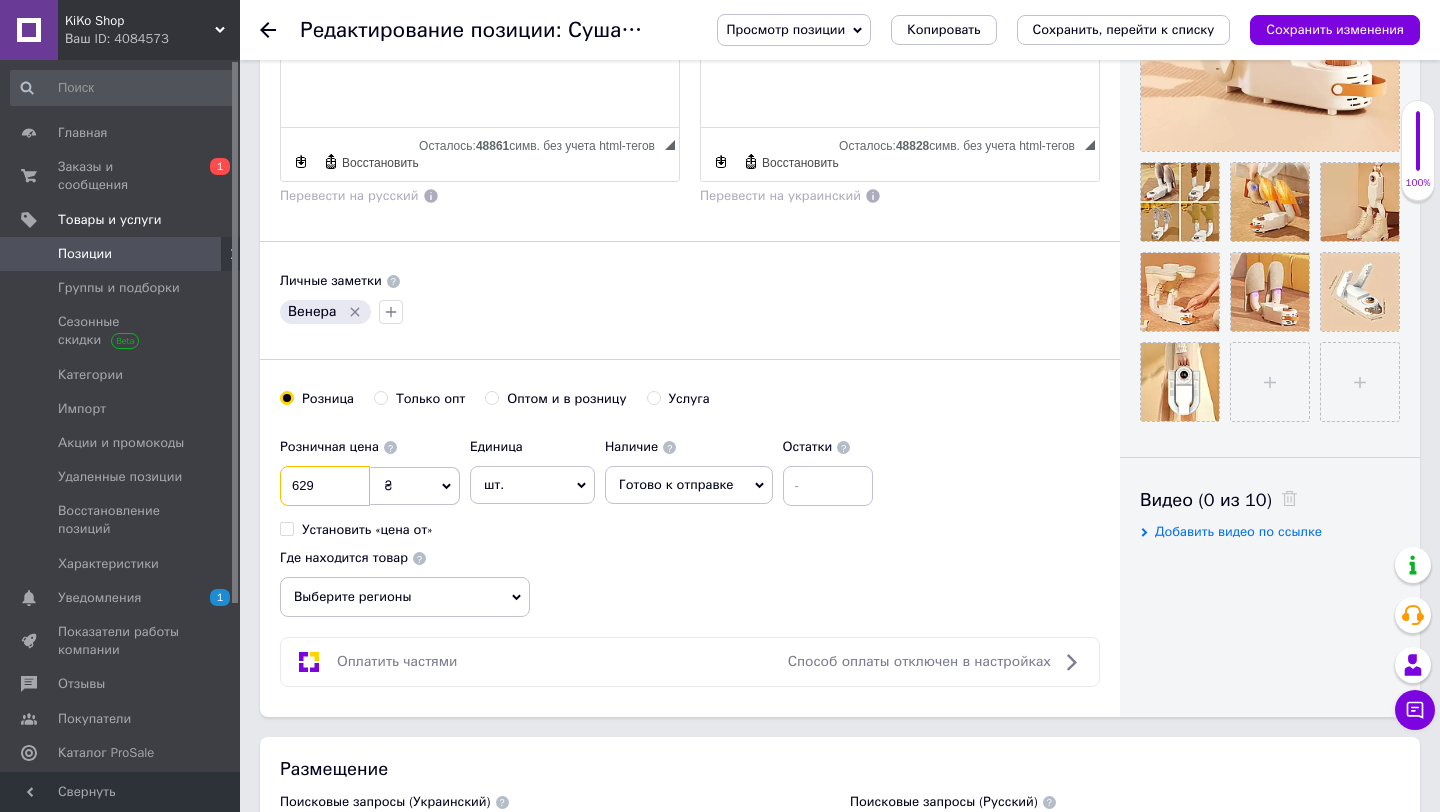 type on "629" 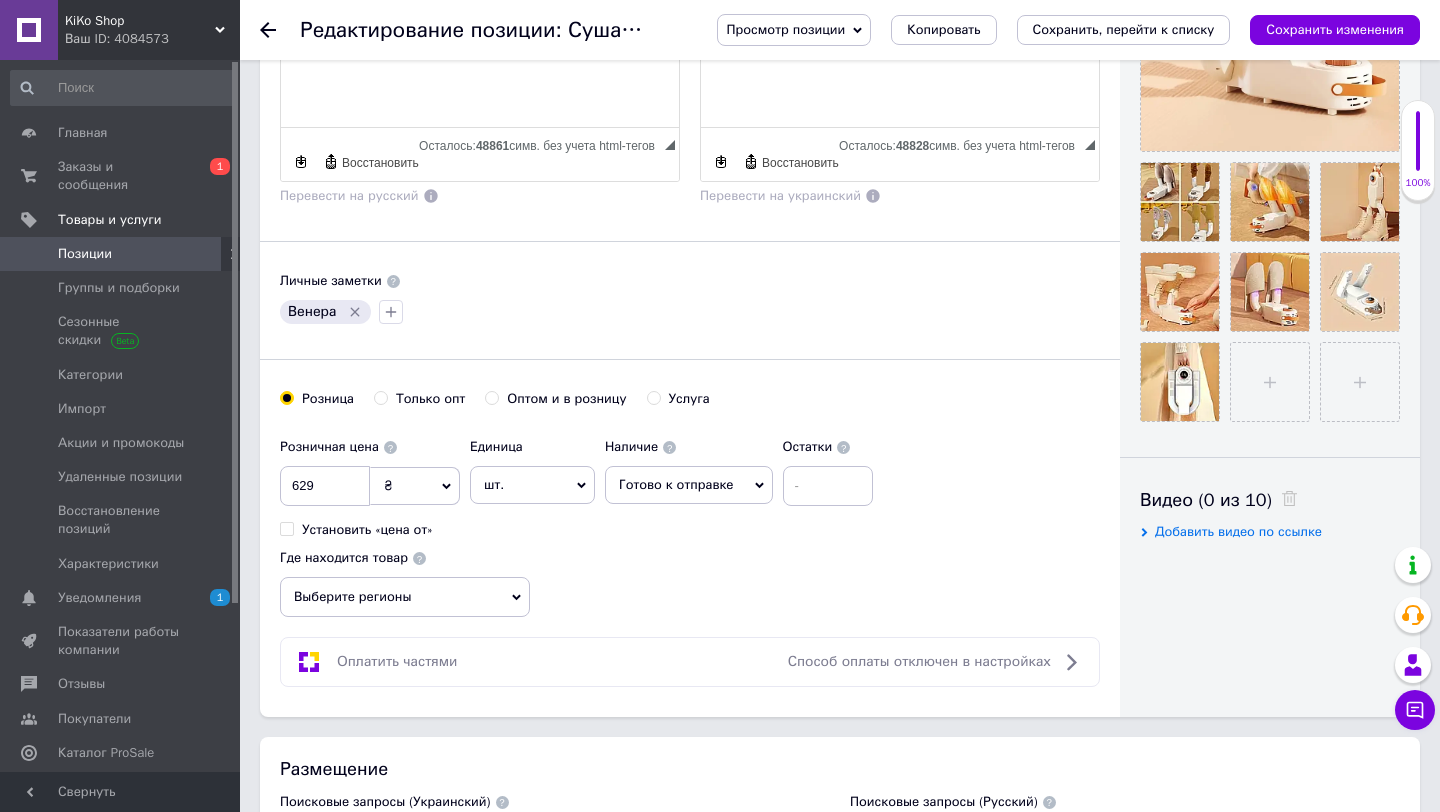 click on "Выберите регионы" at bounding box center (405, 597) 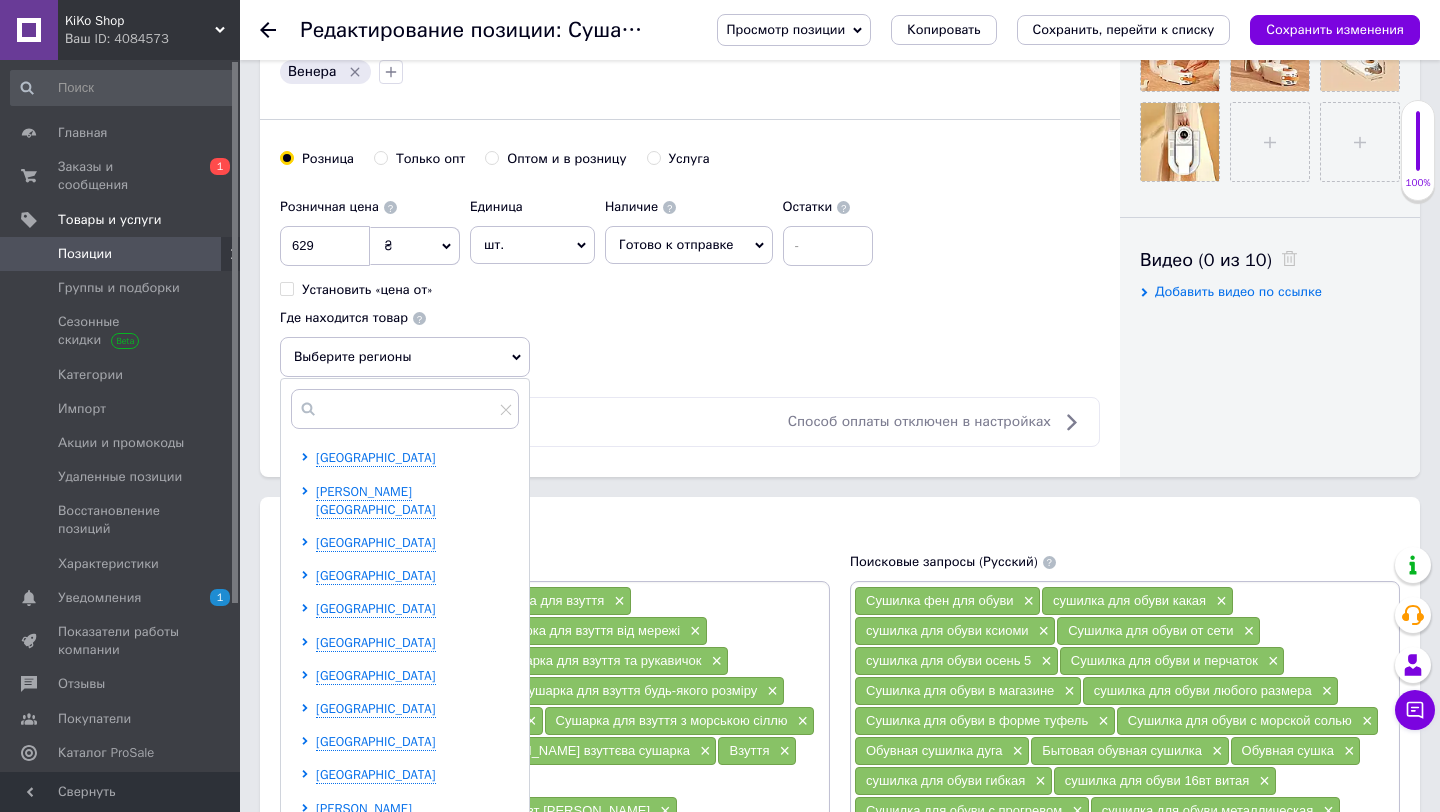 scroll, scrollTop: 912, scrollLeft: 0, axis: vertical 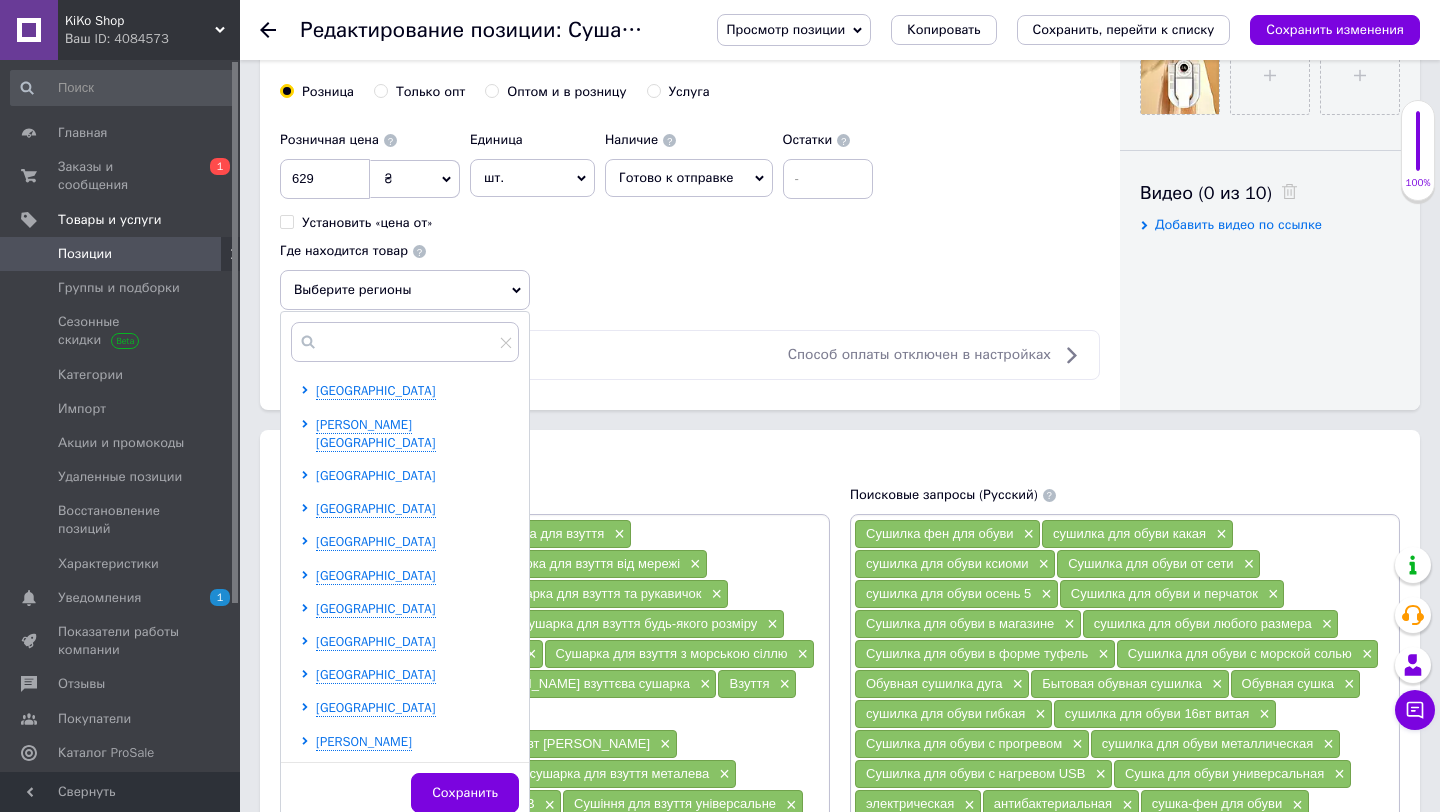click on "[GEOGRAPHIC_DATA]" at bounding box center [376, 475] 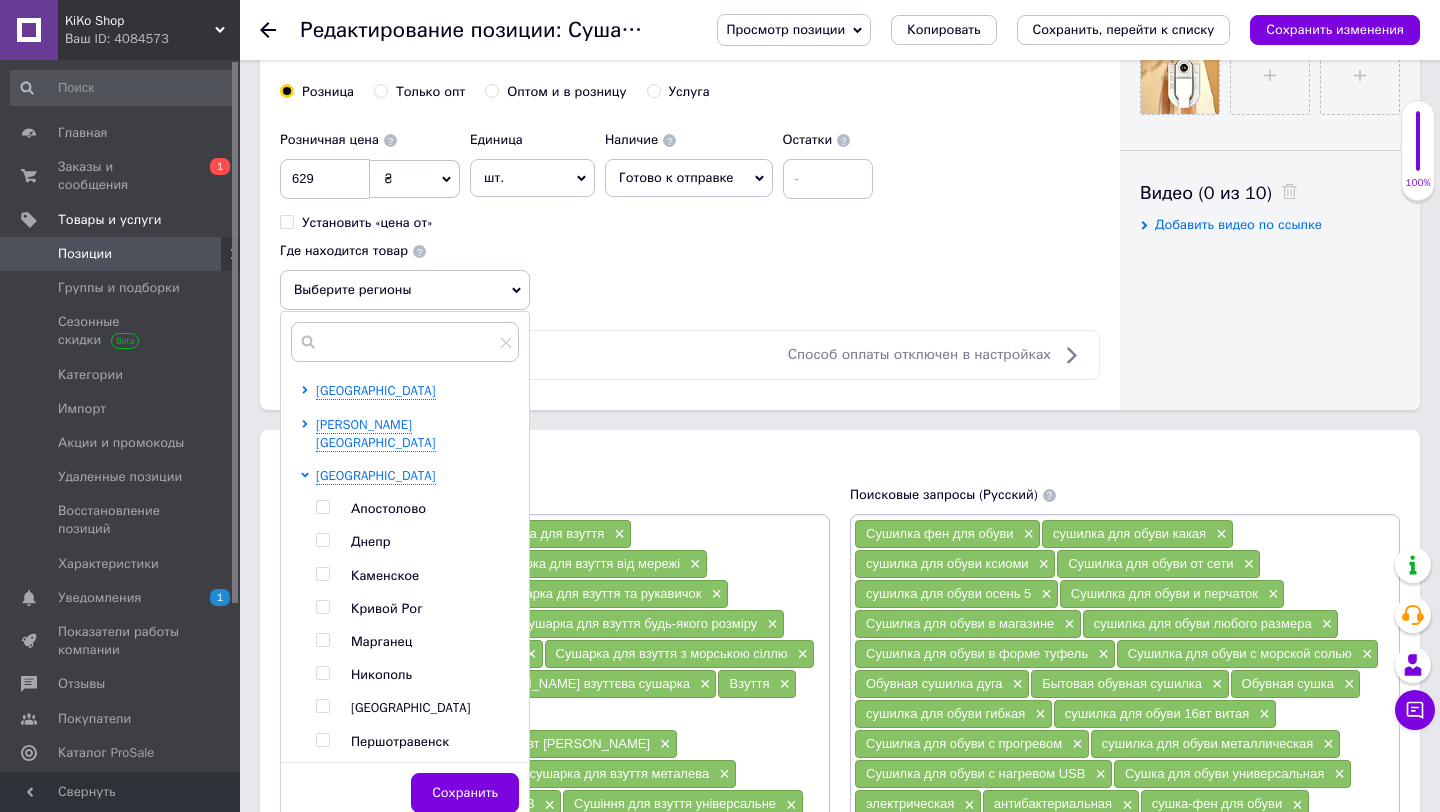click on "Днепр" at bounding box center (434, 542) 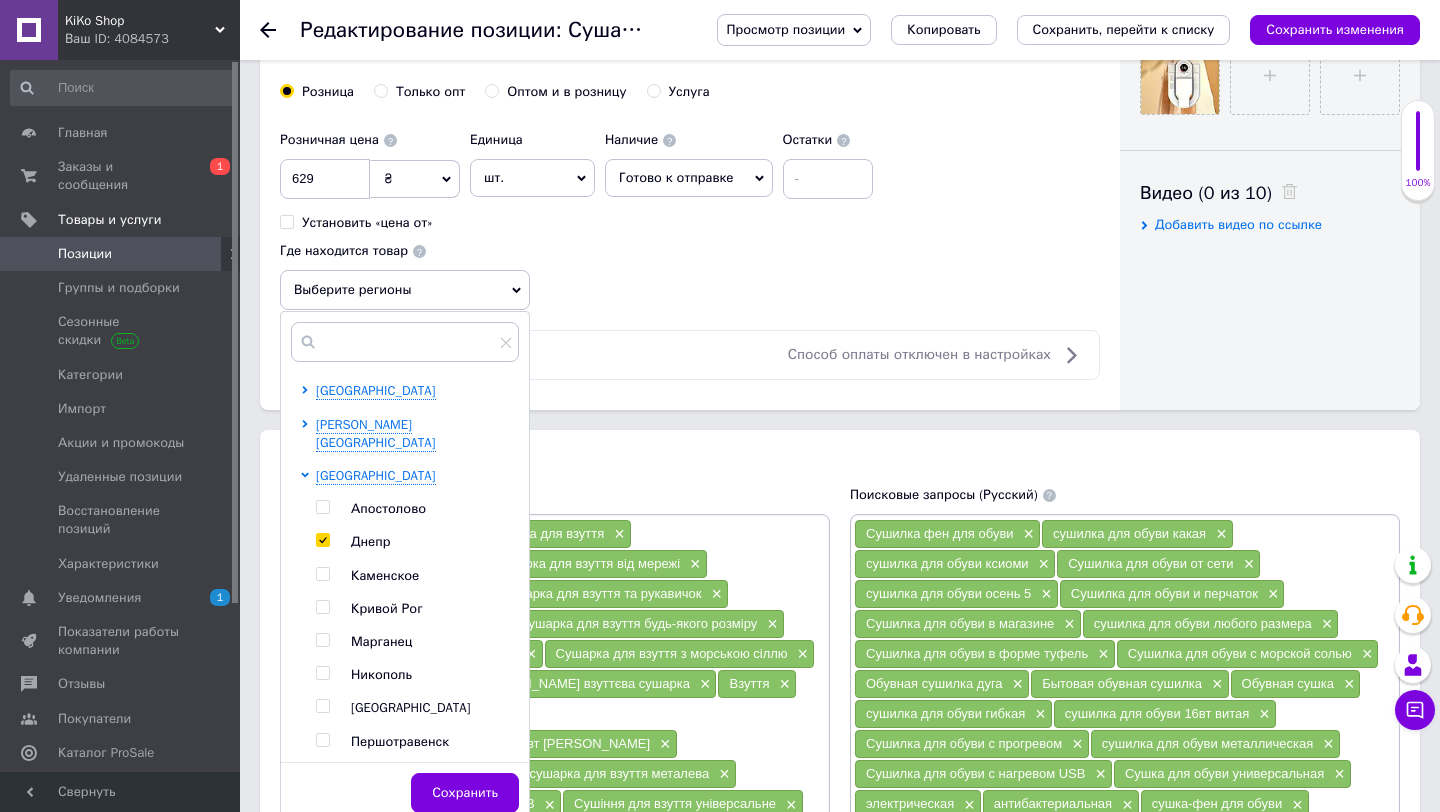 checkbox on "true" 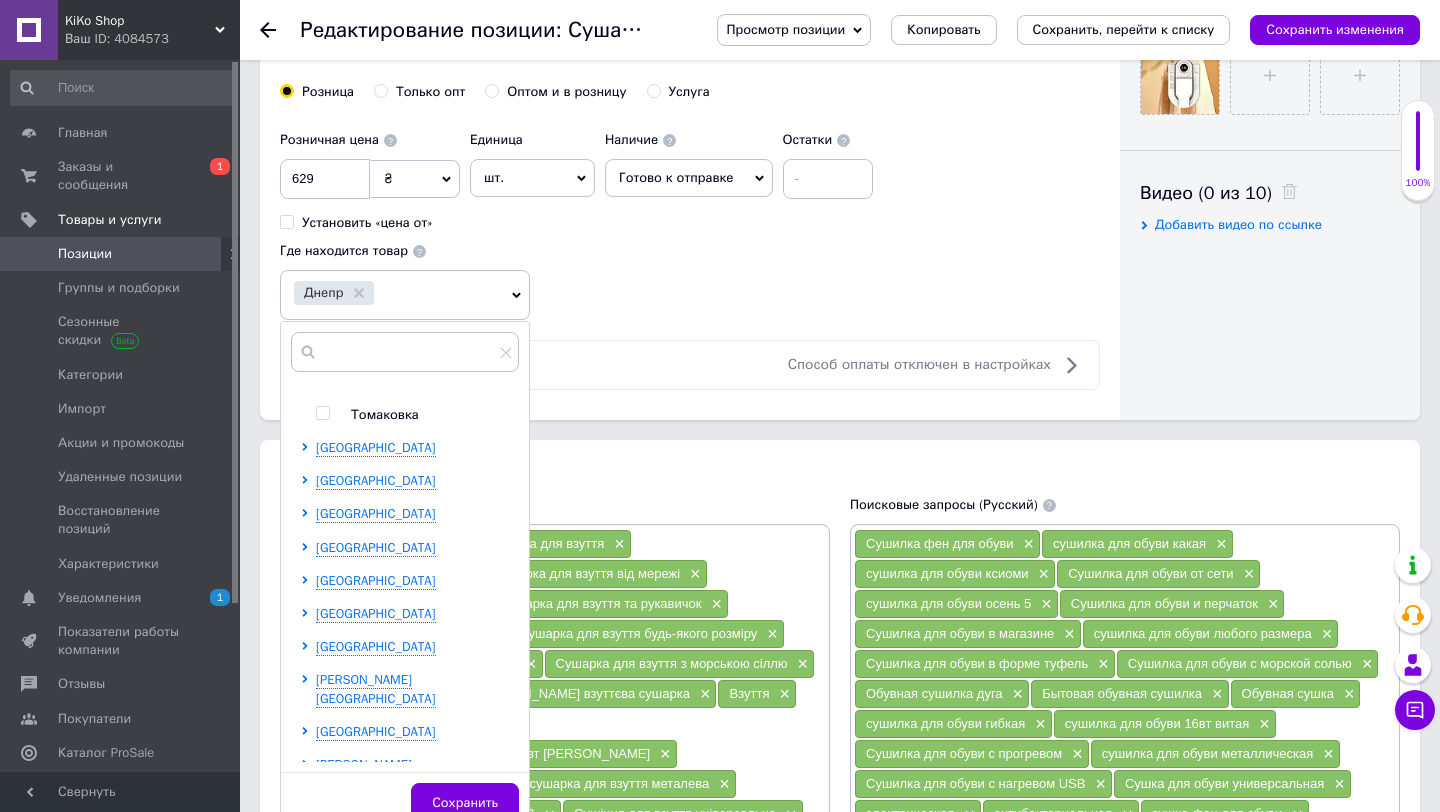 scroll, scrollTop: 406, scrollLeft: 0, axis: vertical 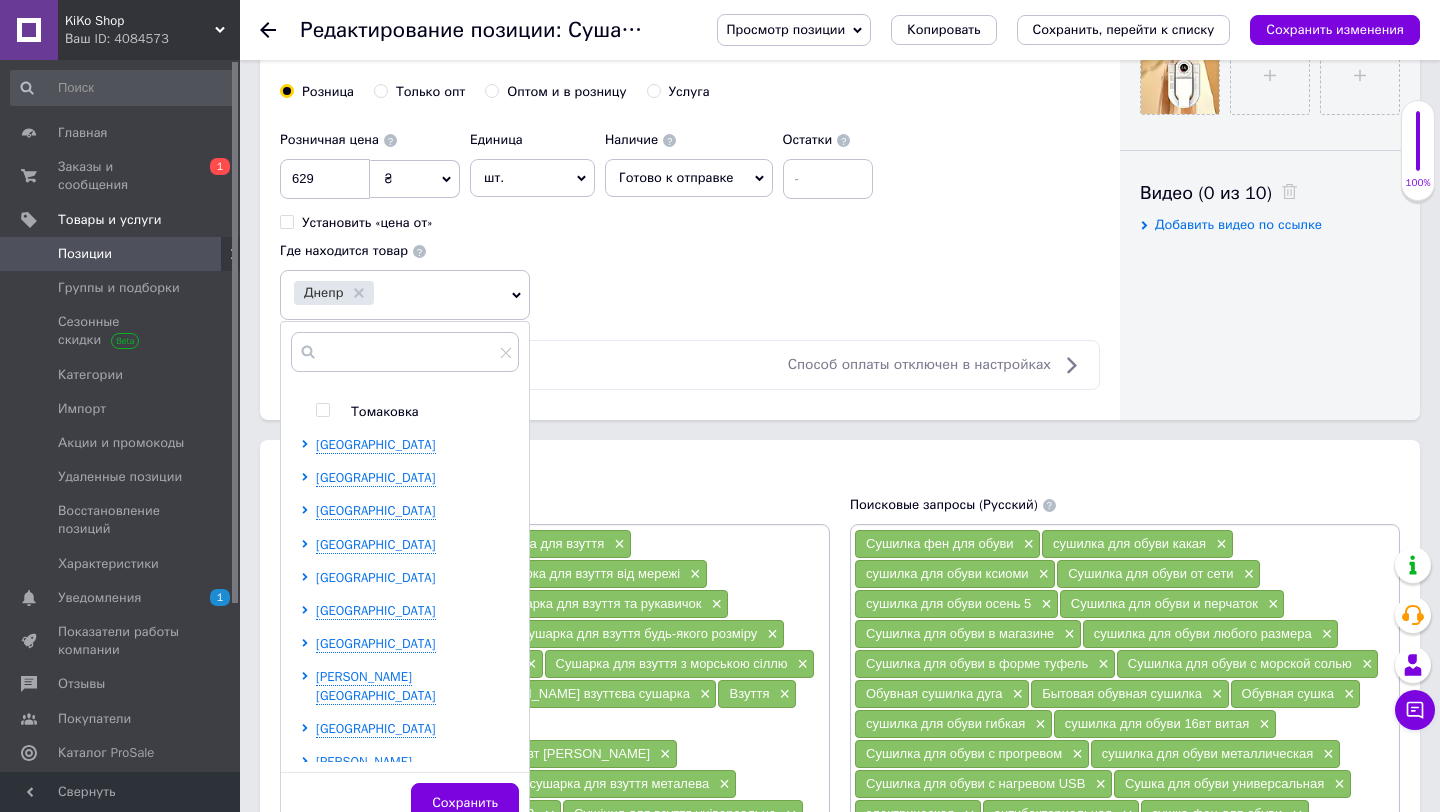 click on "[GEOGRAPHIC_DATA]" at bounding box center (376, 577) 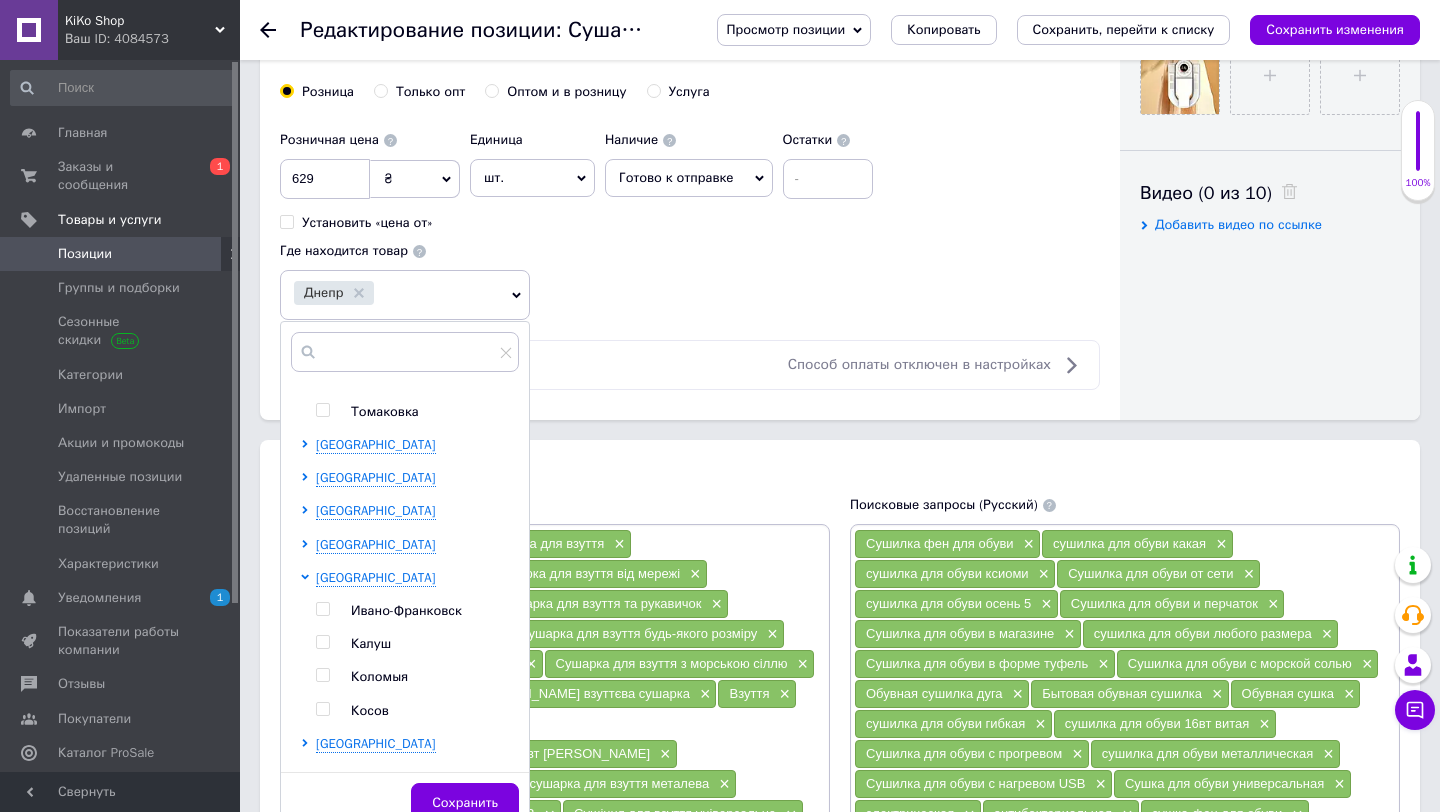 click on "Ивано-Франковск" at bounding box center [406, 610] 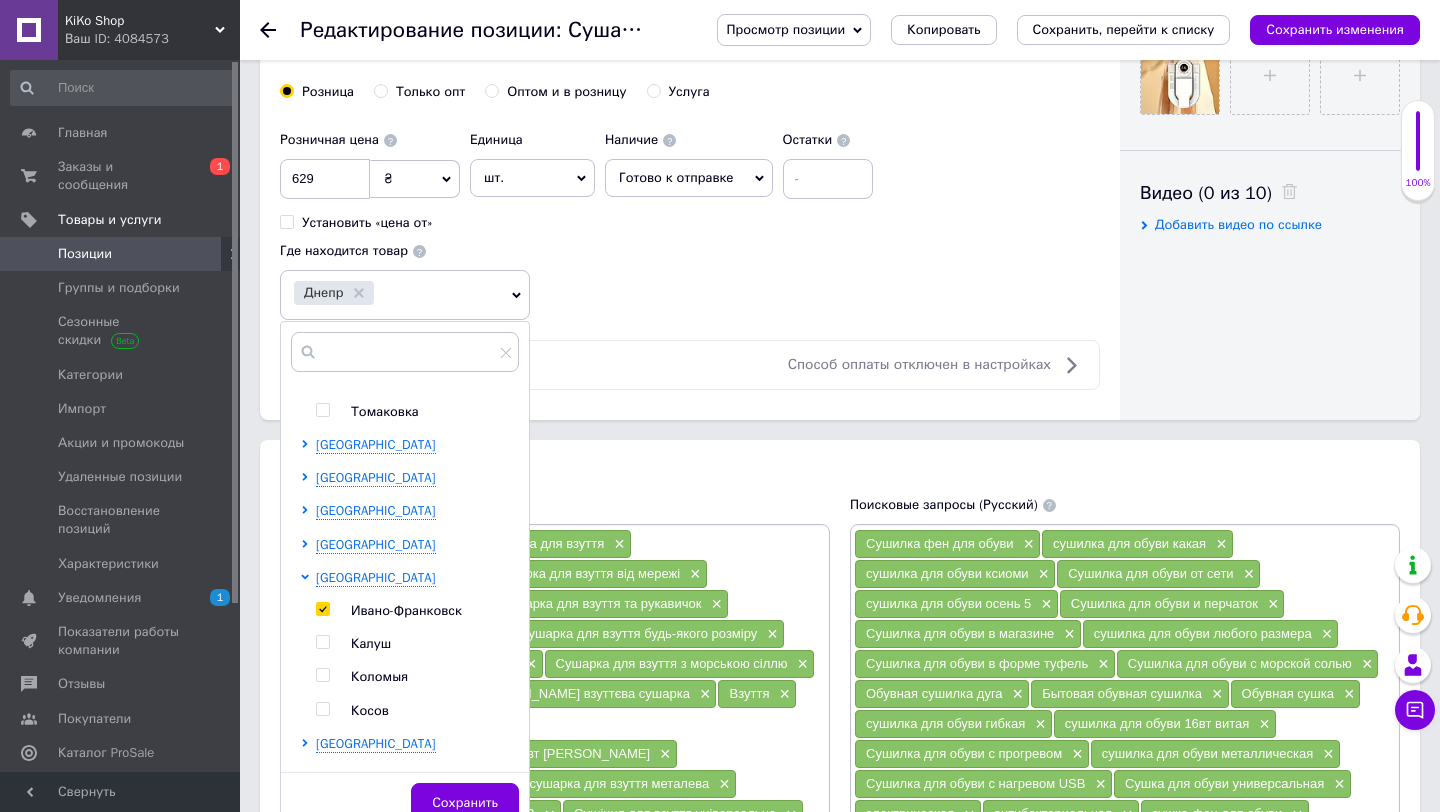 checkbox on "true" 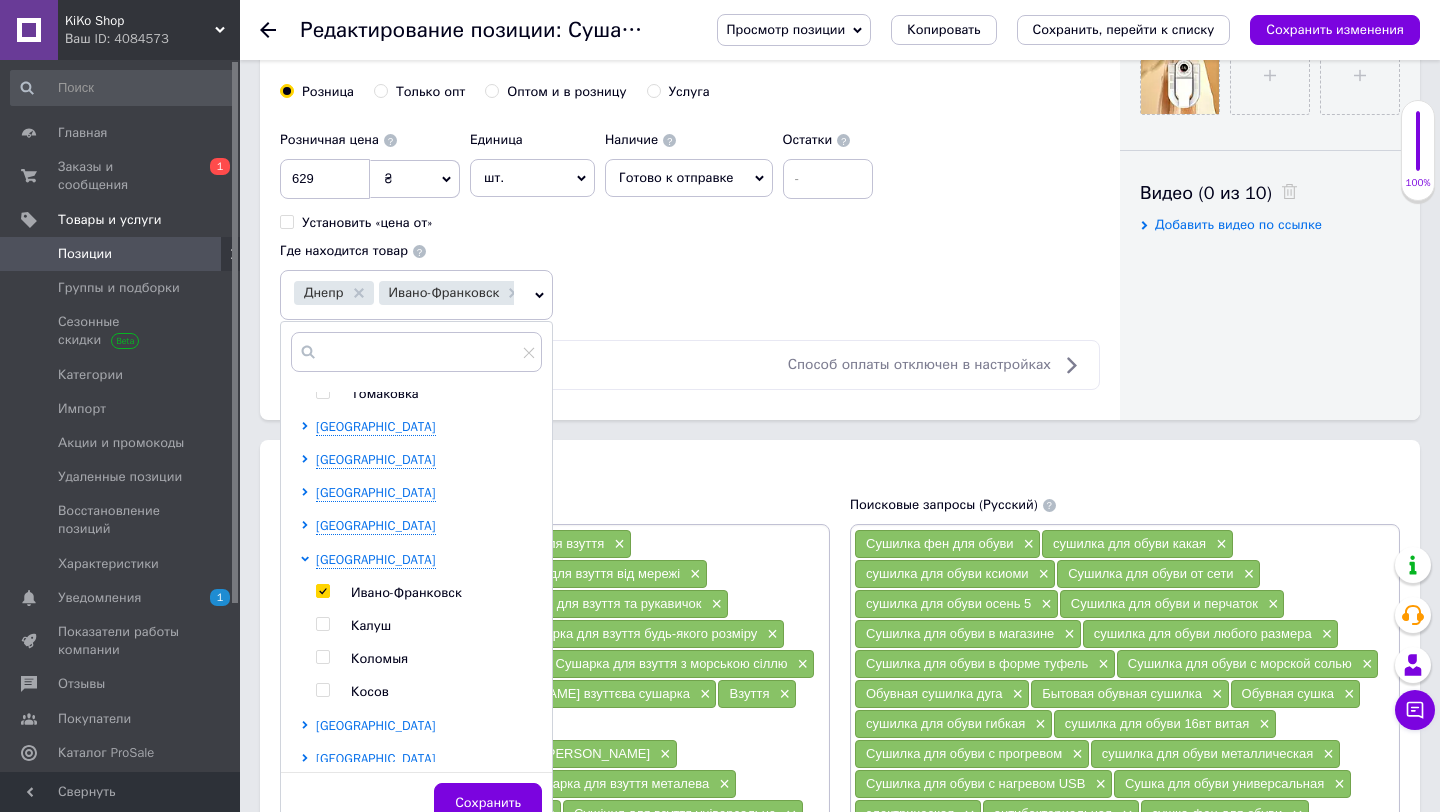 click on "[GEOGRAPHIC_DATA]" at bounding box center (376, 725) 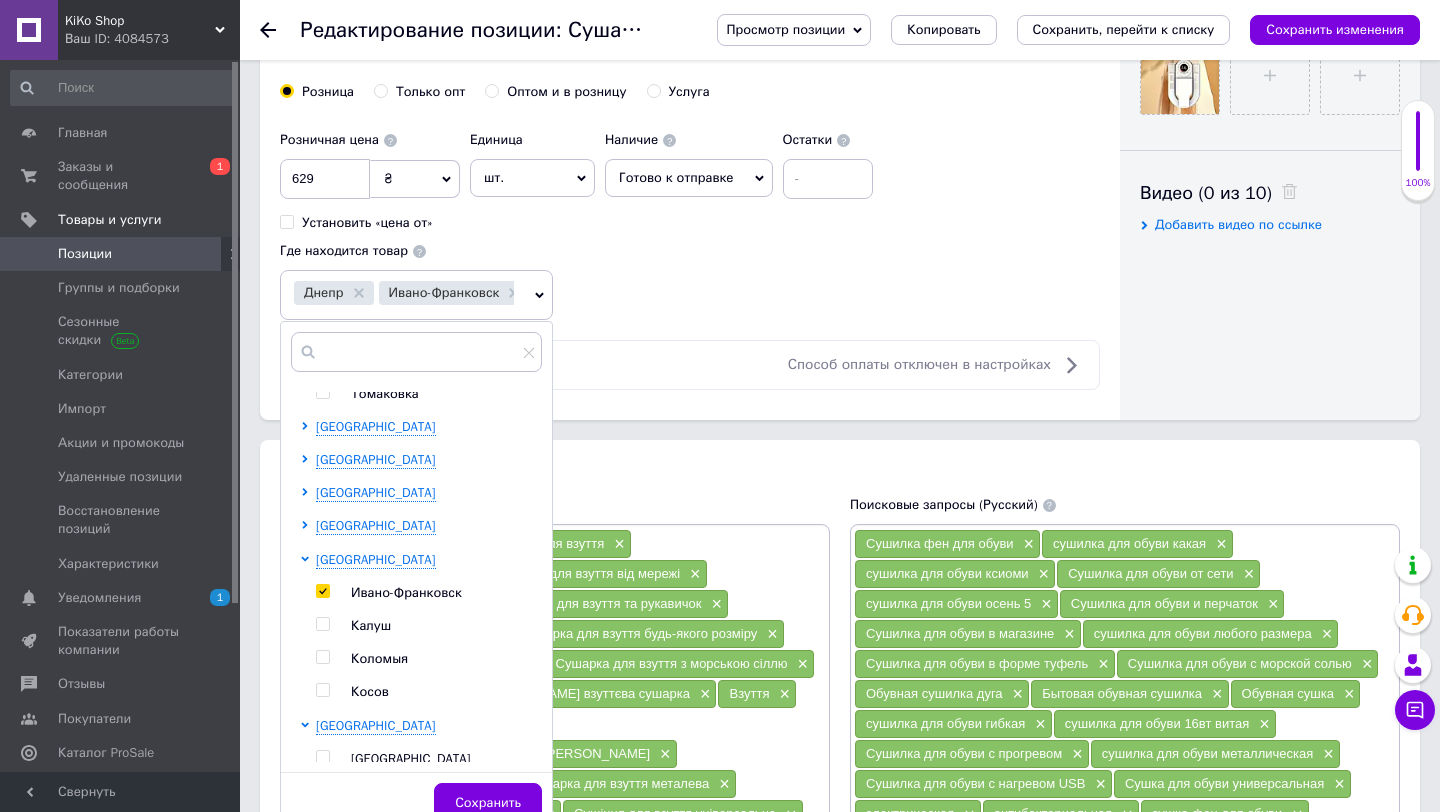 click on "[GEOGRAPHIC_DATA]" at bounding box center (411, 758) 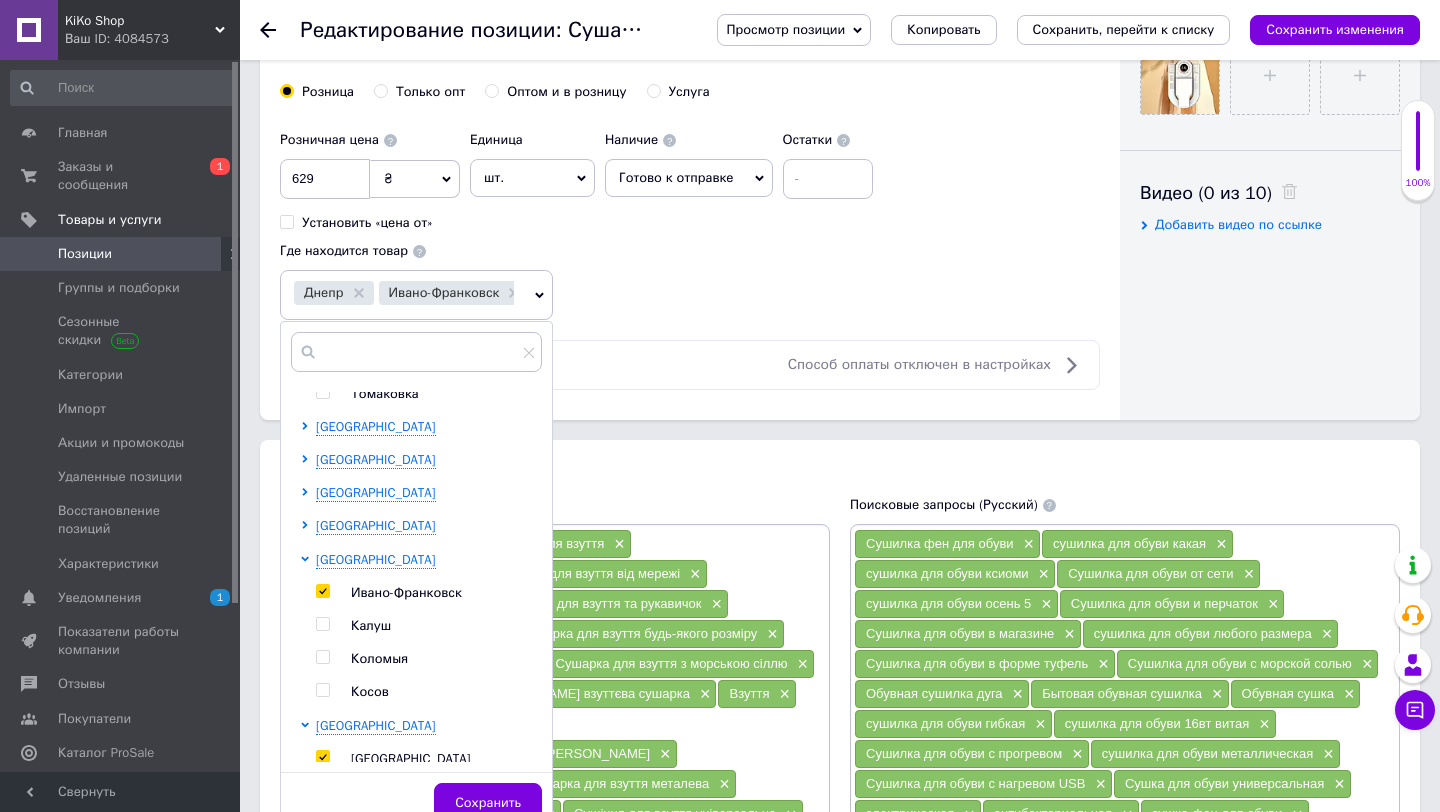 checkbox on "true" 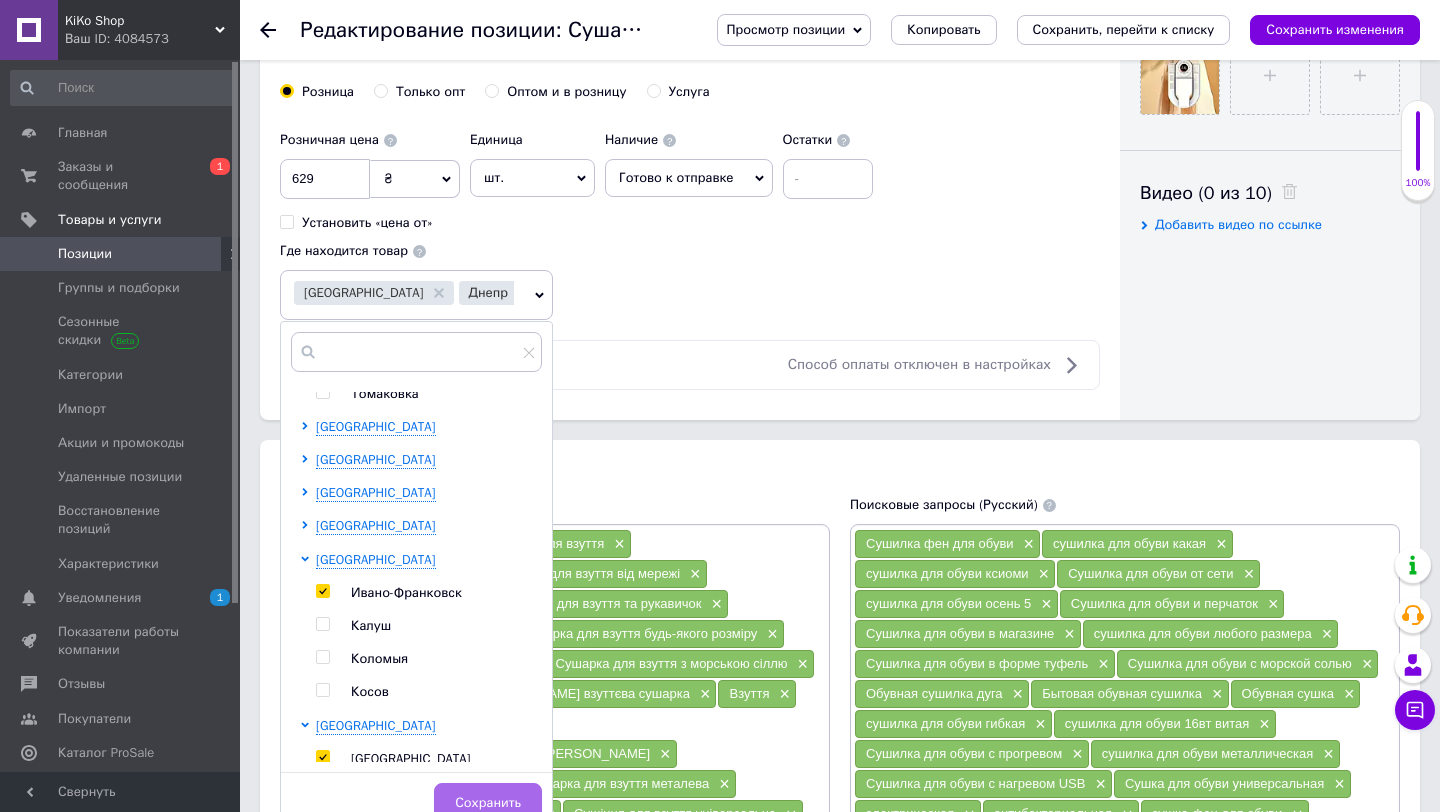 click on "Сохранить" at bounding box center (488, 803) 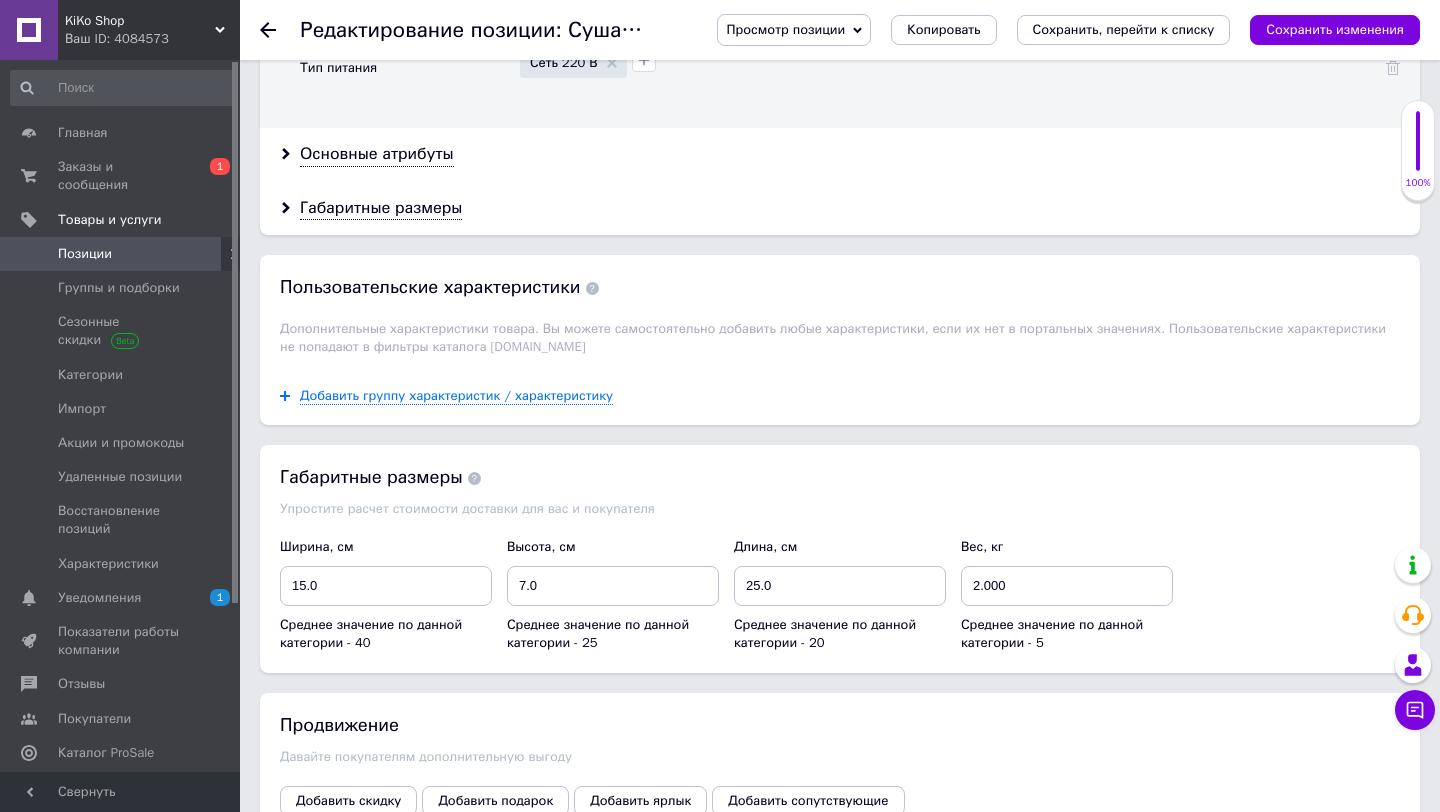 scroll, scrollTop: 2415, scrollLeft: 0, axis: vertical 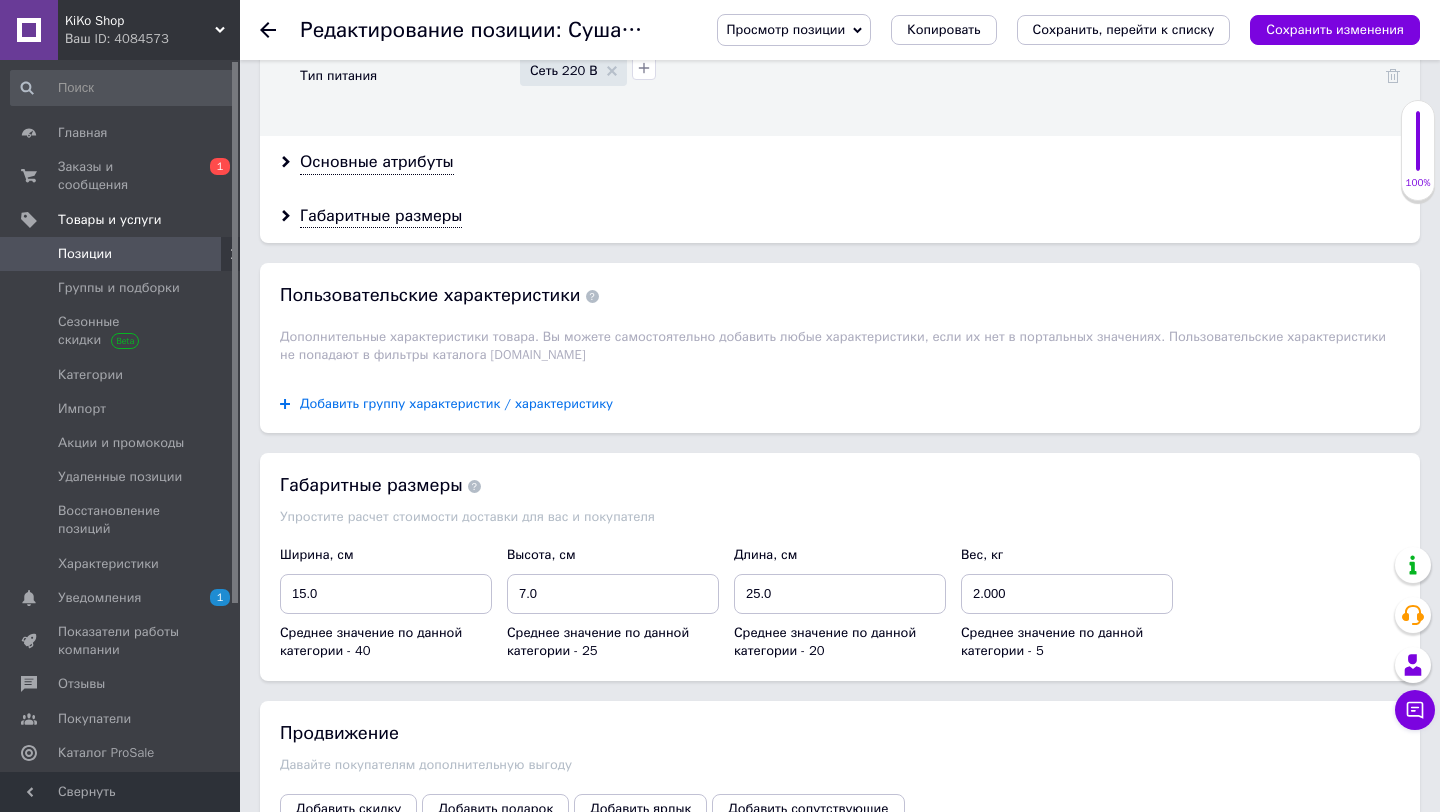 click on "Добавить группу характеристик / характеристику" at bounding box center (456, 404) 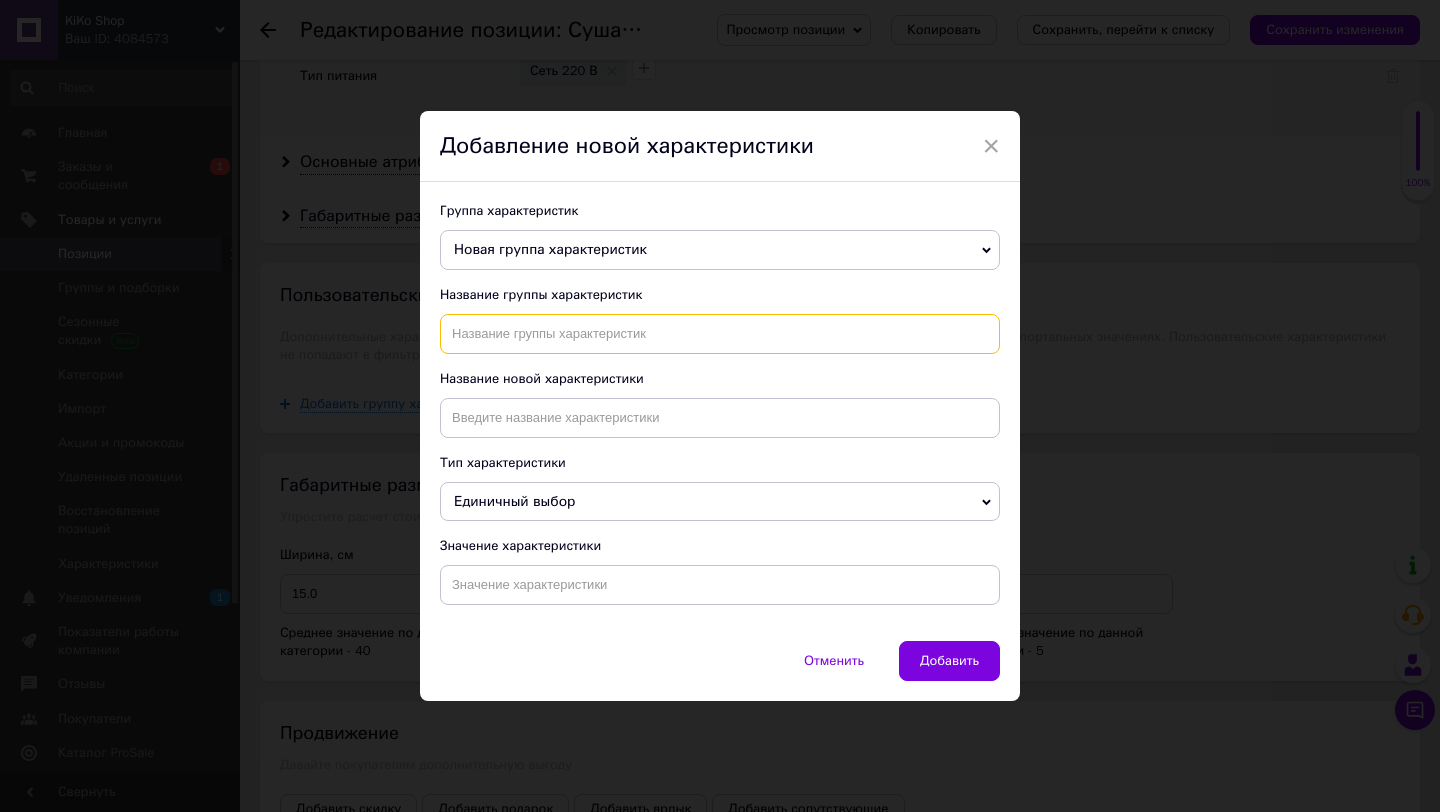 click at bounding box center [720, 334] 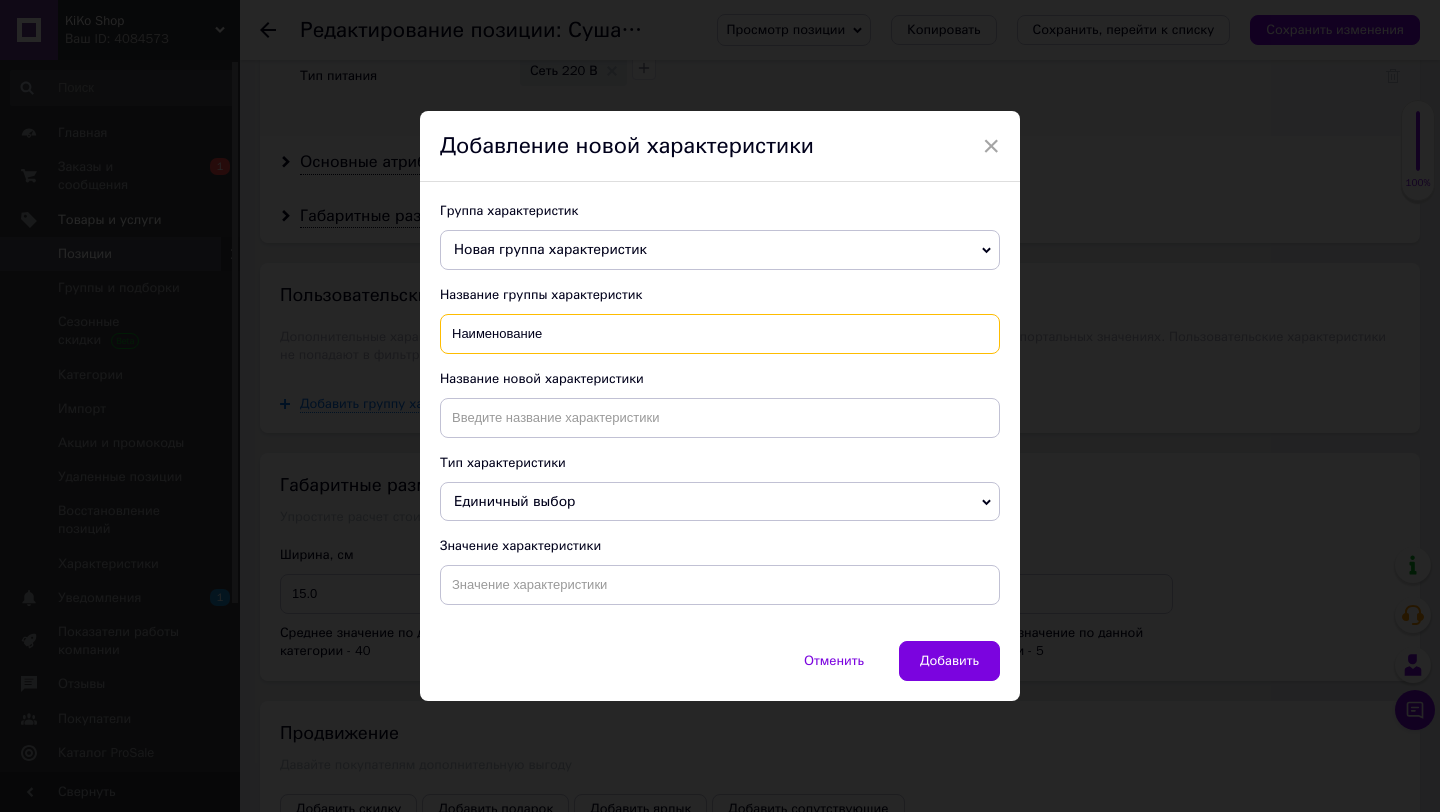 type on "Наименование" 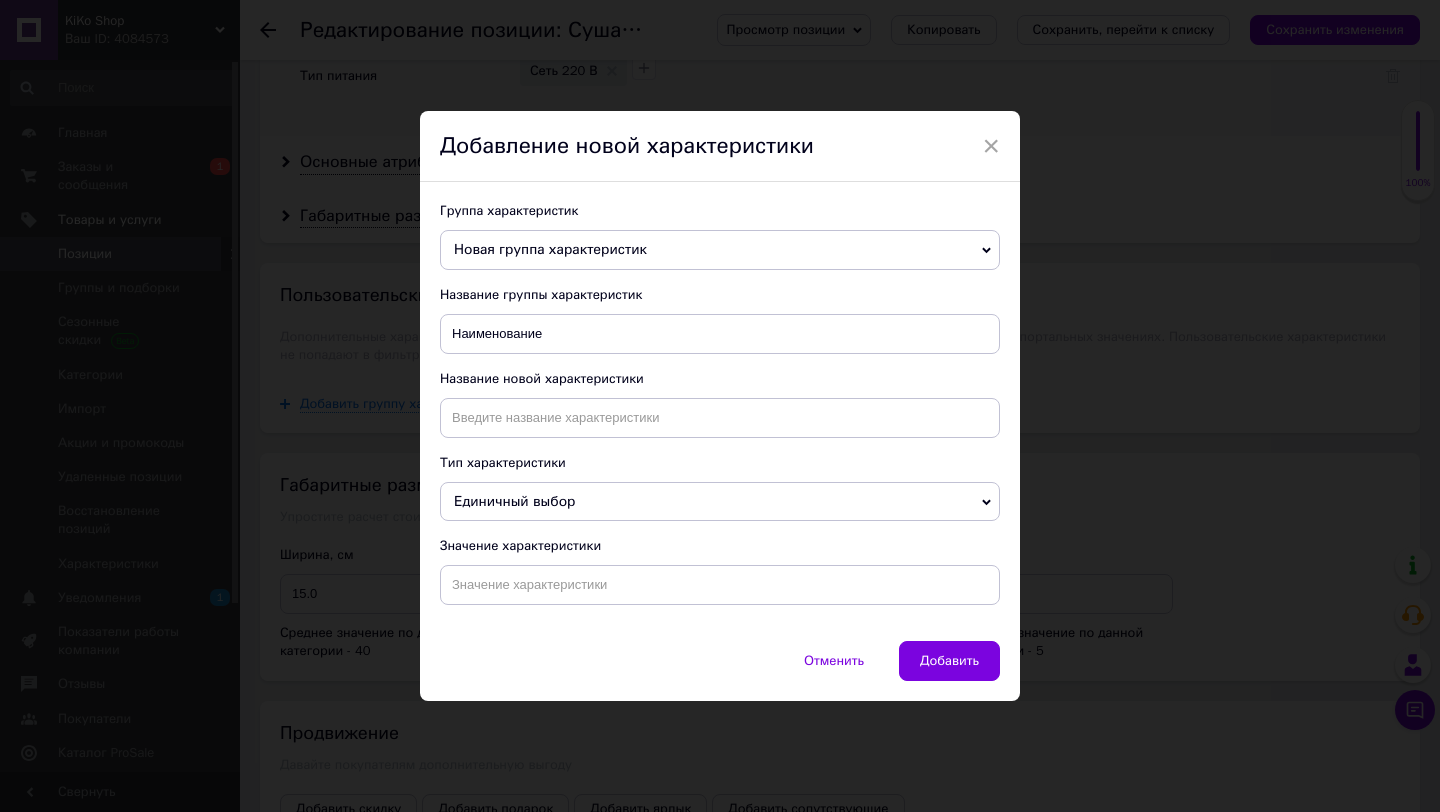 click on "Название новой характеристики" at bounding box center (720, 404) 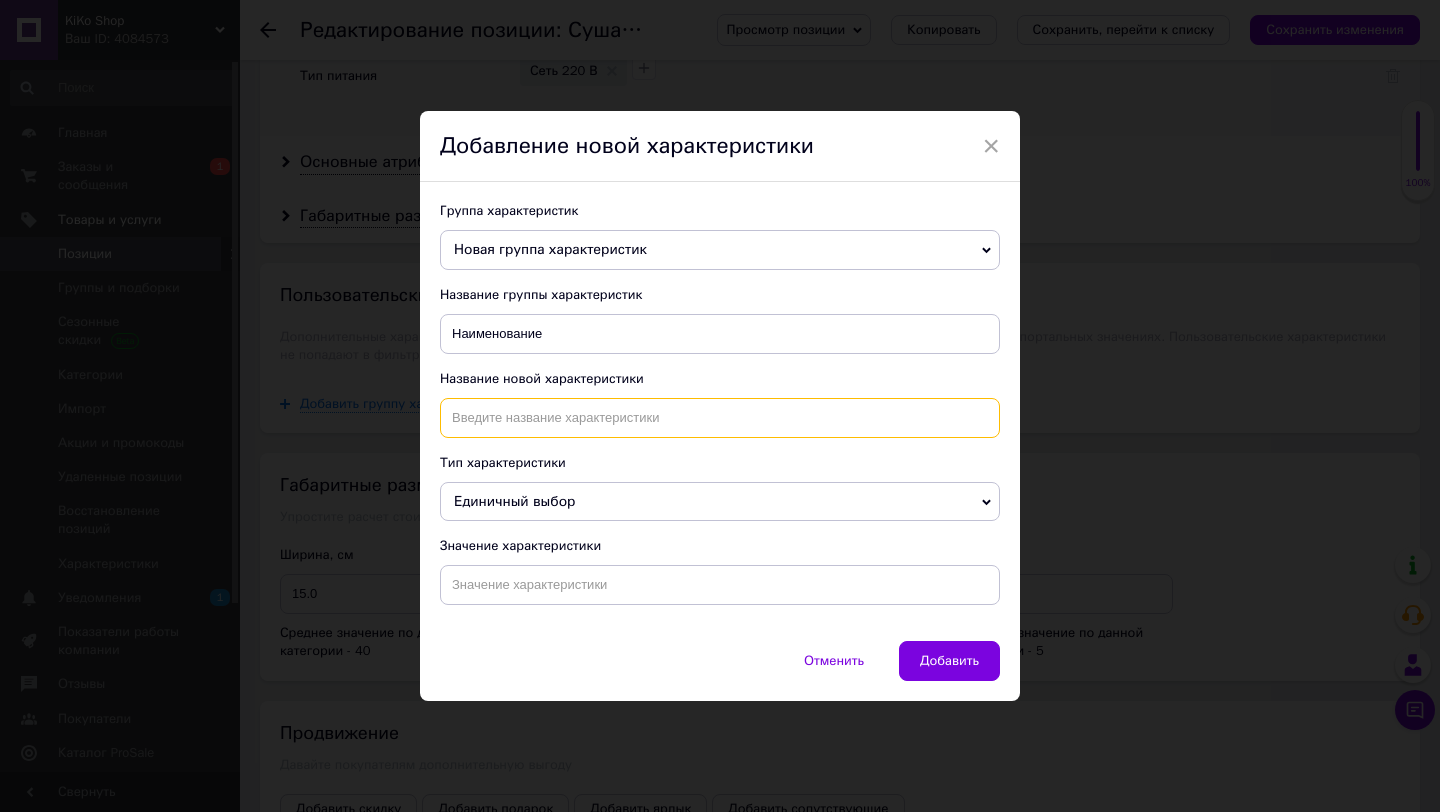 click at bounding box center (720, 418) 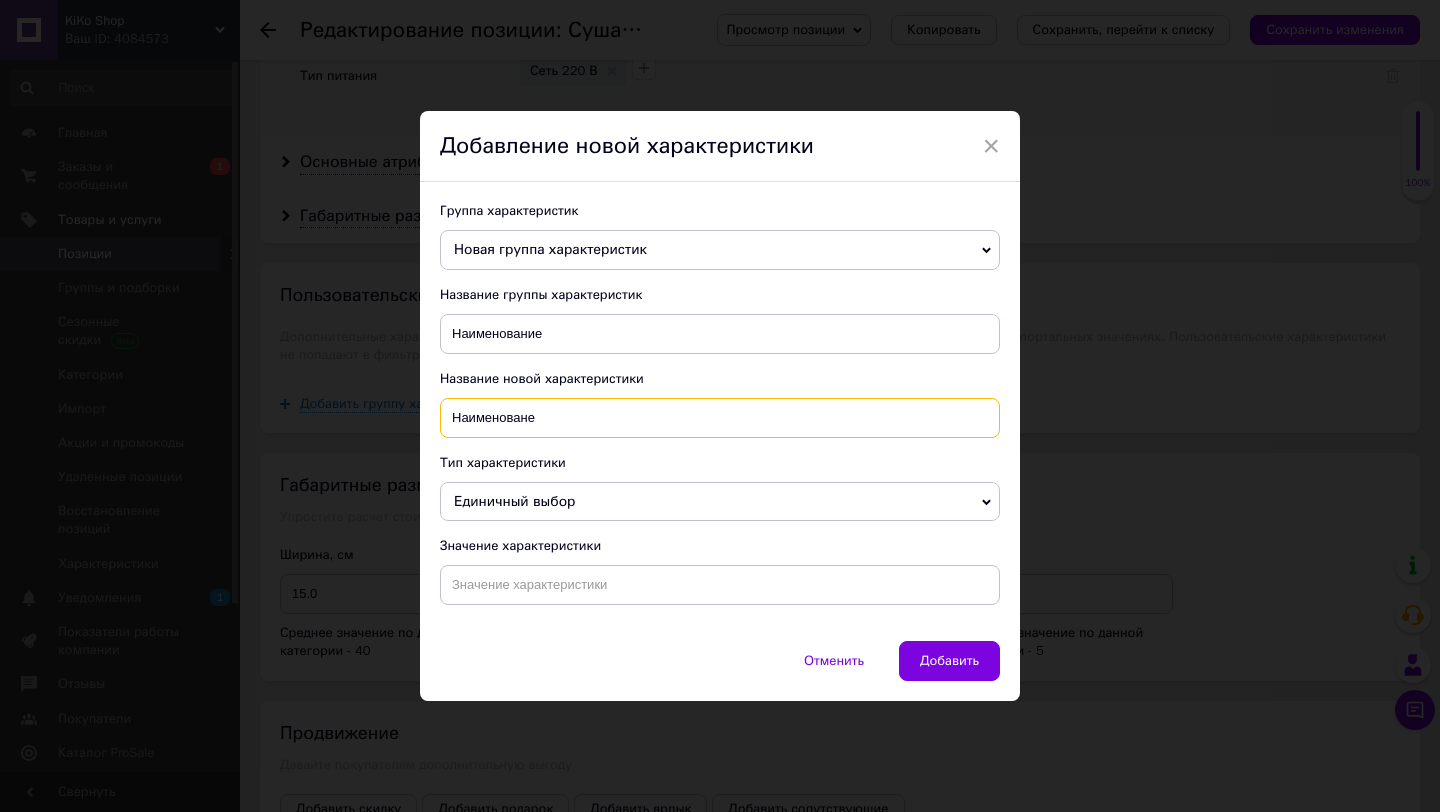 type on "Наименоване" 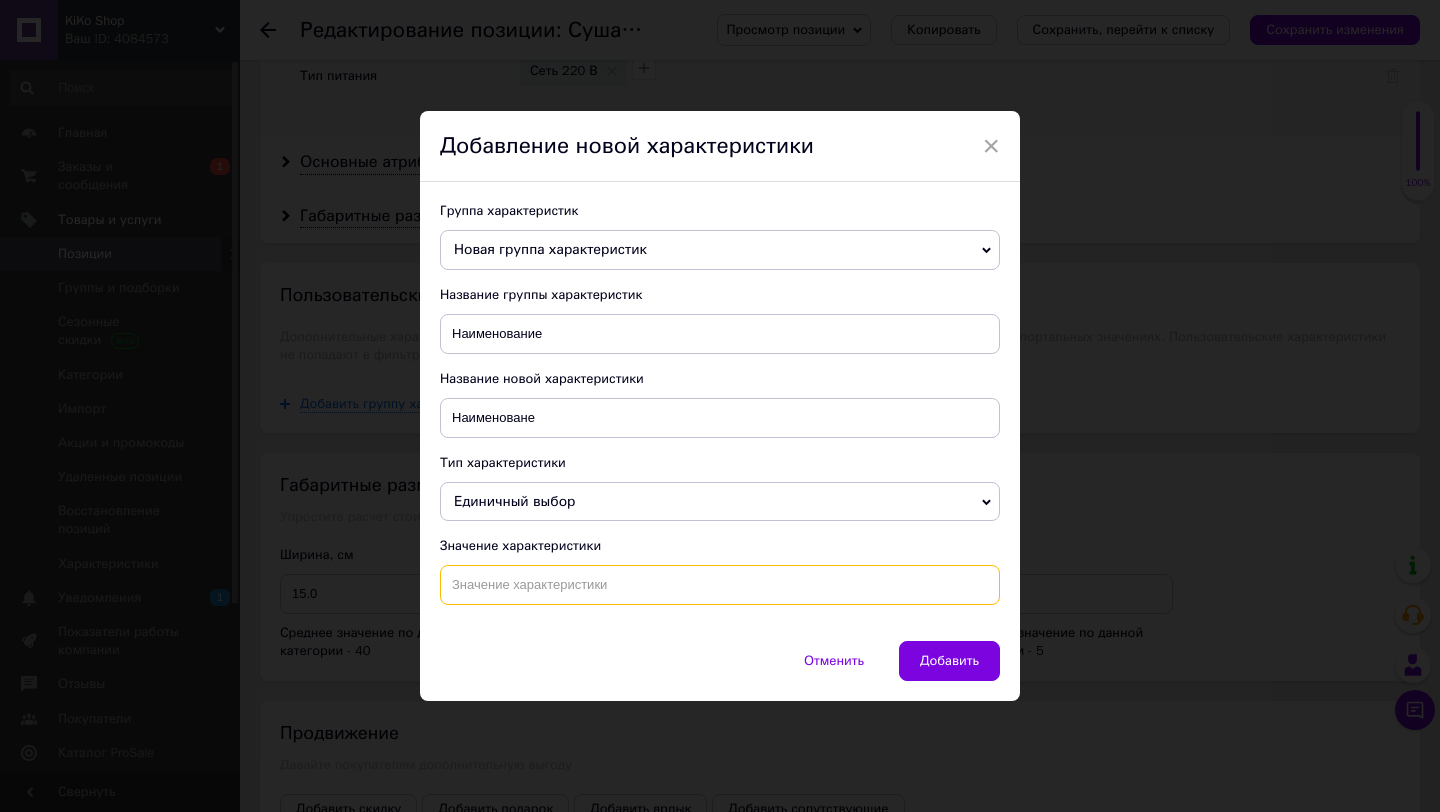 click at bounding box center (720, 585) 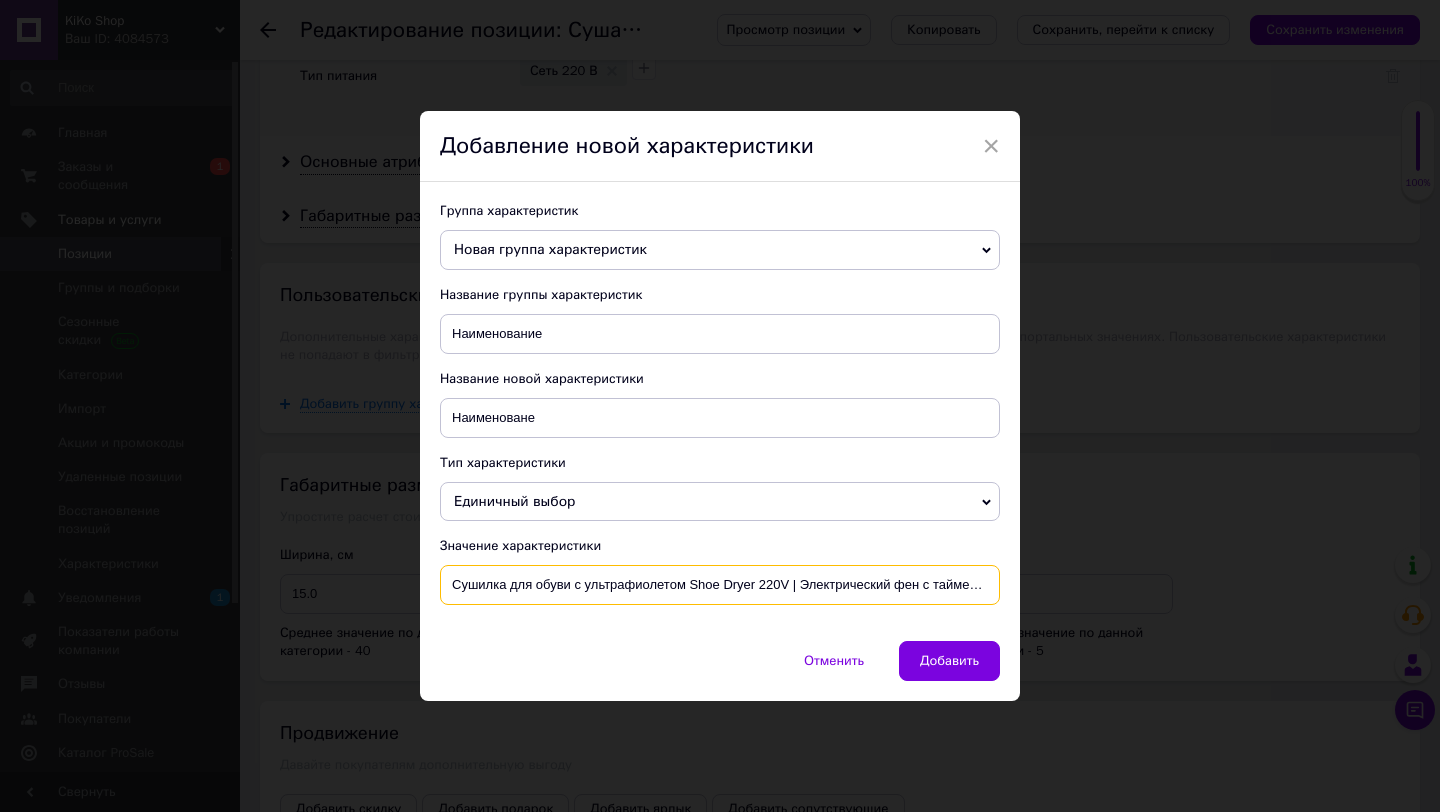 scroll, scrollTop: 0, scrollLeft: 4, axis: horizontal 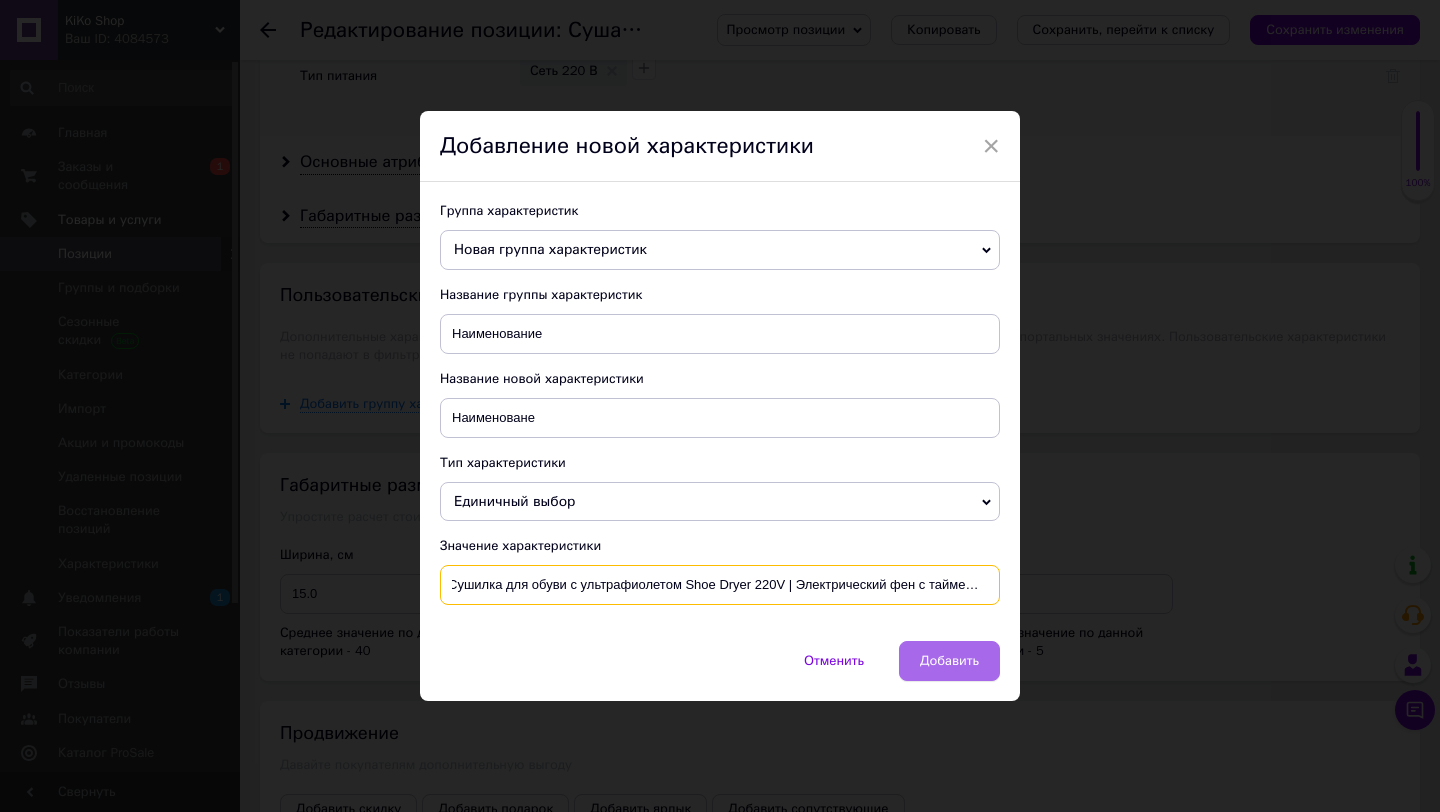 type on "Сушилка для обуви с ультрафиолетом Shoe Dryer 220V | Электрический фен с таймером" 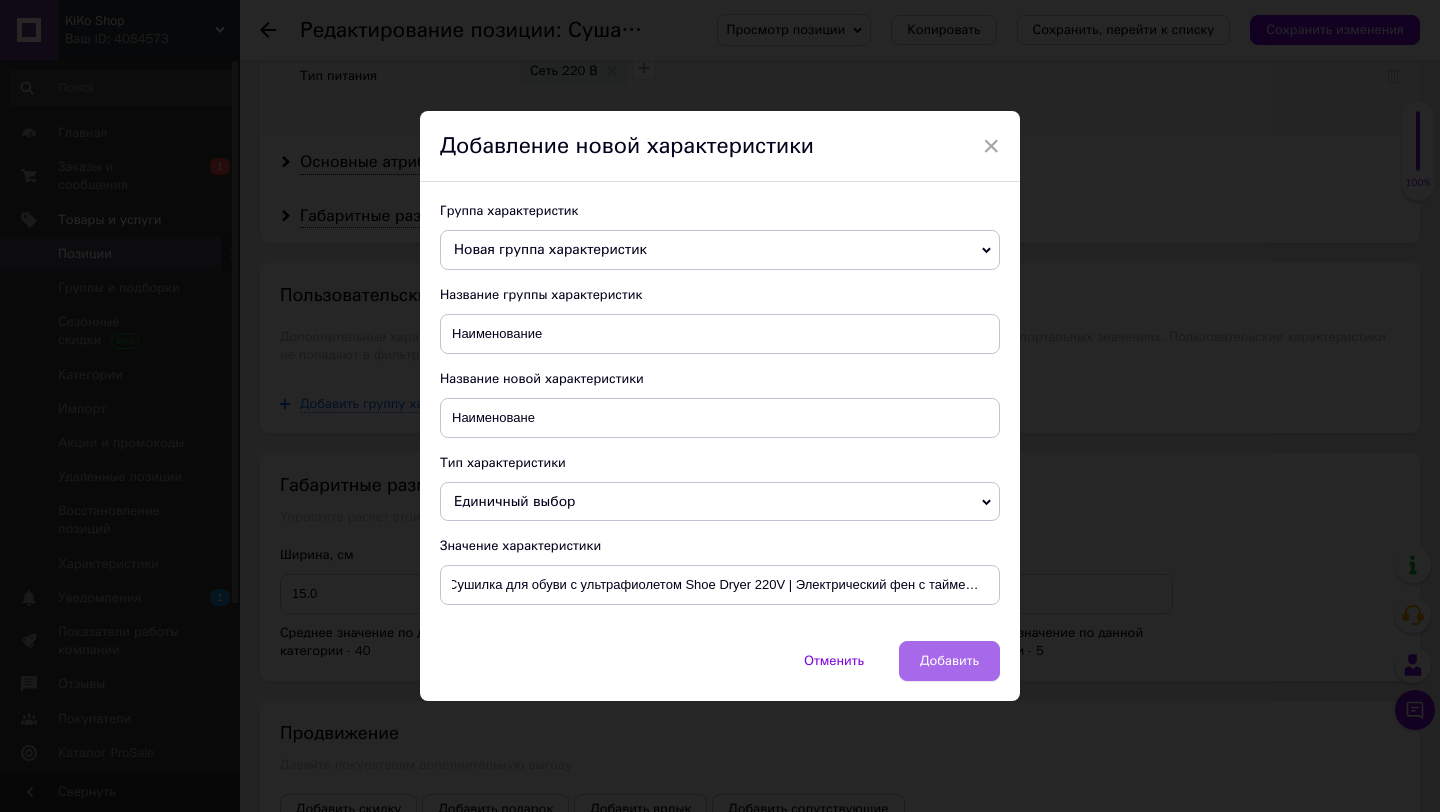click on "Добавить" at bounding box center (949, 661) 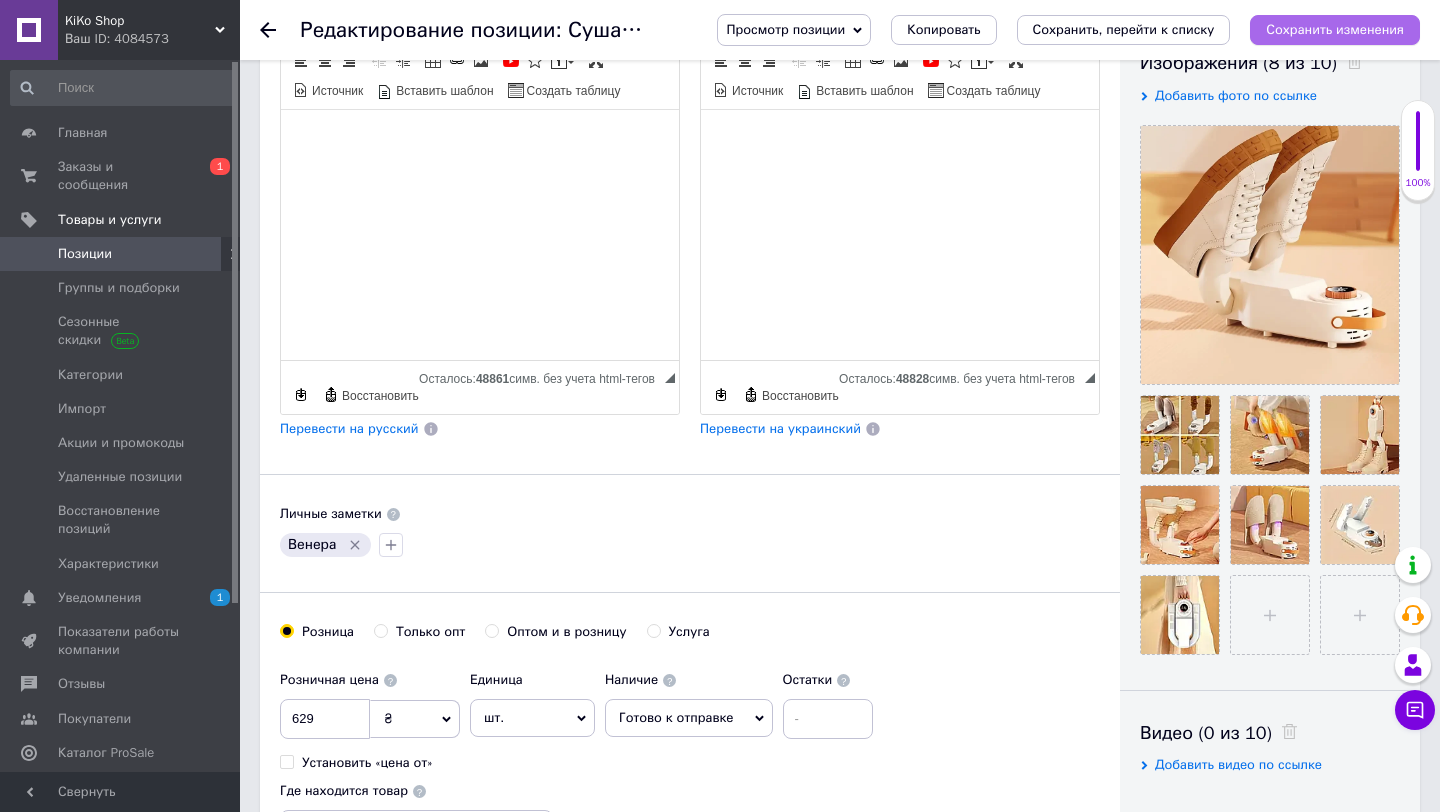 scroll, scrollTop: 271, scrollLeft: 0, axis: vertical 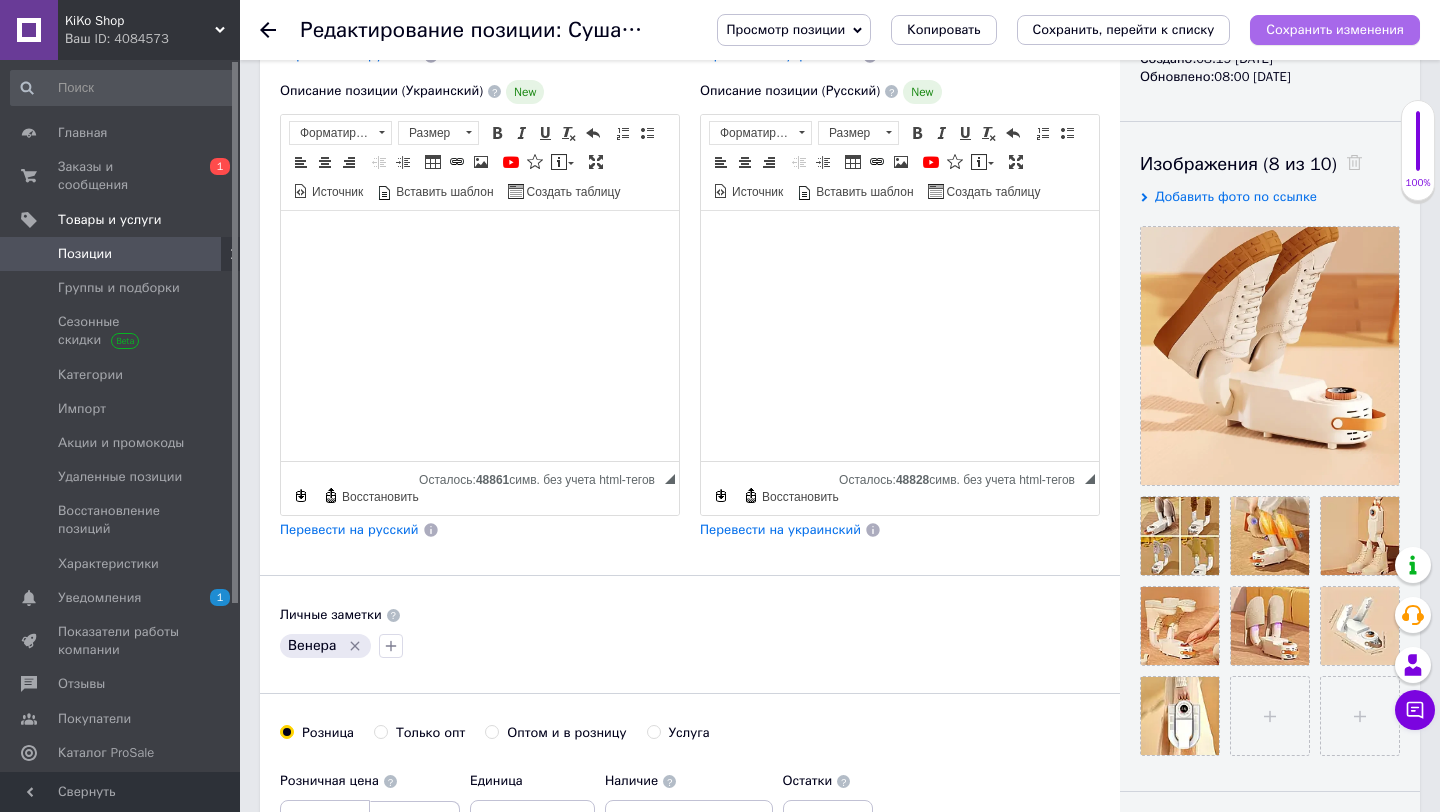 click on "Сохранить изменения" at bounding box center (1335, 29) 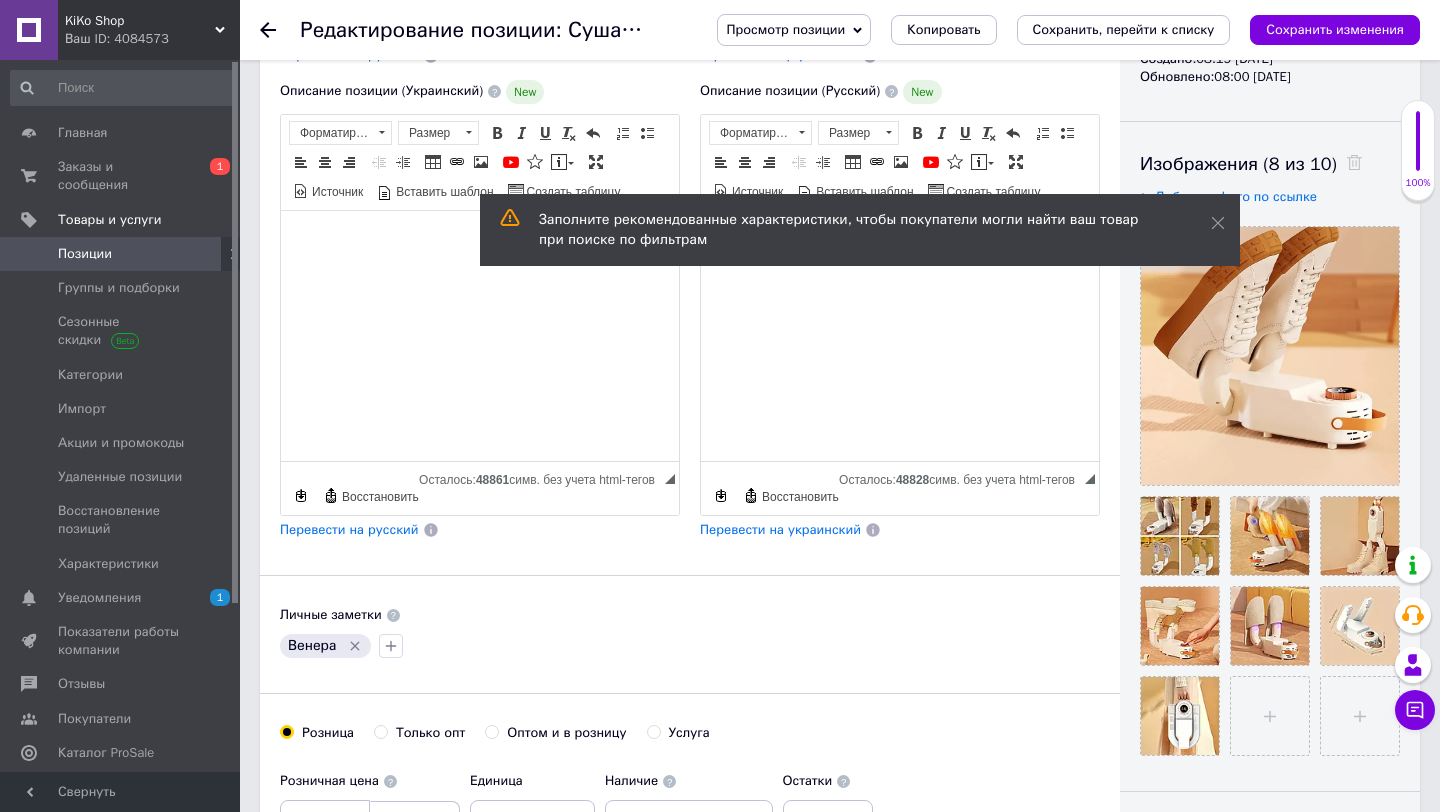 click 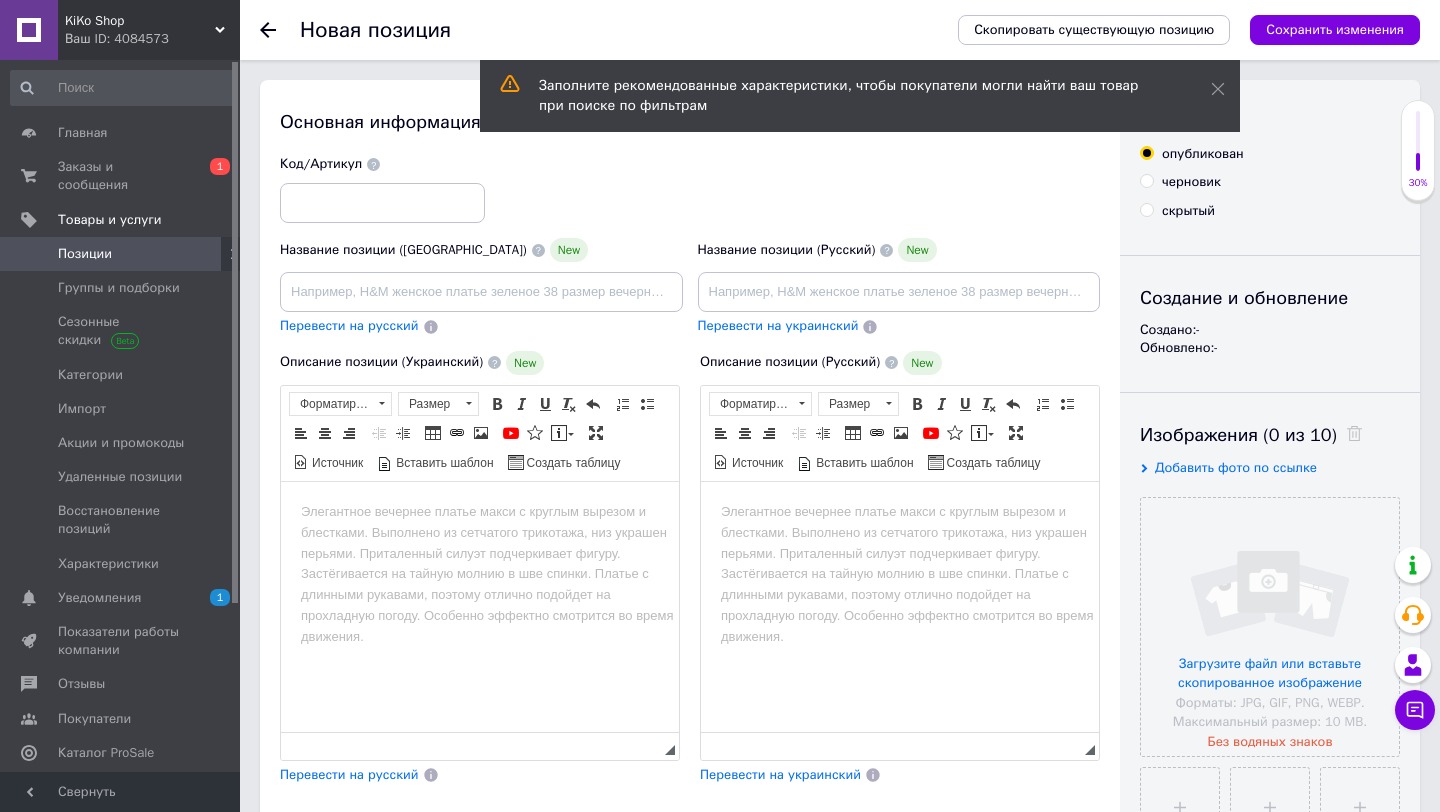 scroll, scrollTop: 0, scrollLeft: 0, axis: both 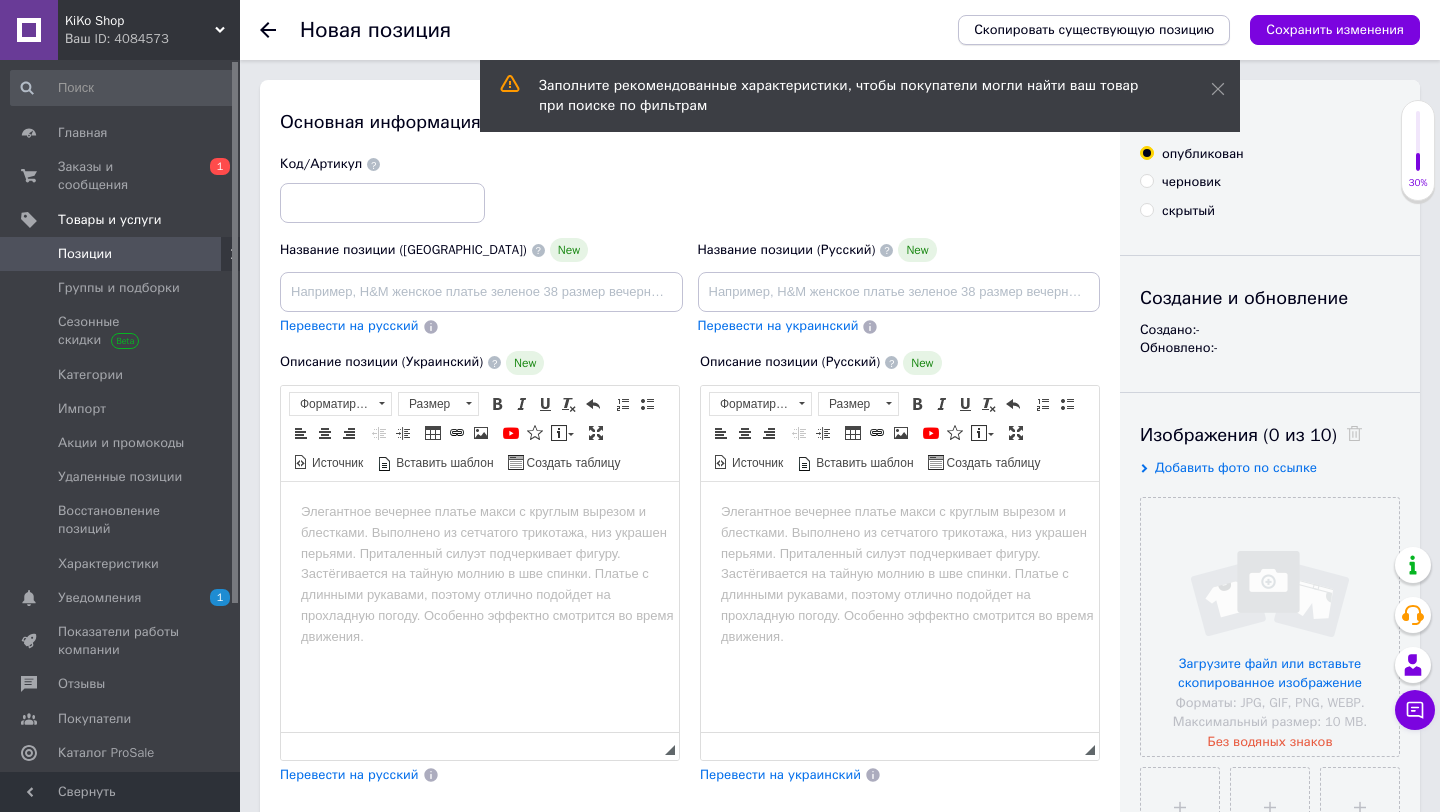 click on "Скопировать существующую позицию" at bounding box center [1094, 30] 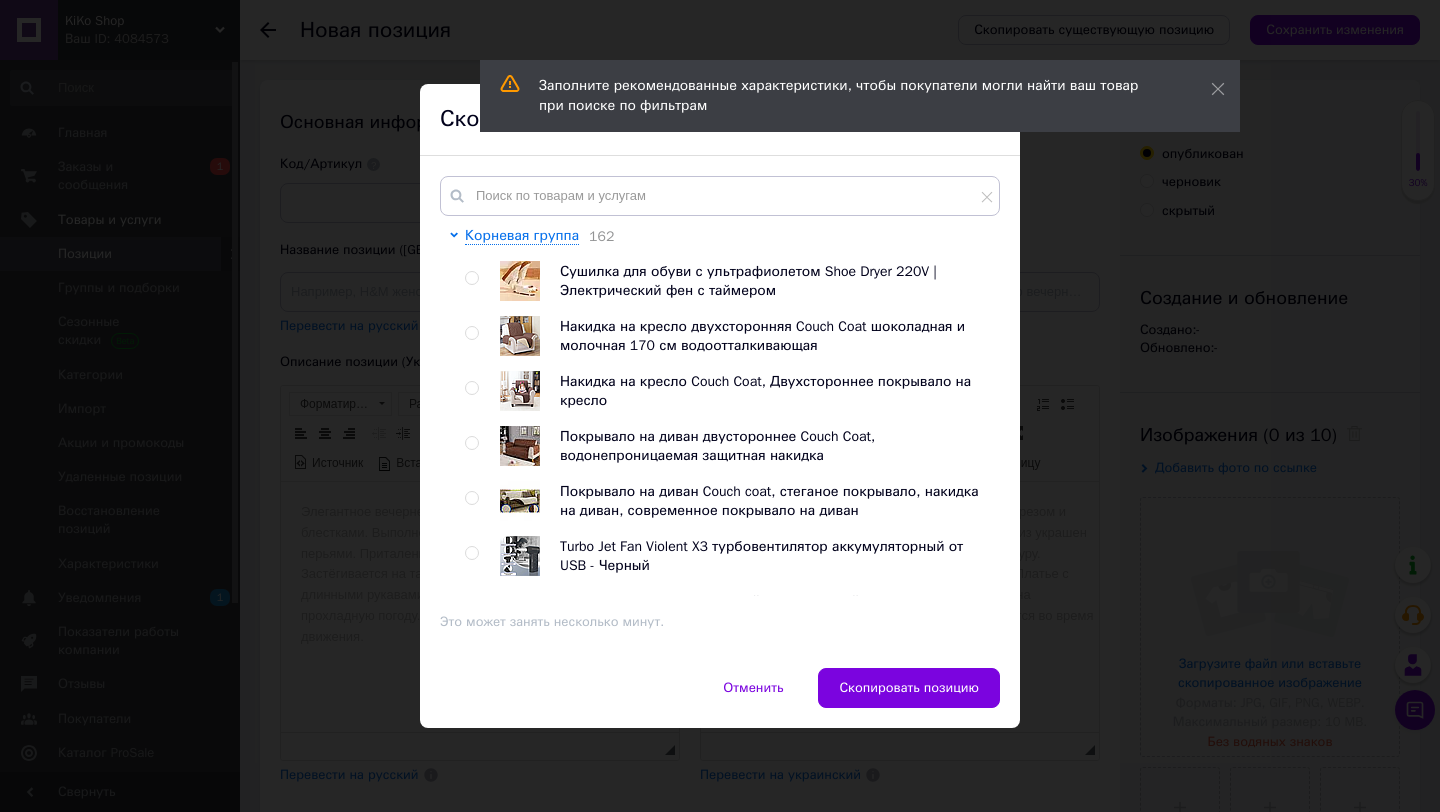 click at bounding box center [520, 281] 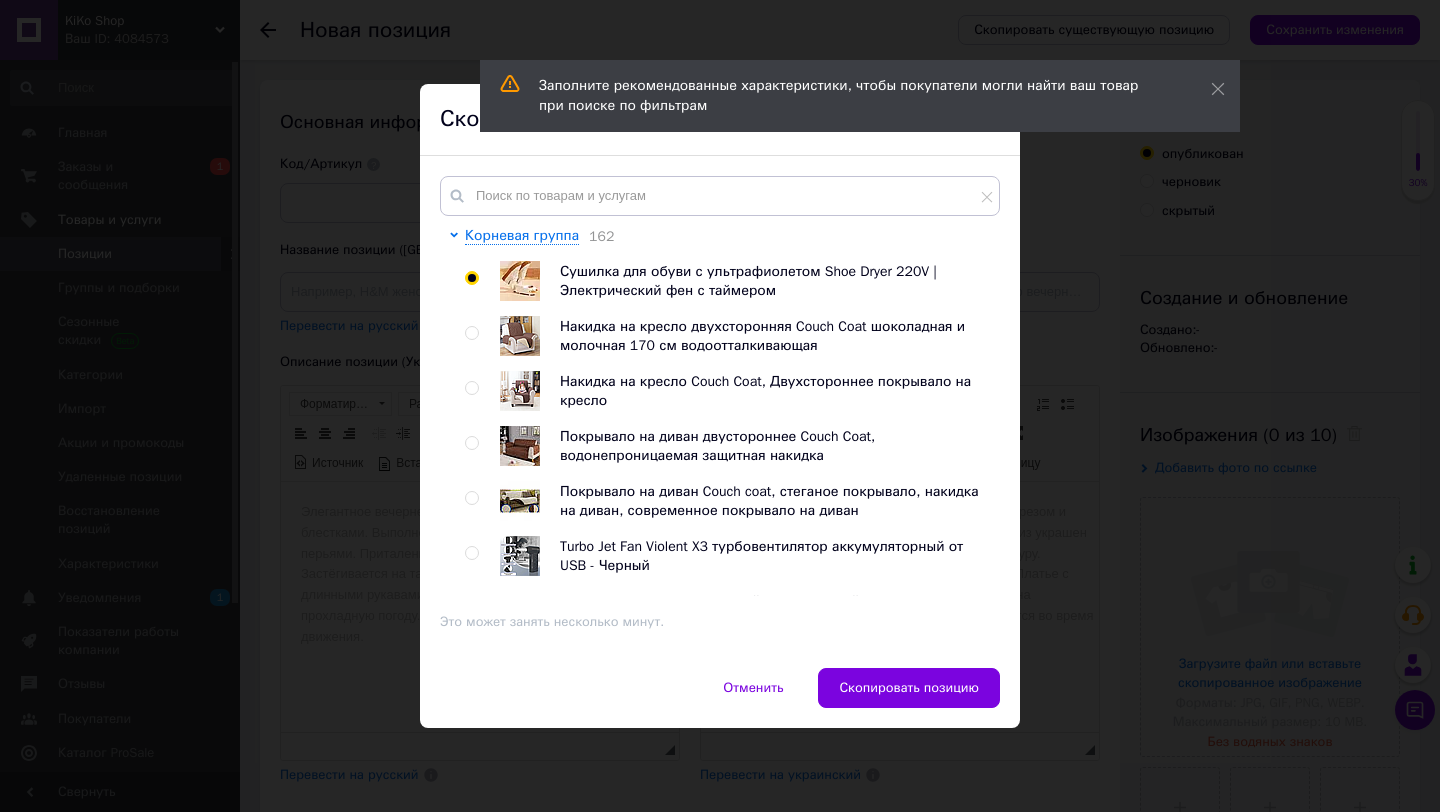 radio on "true" 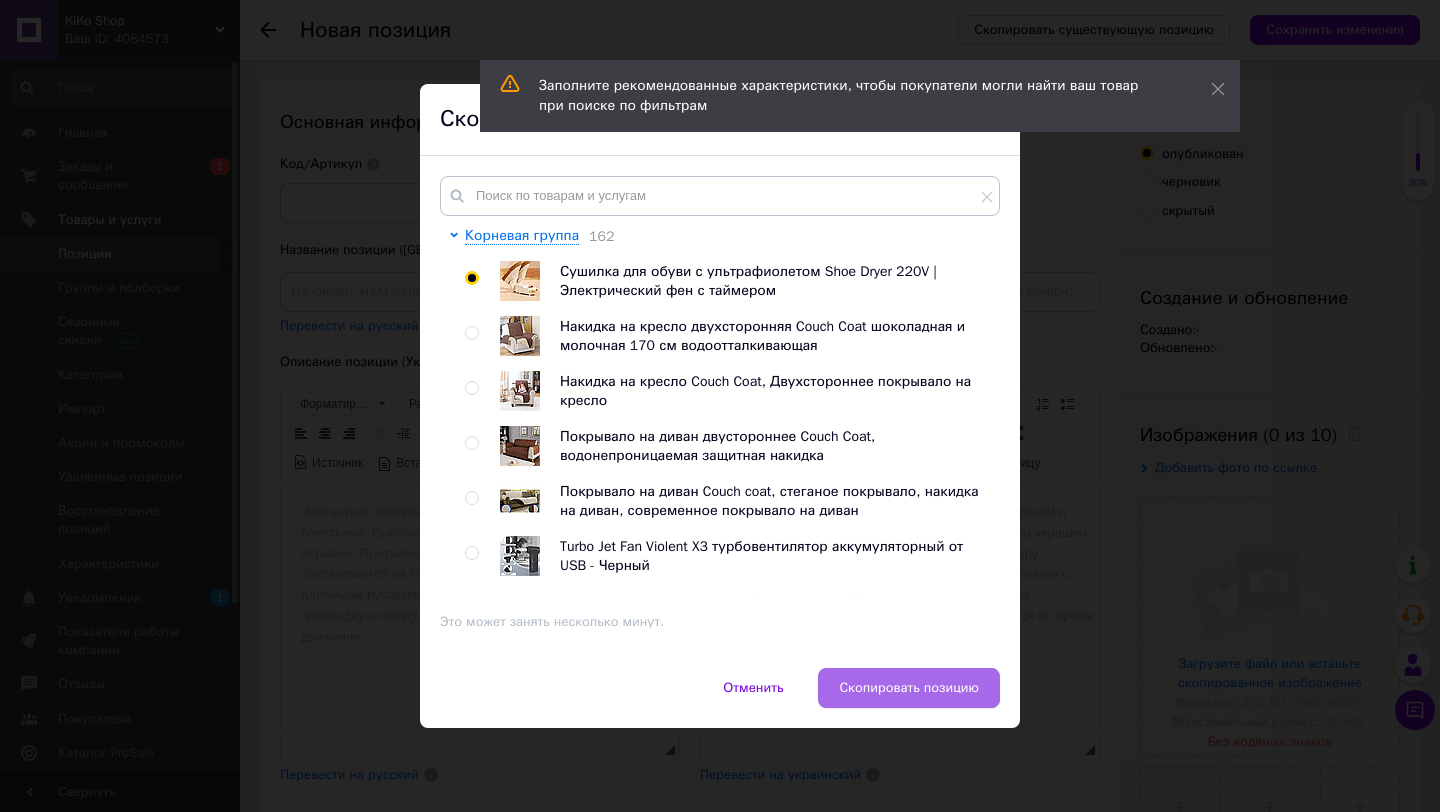 click on "Скопировать позицию" at bounding box center [909, 688] 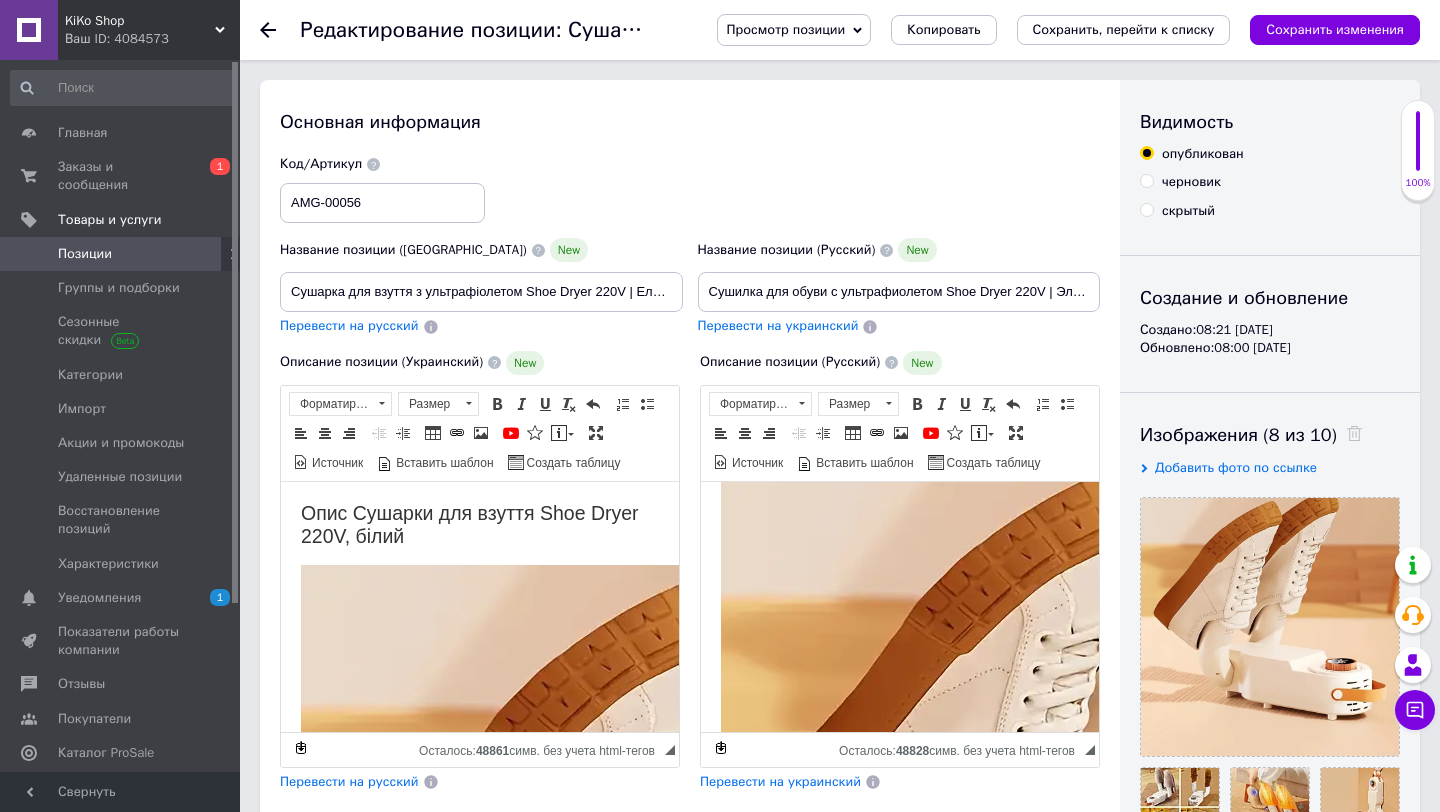 scroll, scrollTop: 113, scrollLeft: 0, axis: vertical 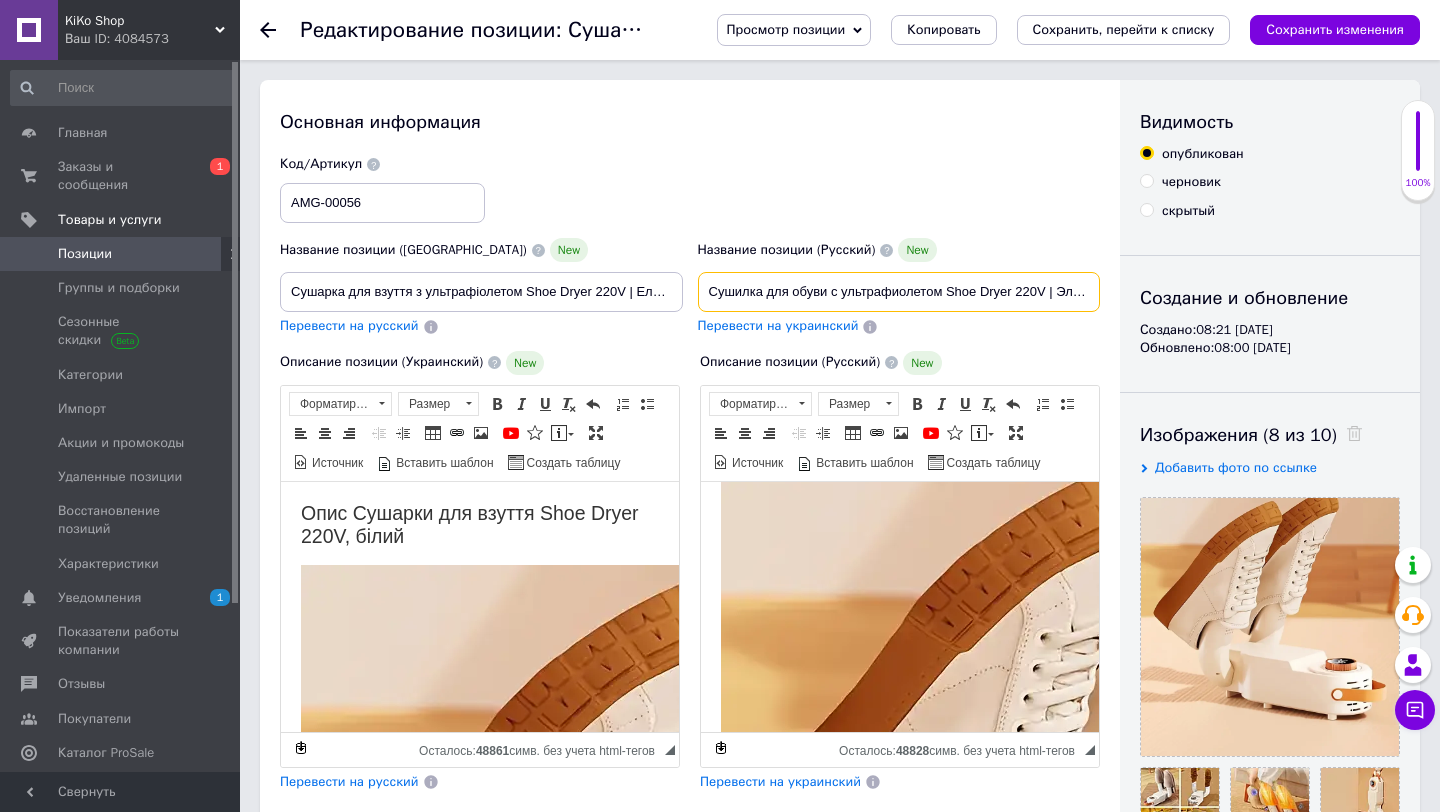 click on "Сушилка для обуви с ультрафиолетом Shoe Dryer 220V | Электрический фен с таймером" at bounding box center [899, 292] 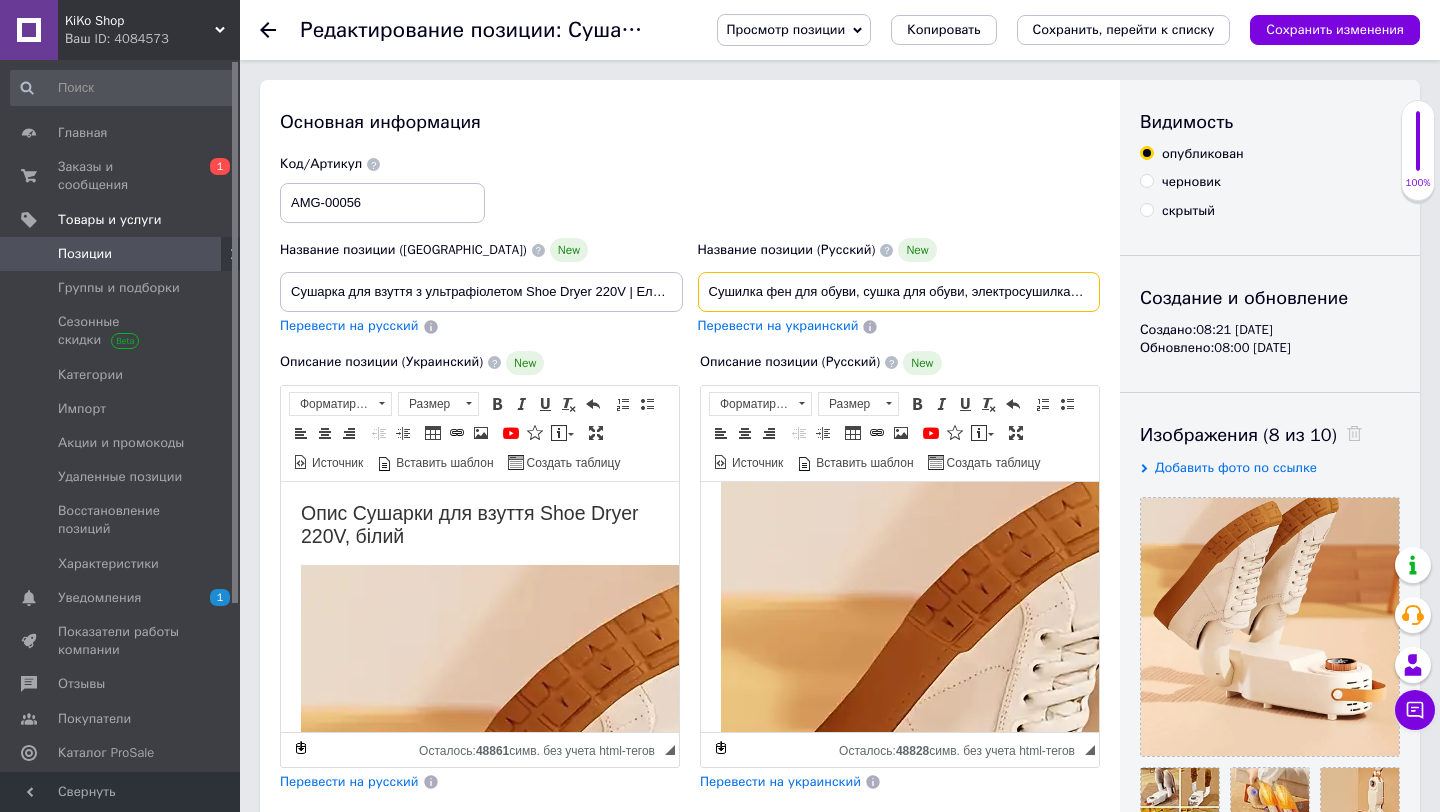 scroll, scrollTop: 0, scrollLeft: 48, axis: horizontal 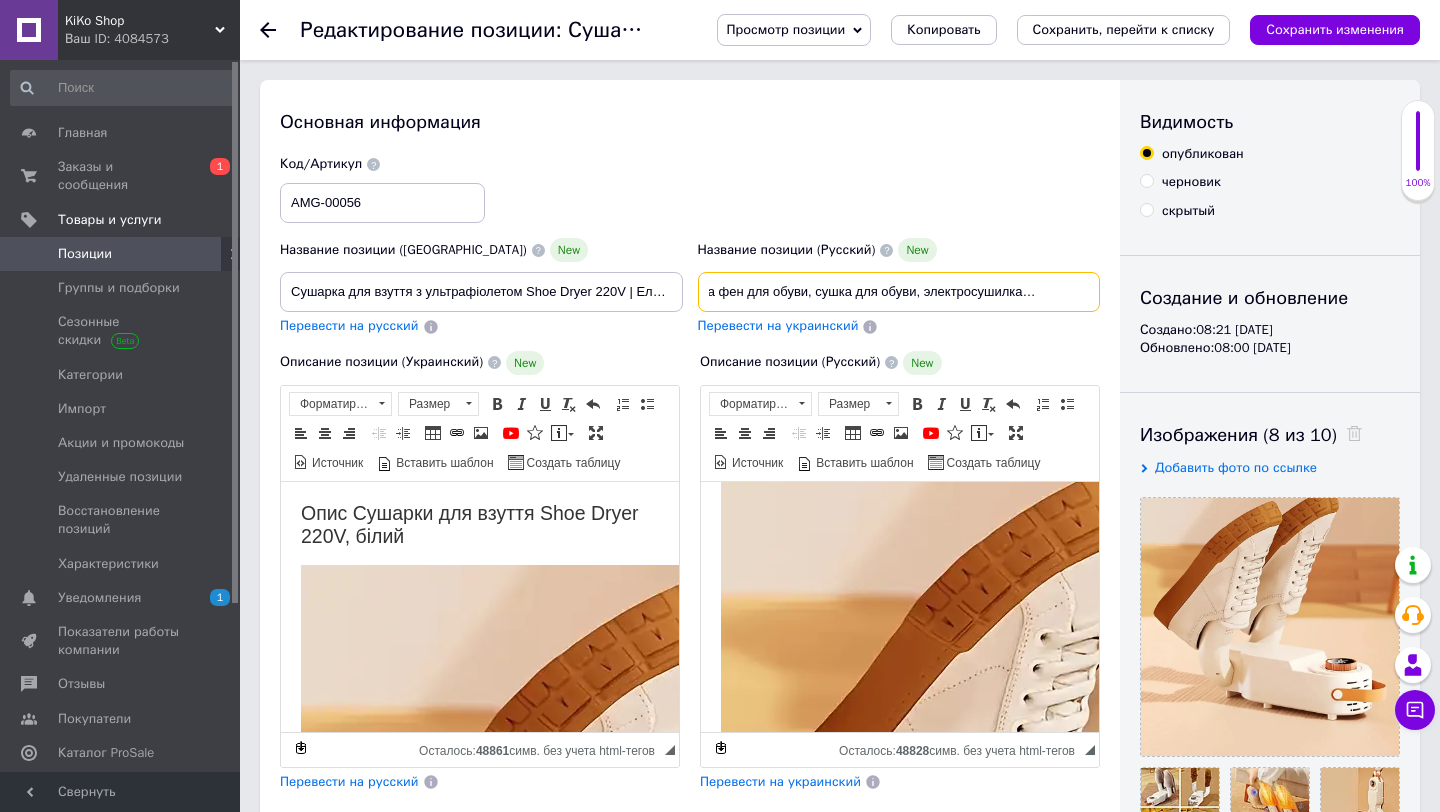 type on "Сушилка фен для обуви, сушка для обуви, электросушилка для обуви" 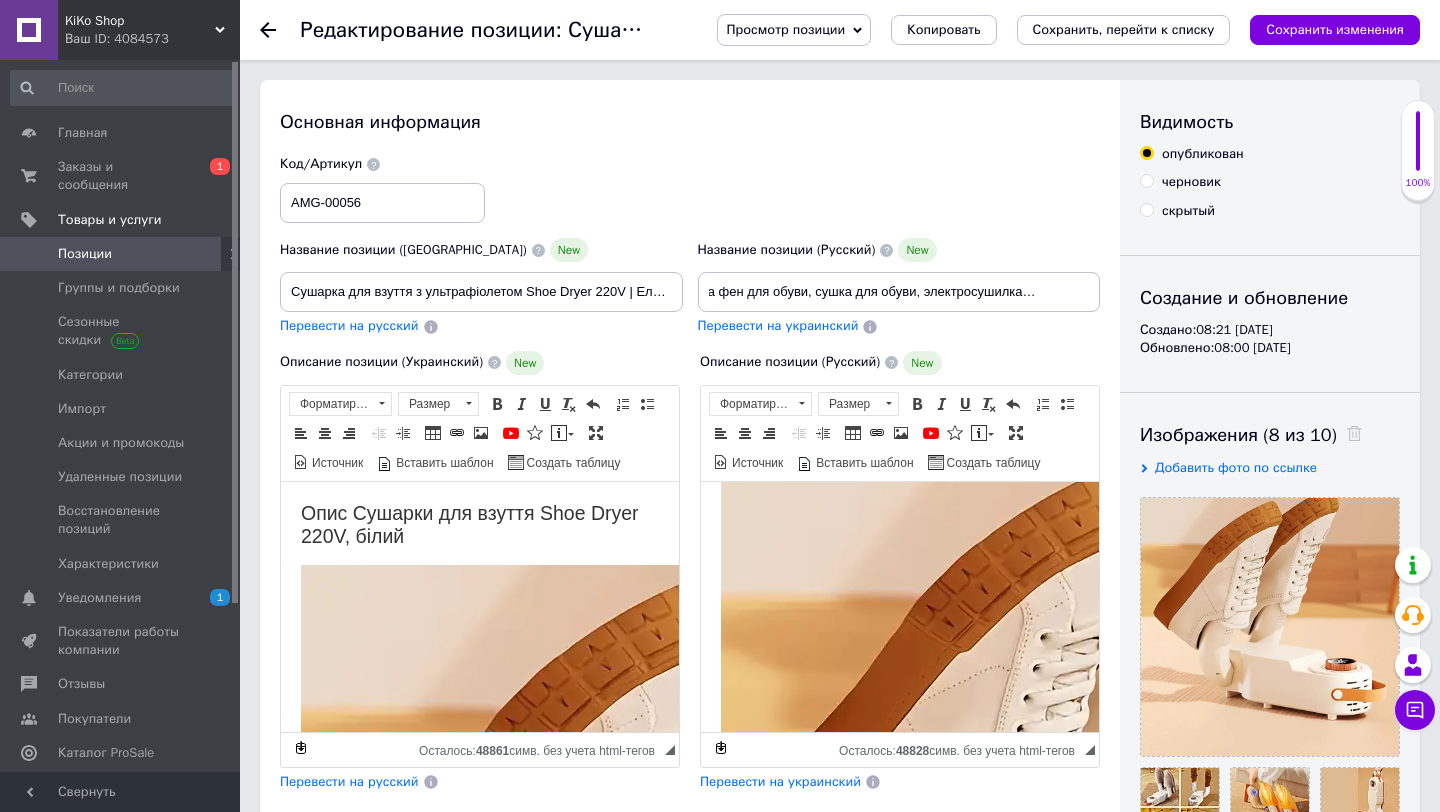 scroll, scrollTop: 0, scrollLeft: 0, axis: both 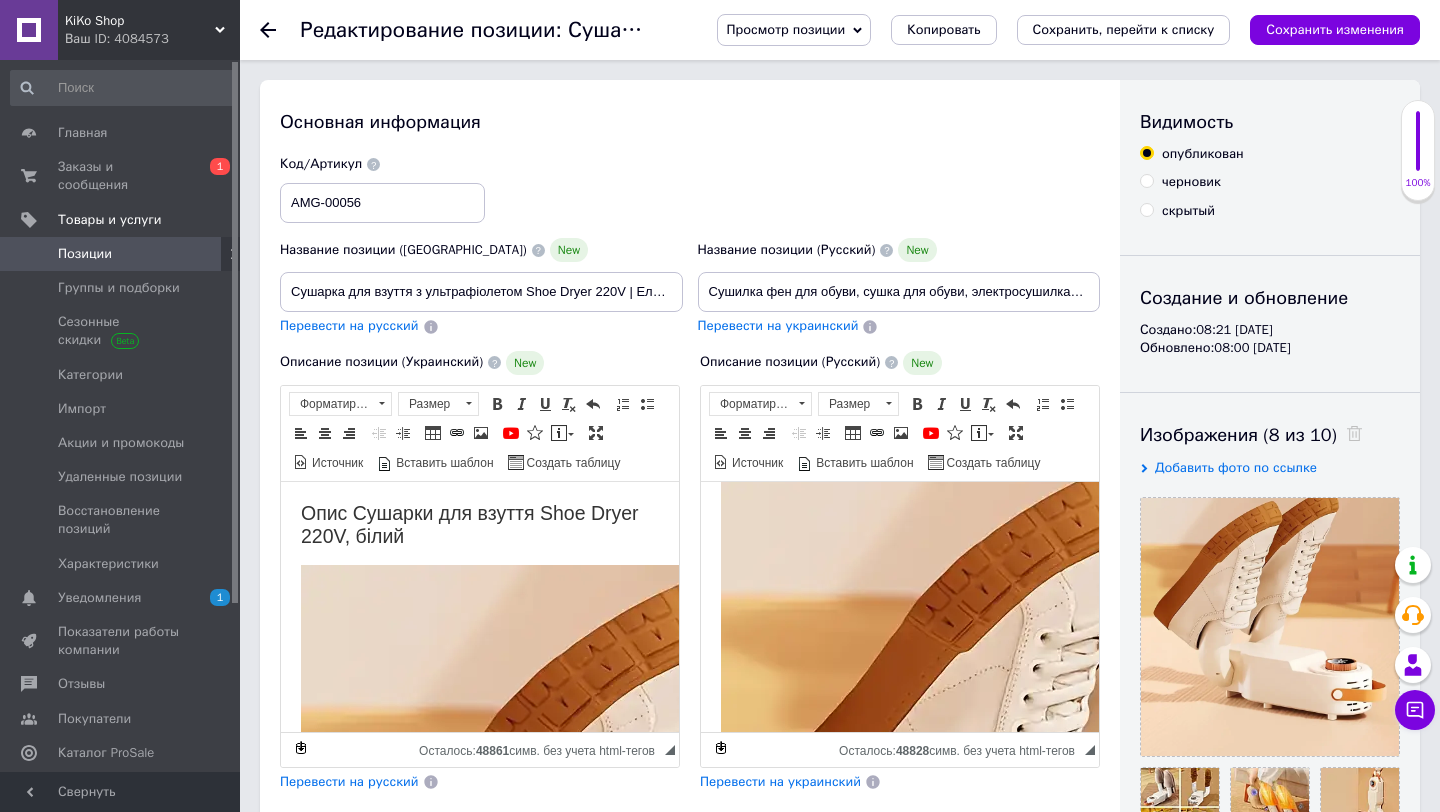 click on "Перевести на украинский" at bounding box center [778, 326] 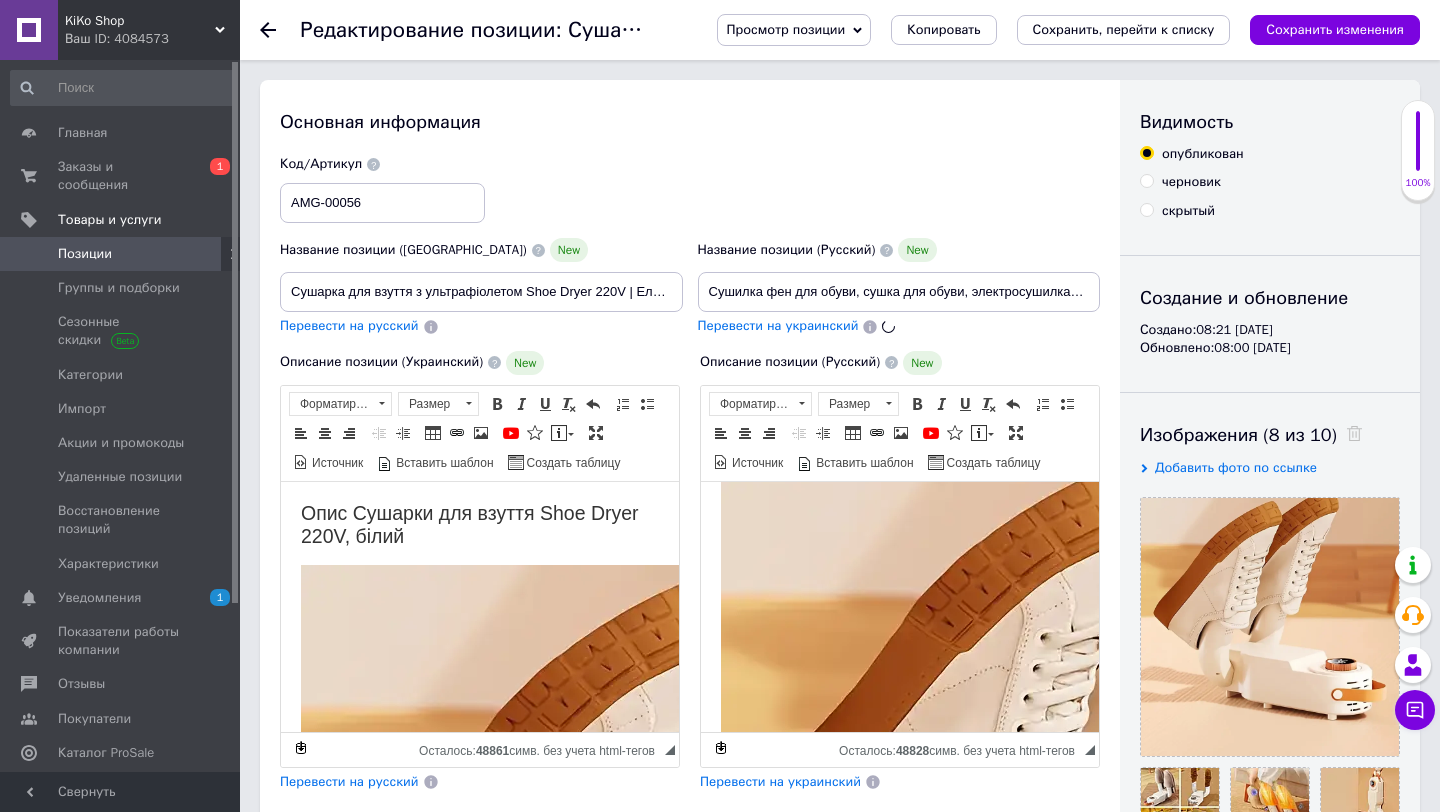 type on "Сушарка фен для взуття, сушіння для взуття, електросушарка для взуття" 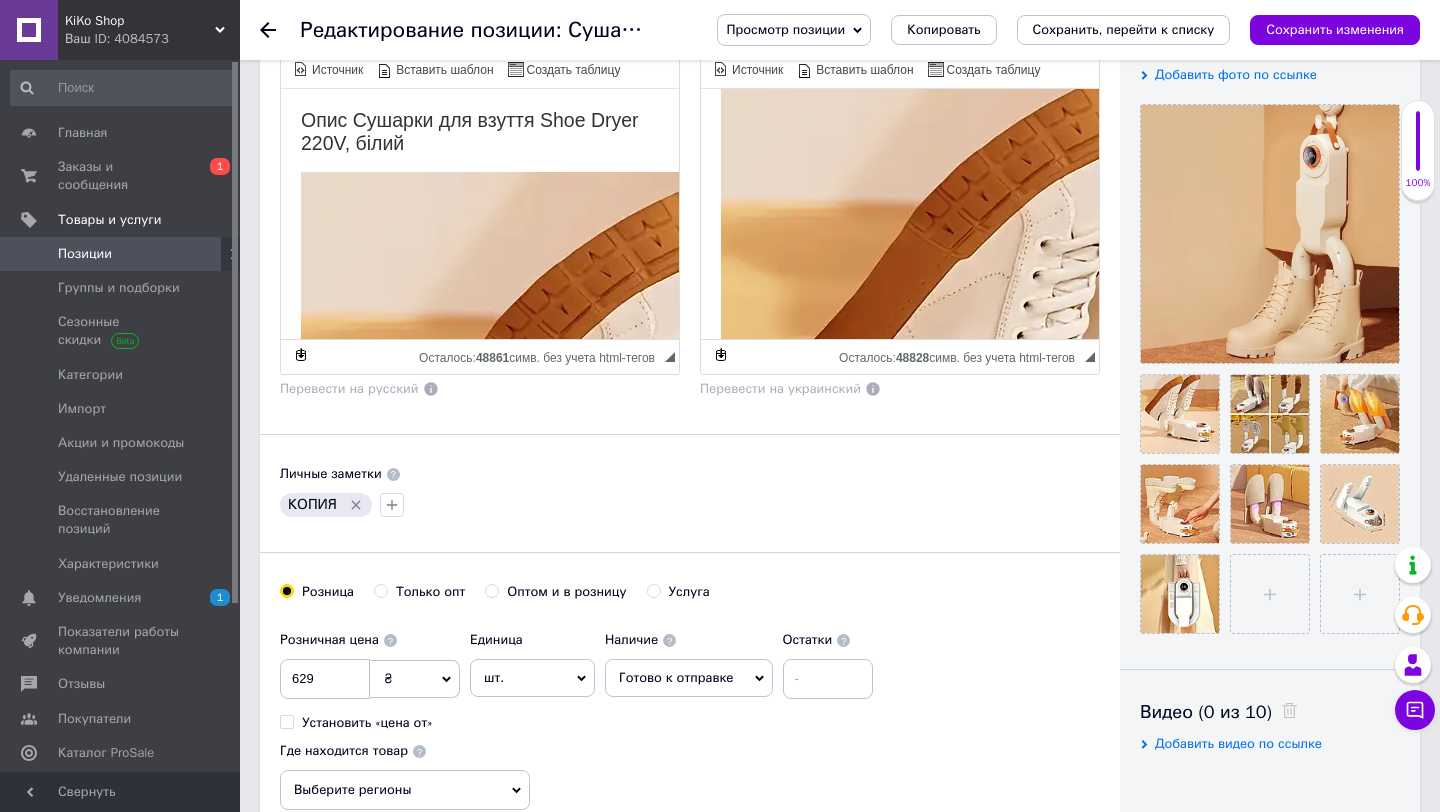 scroll, scrollTop: 403, scrollLeft: 0, axis: vertical 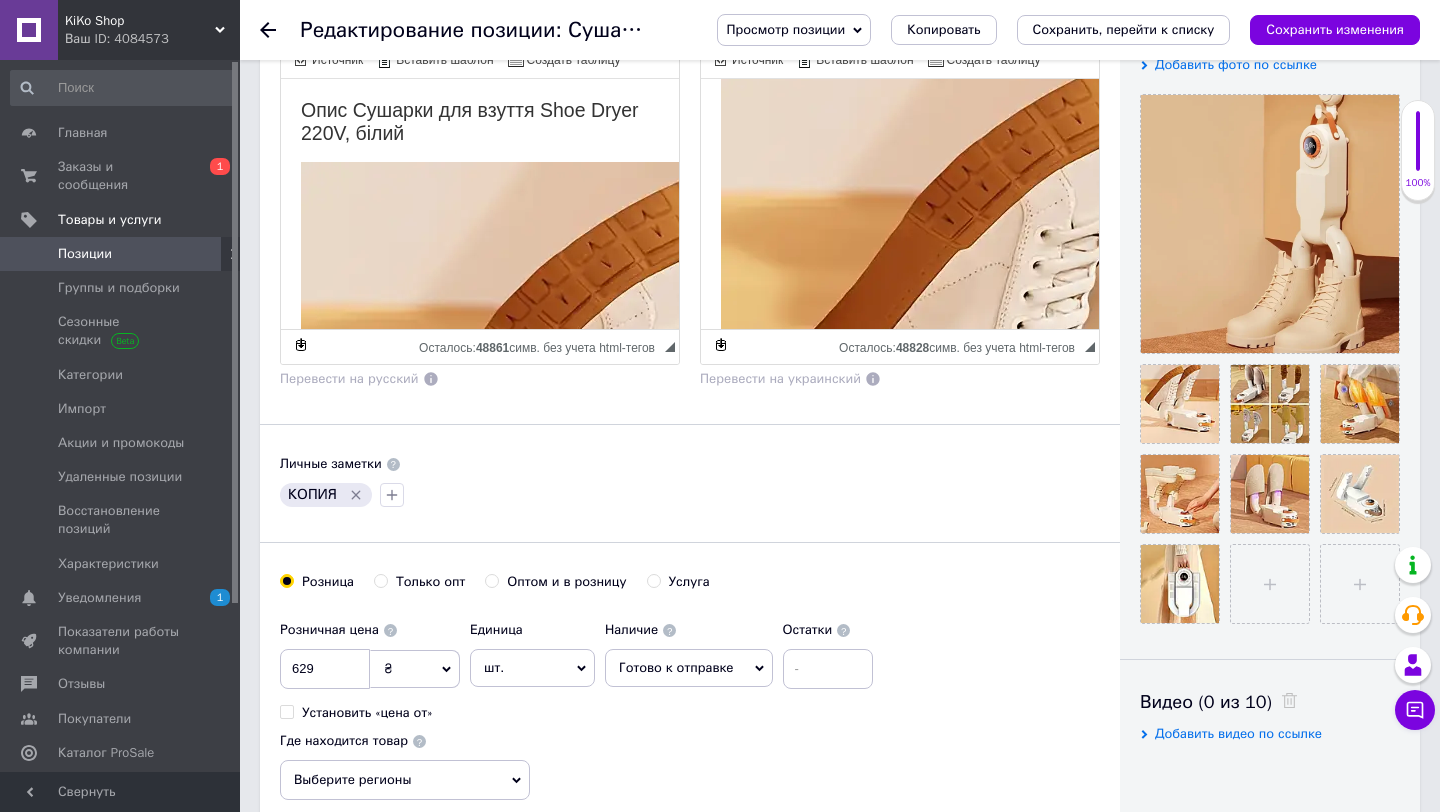 click 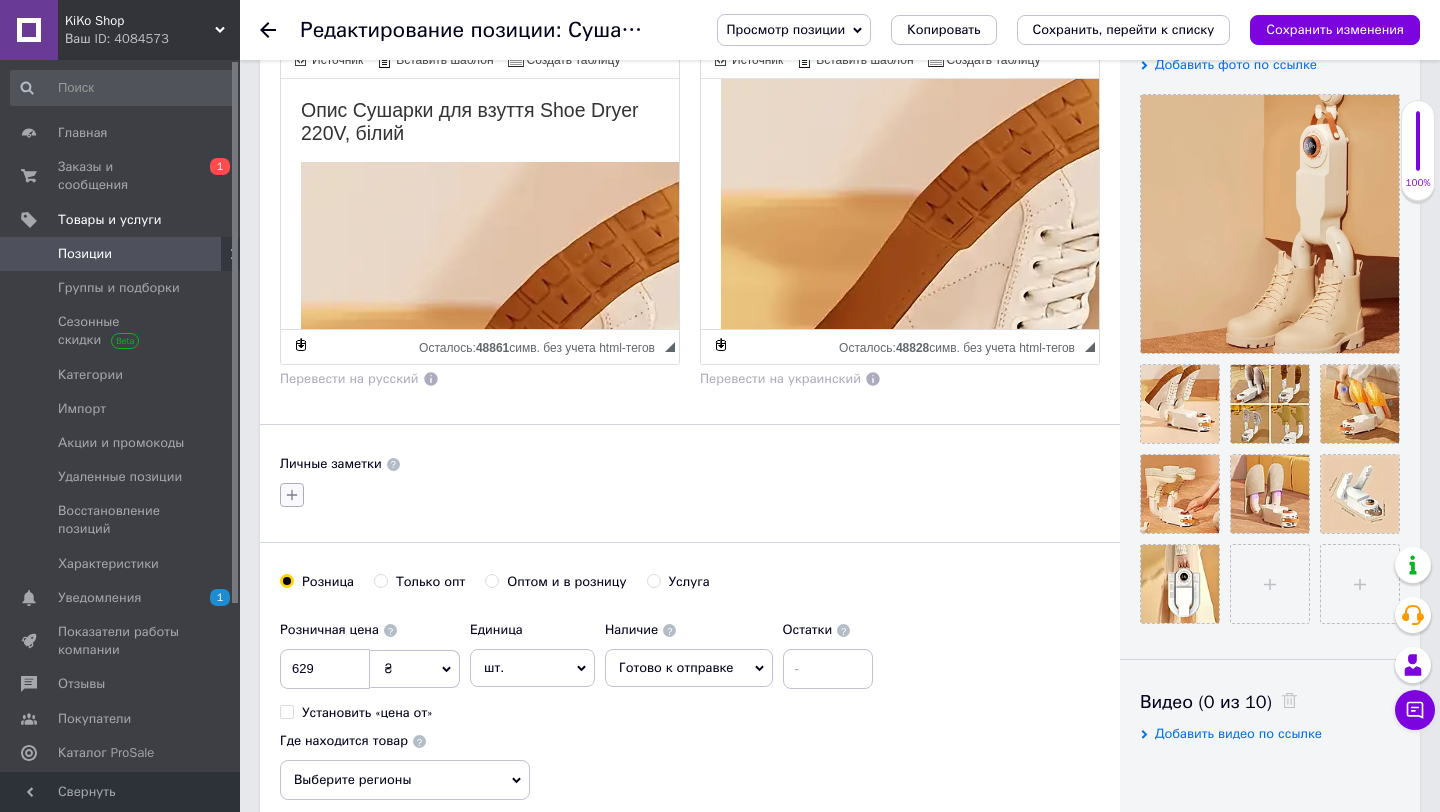 click at bounding box center (292, 495) 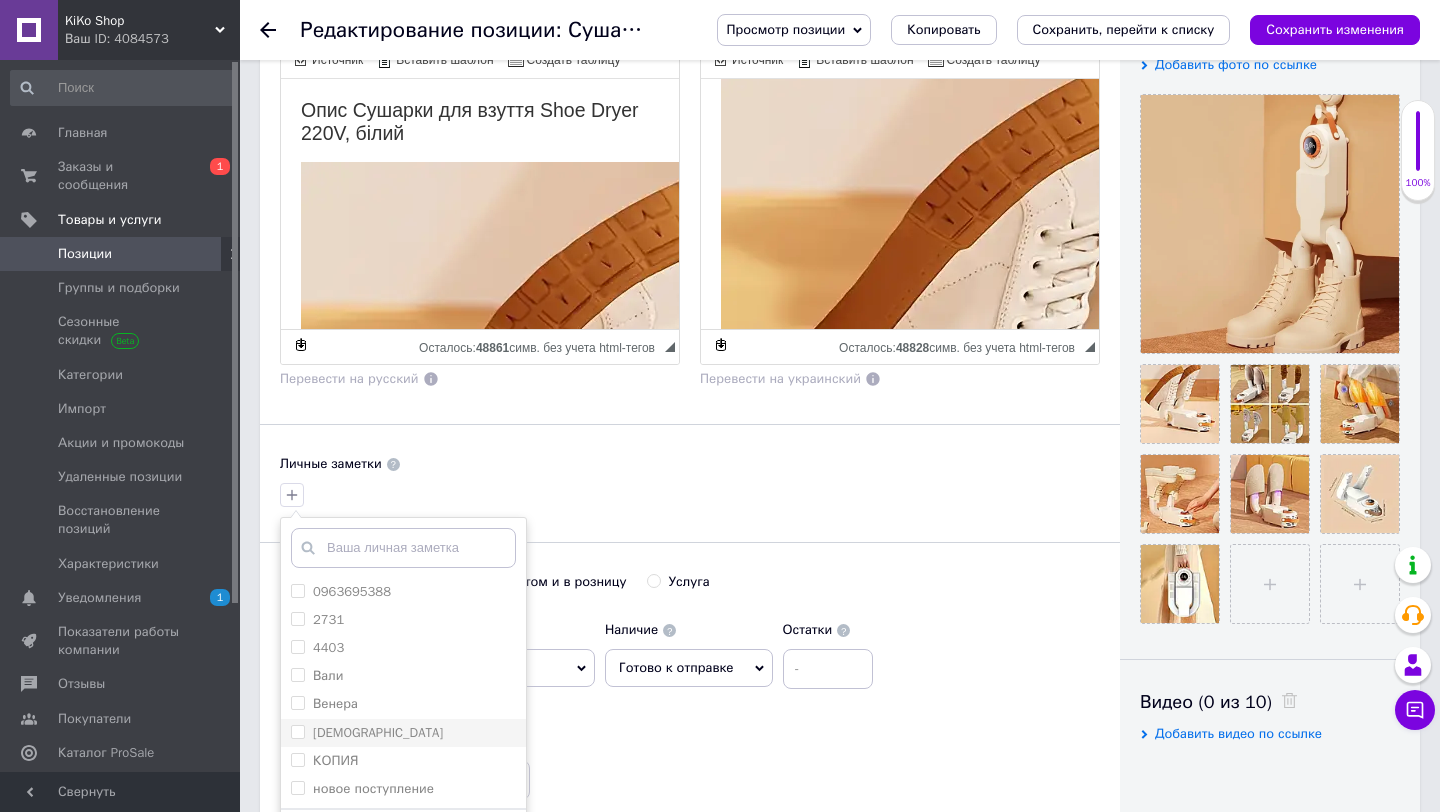 click on "[DEMOGRAPHIC_DATA]" at bounding box center (403, 733) 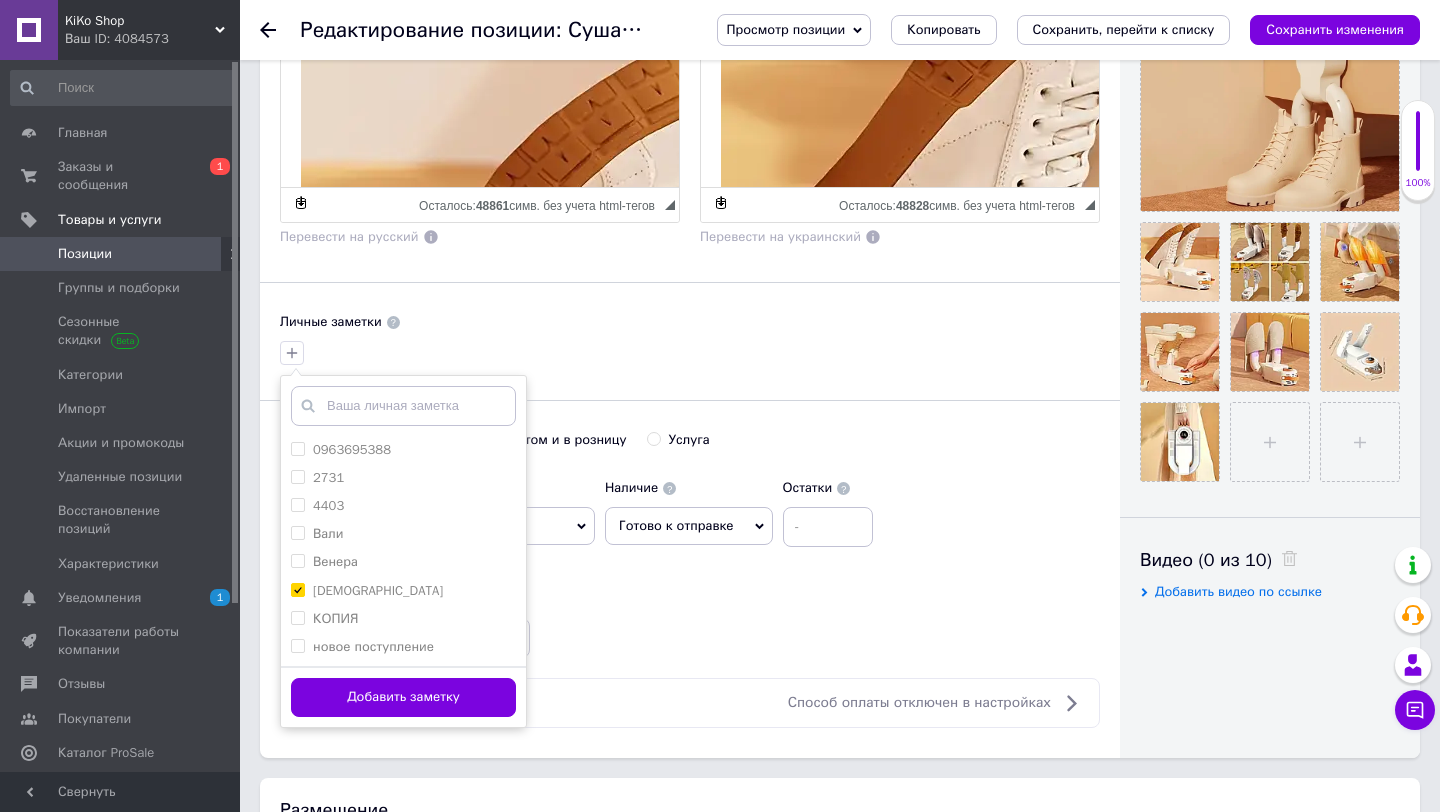scroll, scrollTop: 555, scrollLeft: 0, axis: vertical 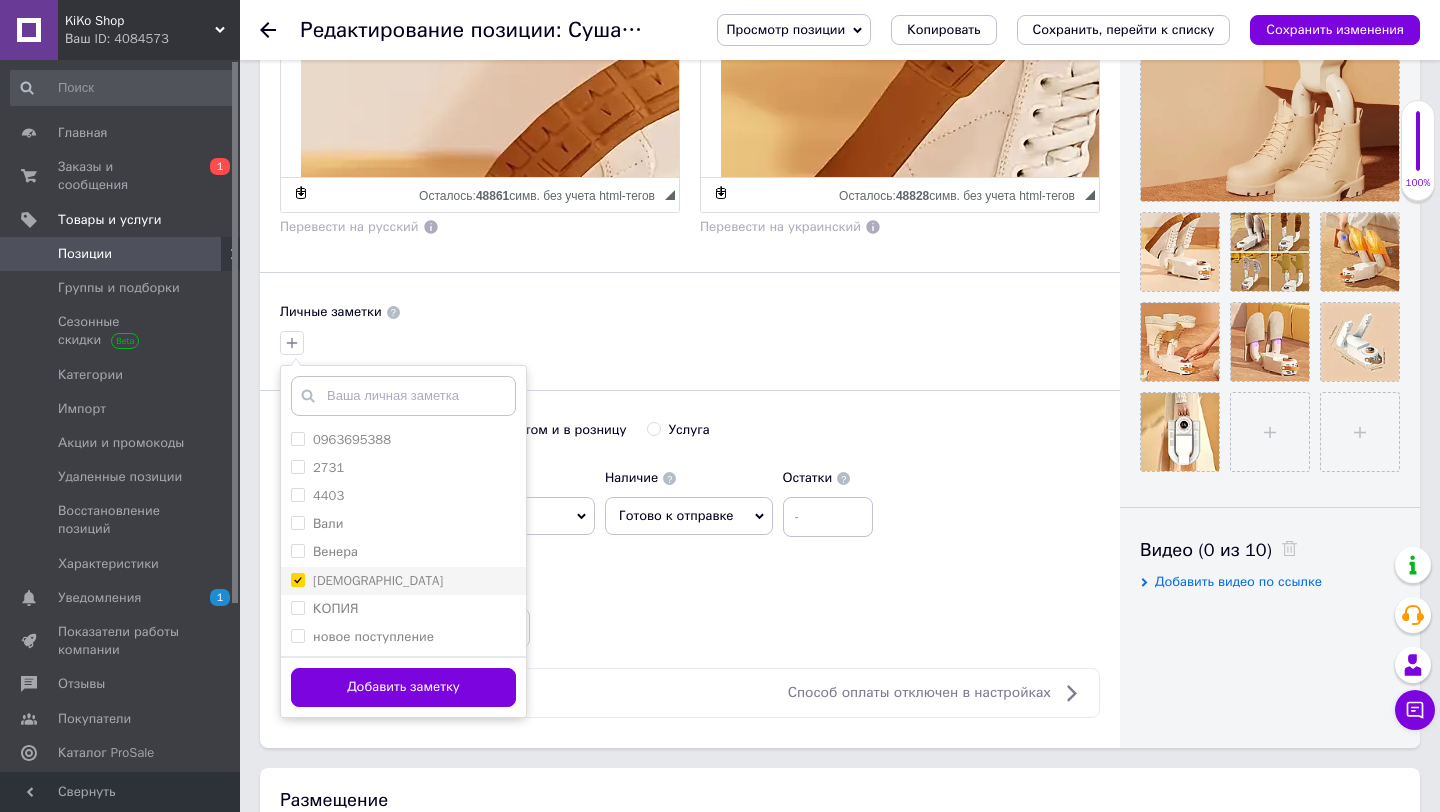 click on "[DEMOGRAPHIC_DATA]" at bounding box center [378, 580] 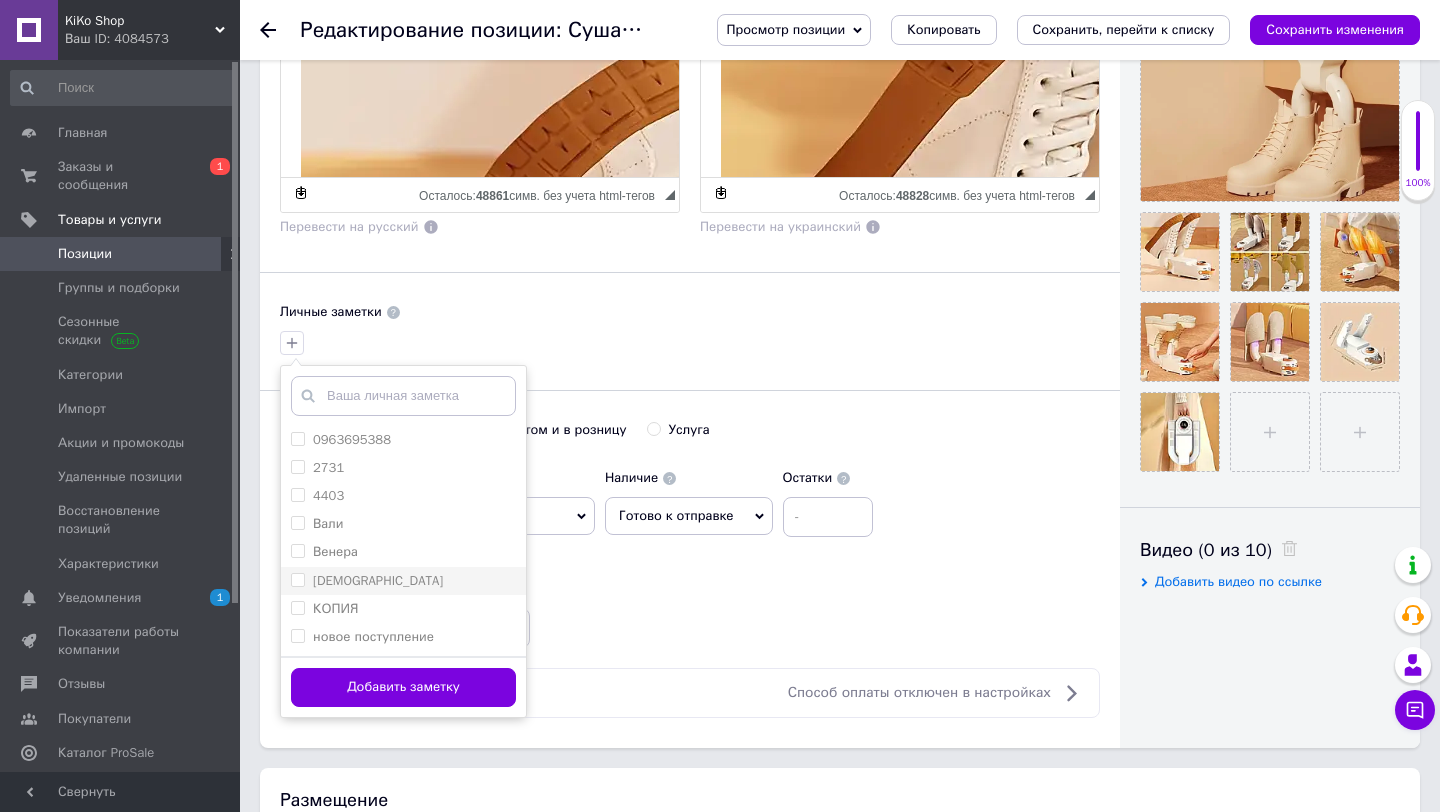 checkbox on "false" 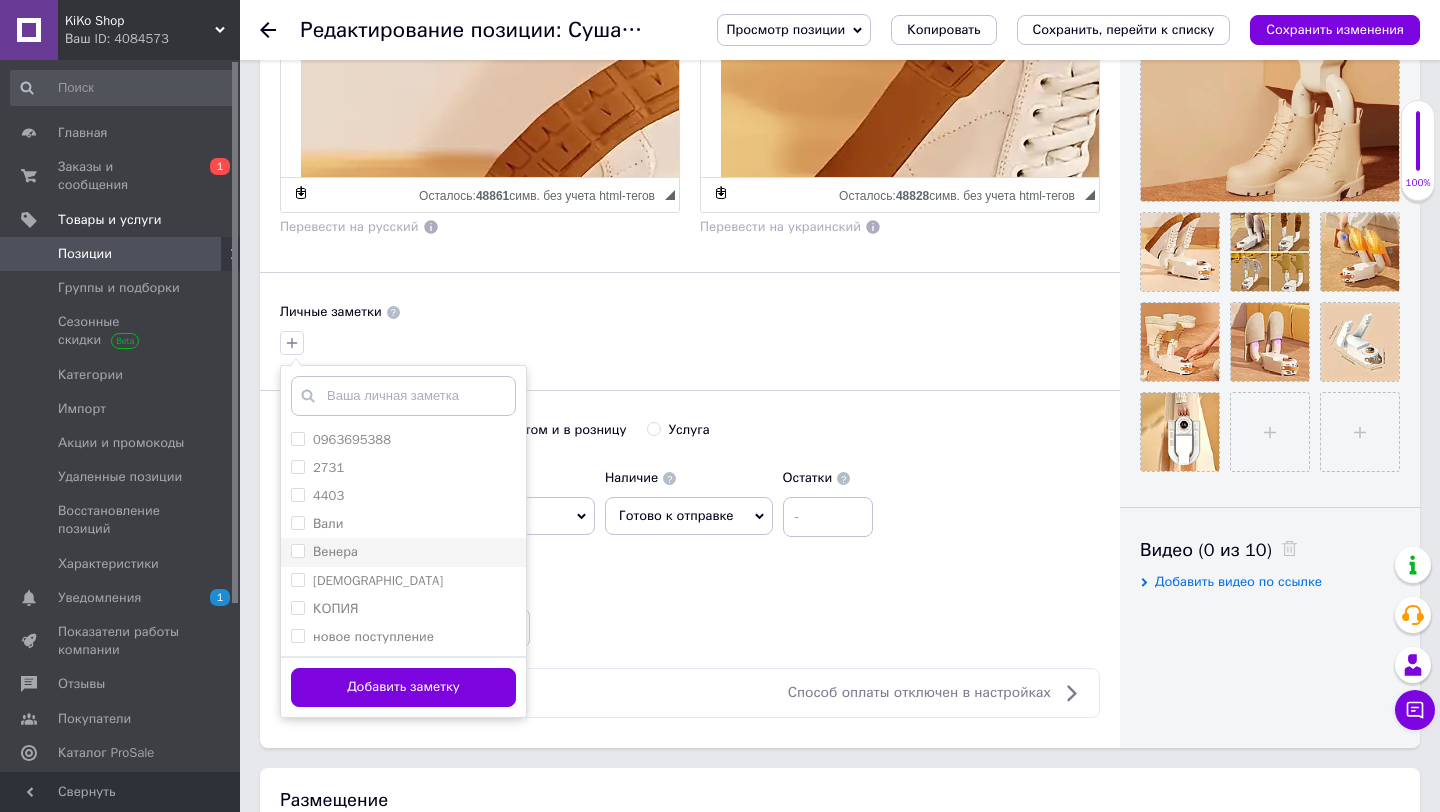 click on "Венера" at bounding box center (335, 551) 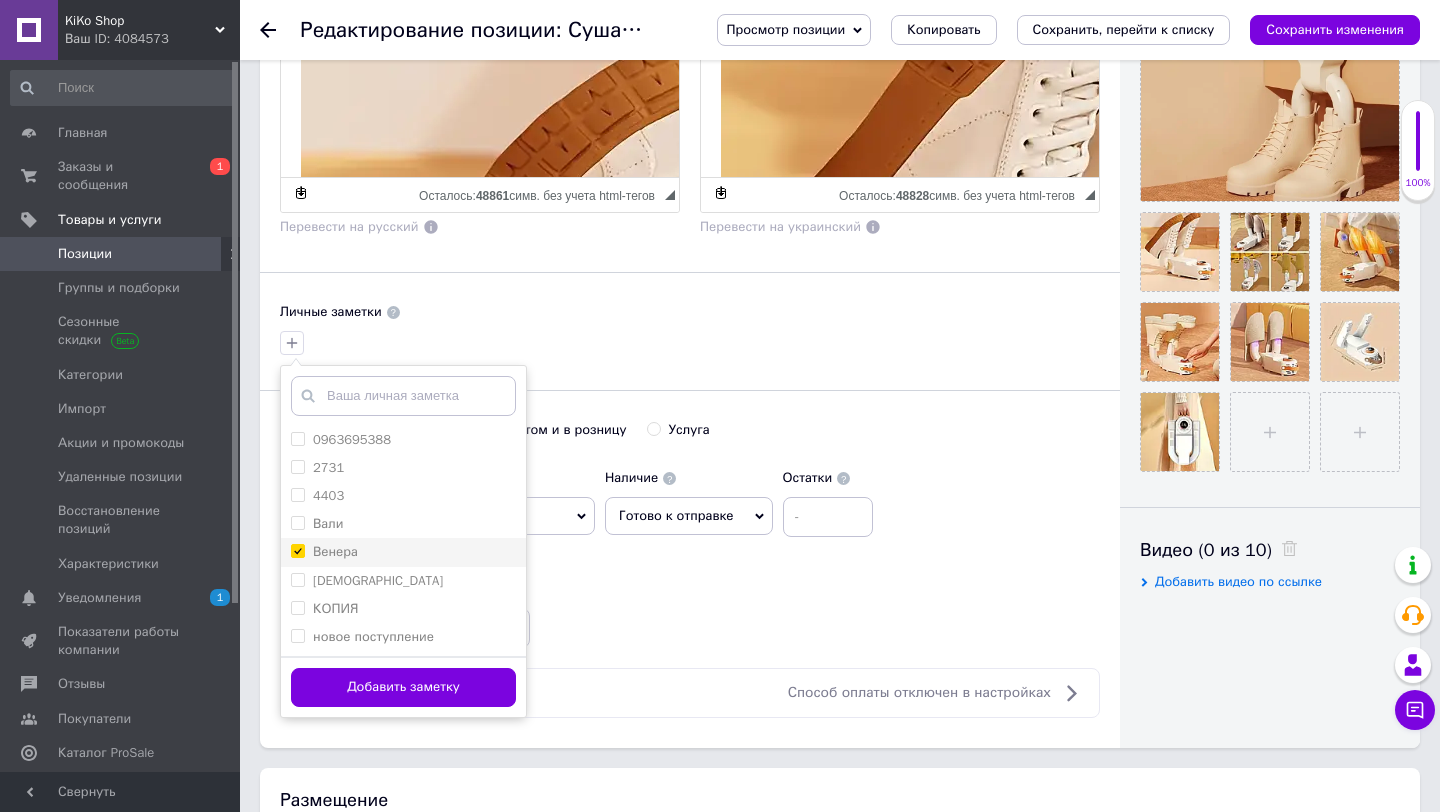 checkbox on "true" 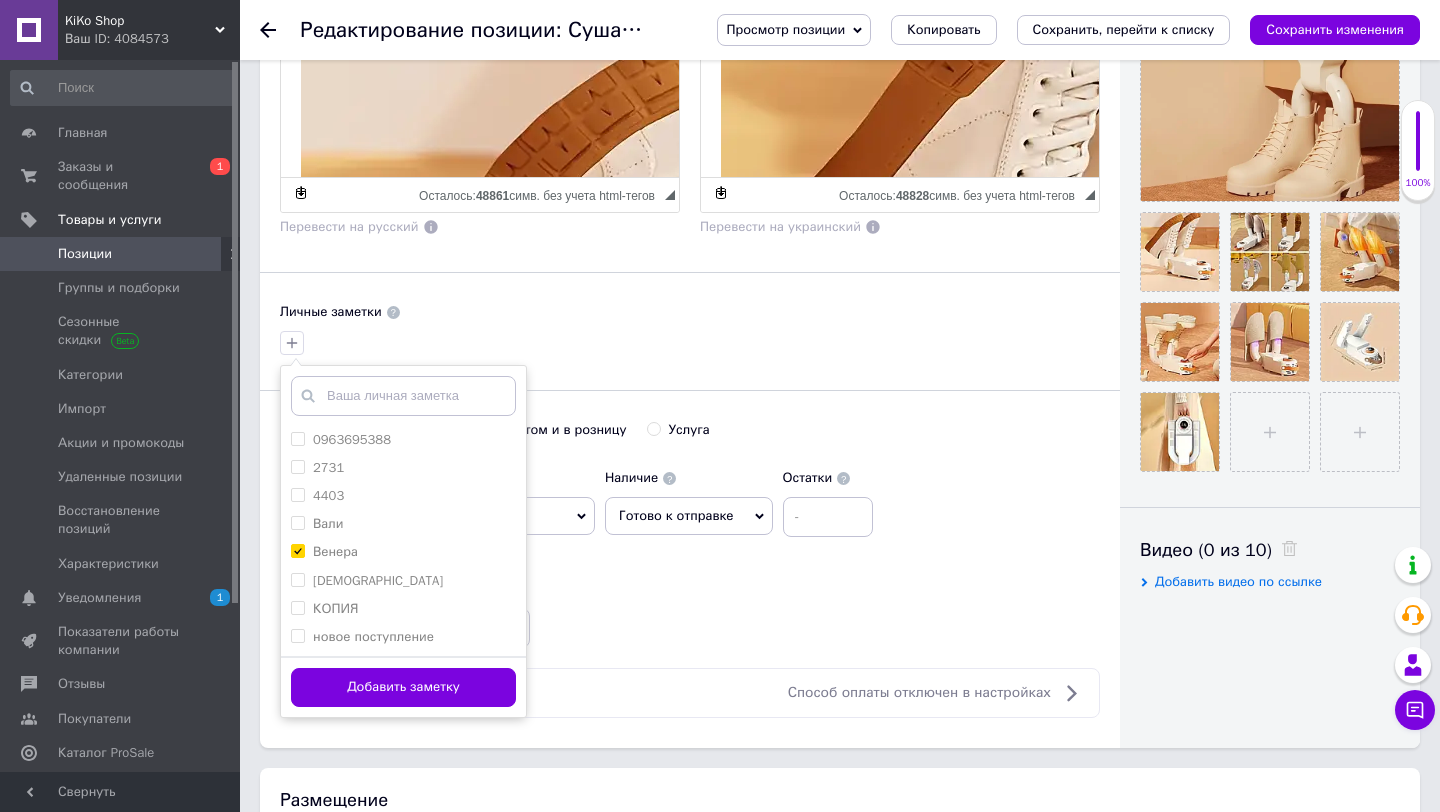 click on "Добавить заметку" at bounding box center (403, 686) 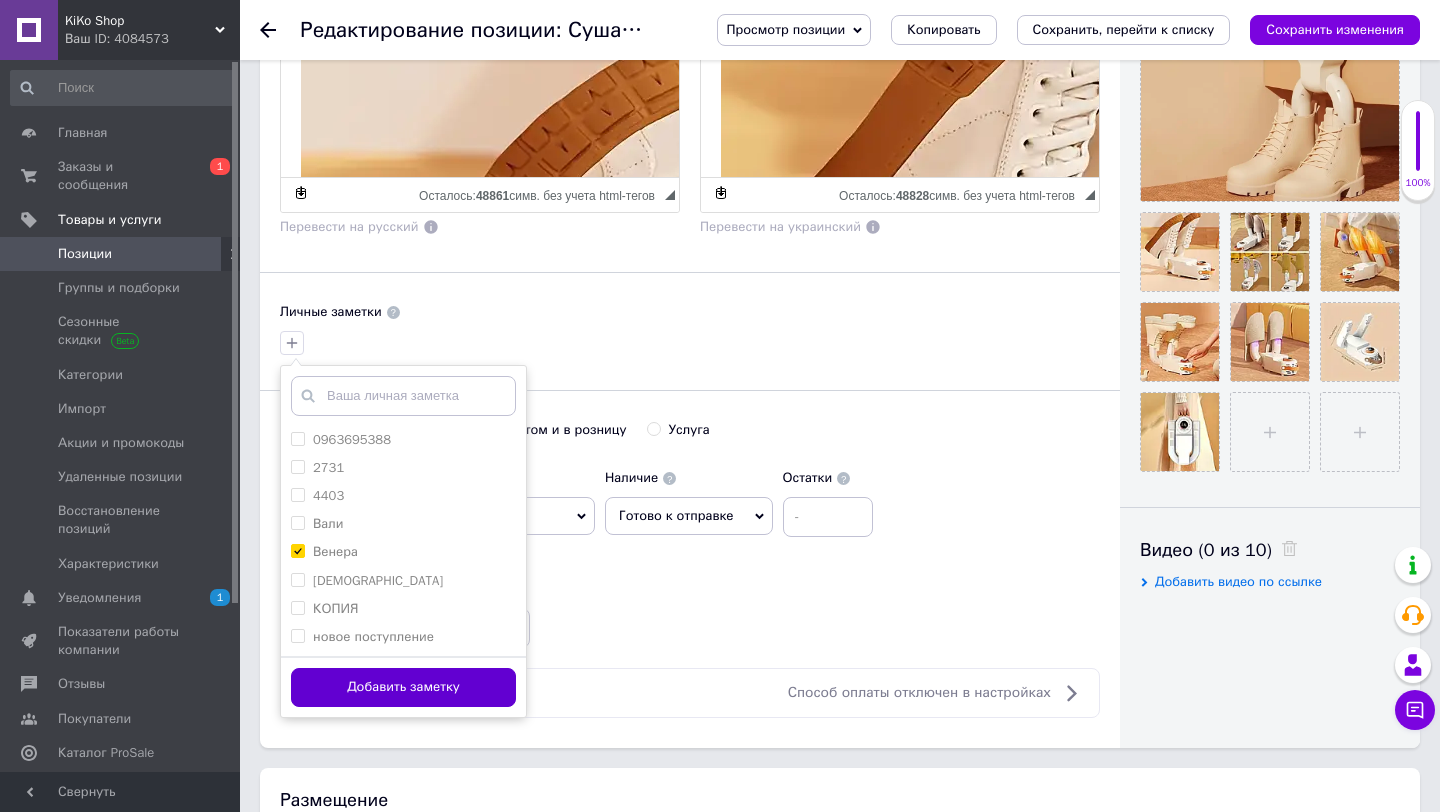 click on "Добавить заметку" at bounding box center [403, 687] 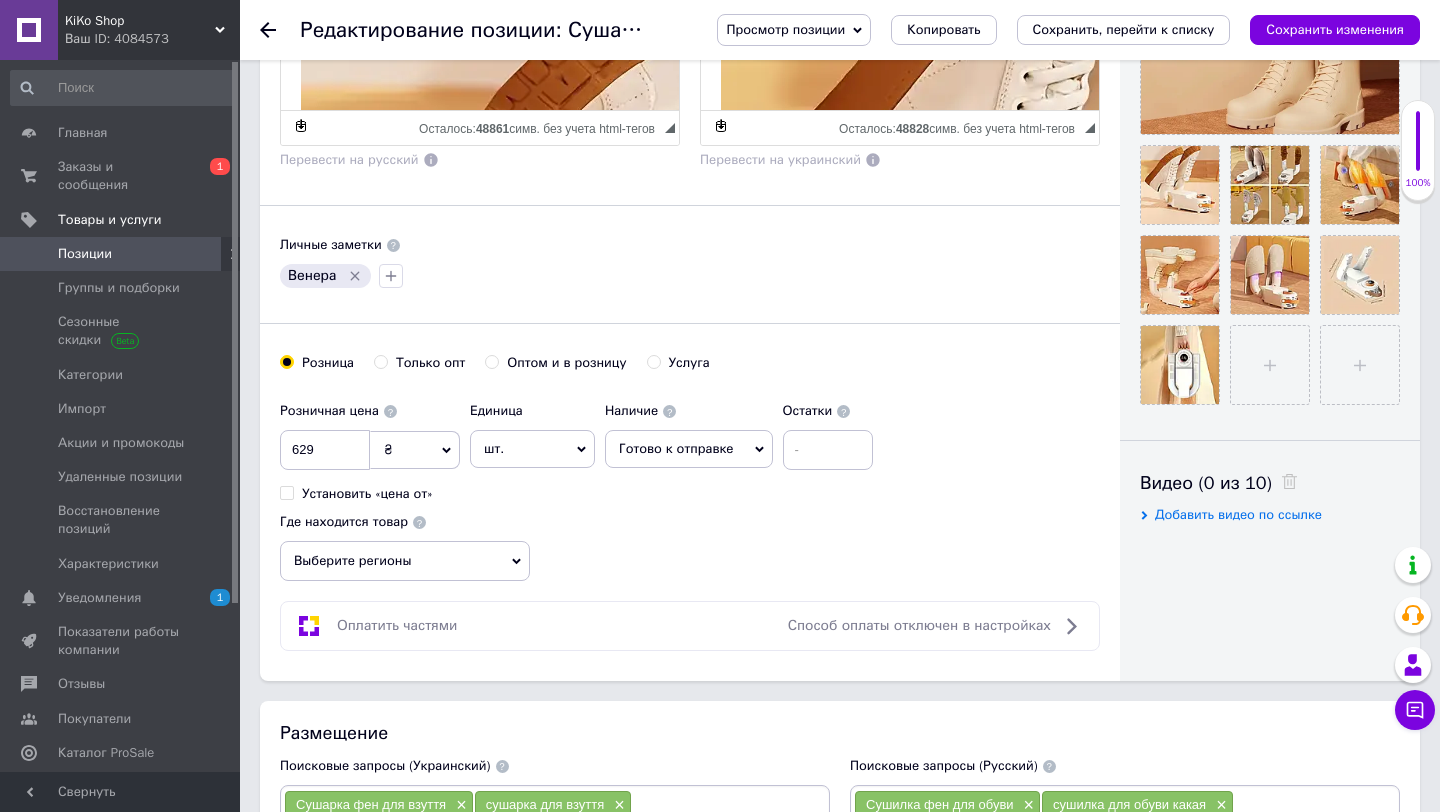 scroll, scrollTop: 667, scrollLeft: 0, axis: vertical 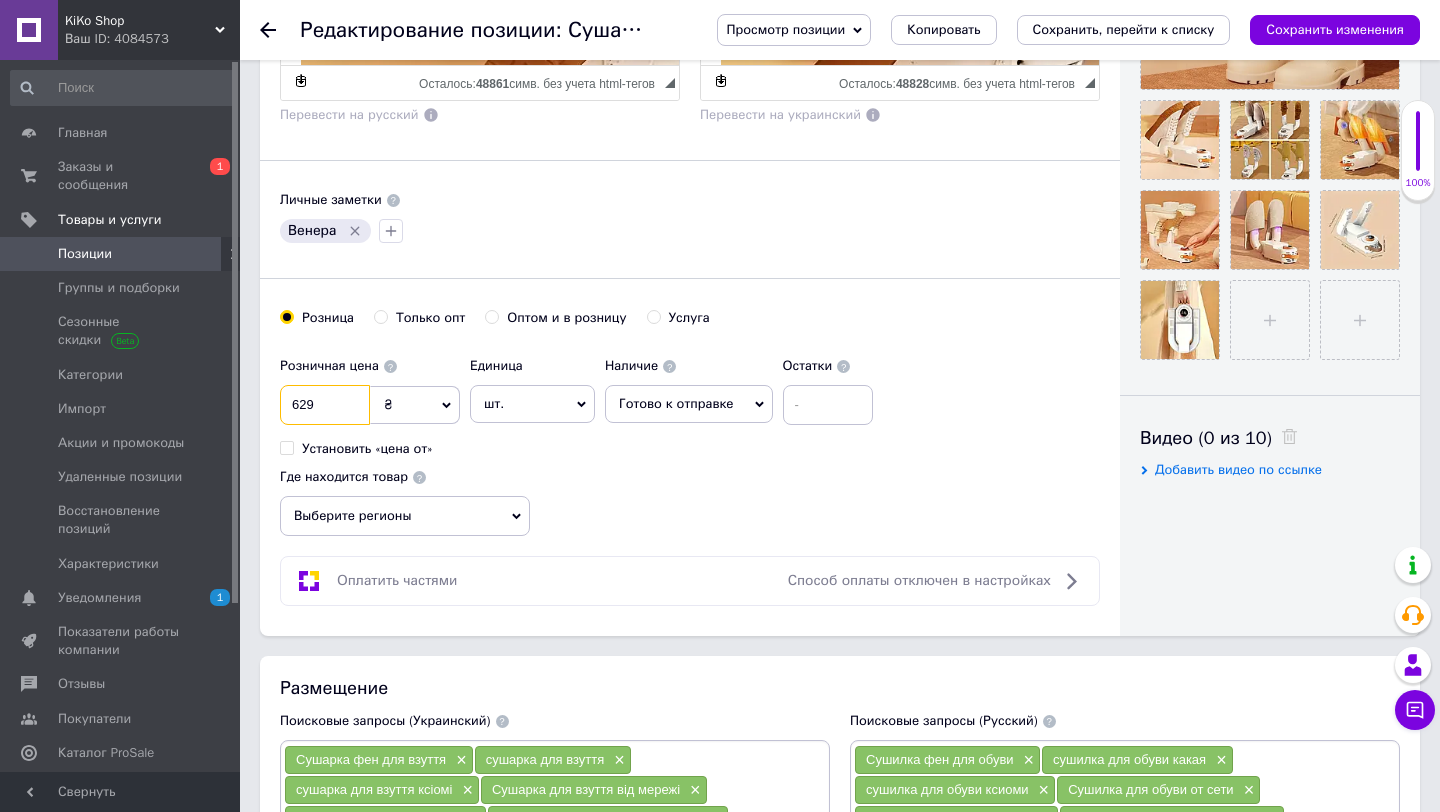 click on "629" at bounding box center (325, 405) 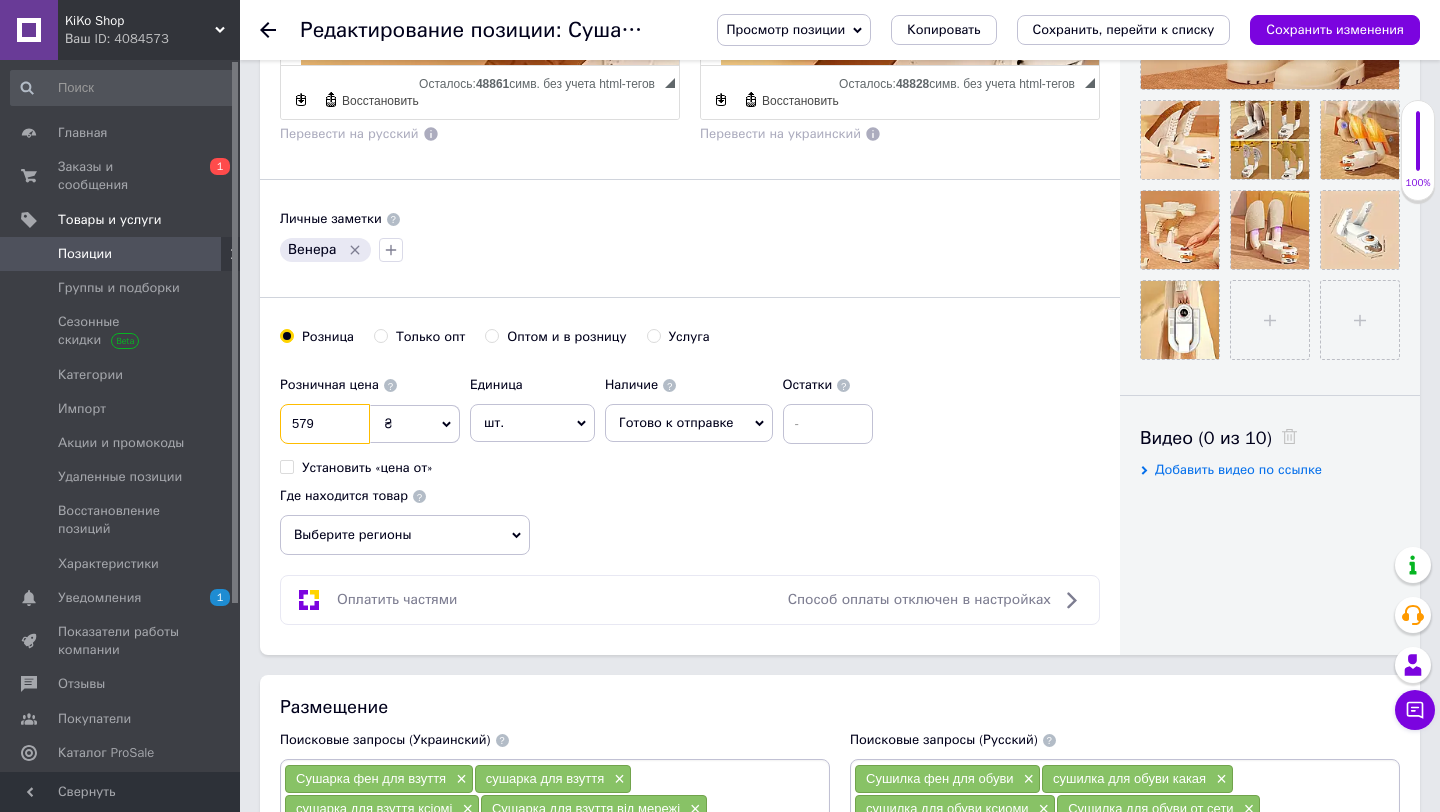 type on "579" 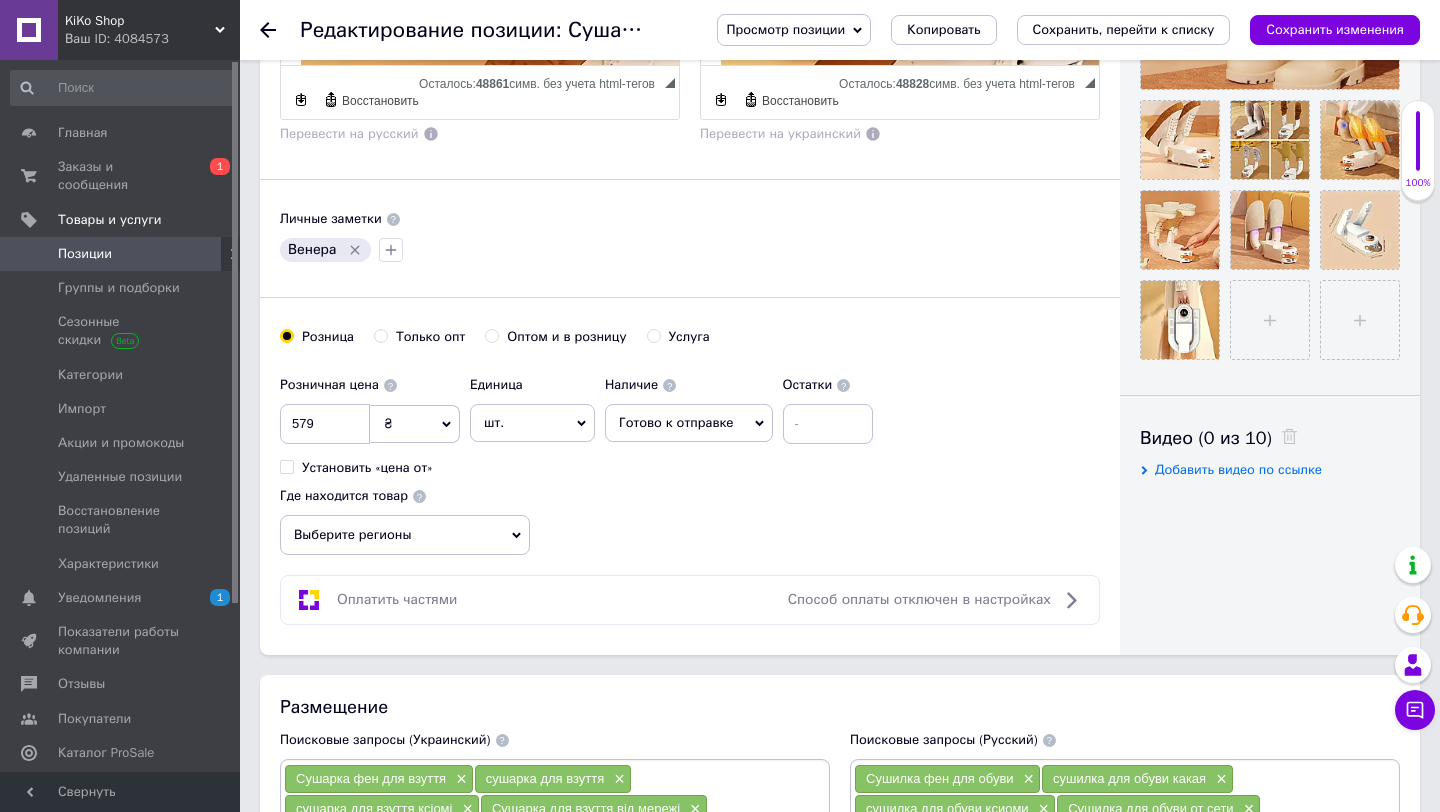 click on "Выберите регионы" at bounding box center [405, 535] 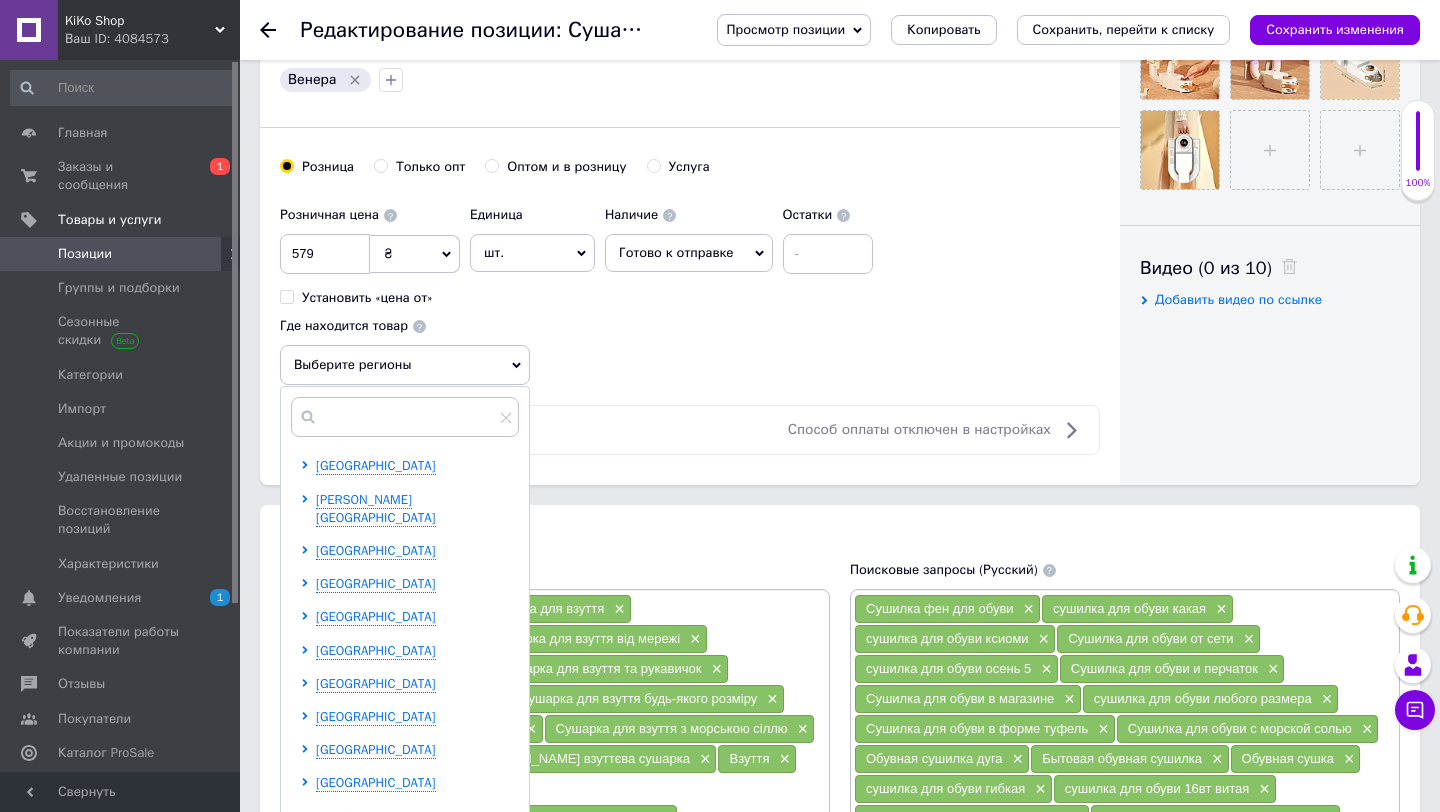 scroll, scrollTop: 857, scrollLeft: 0, axis: vertical 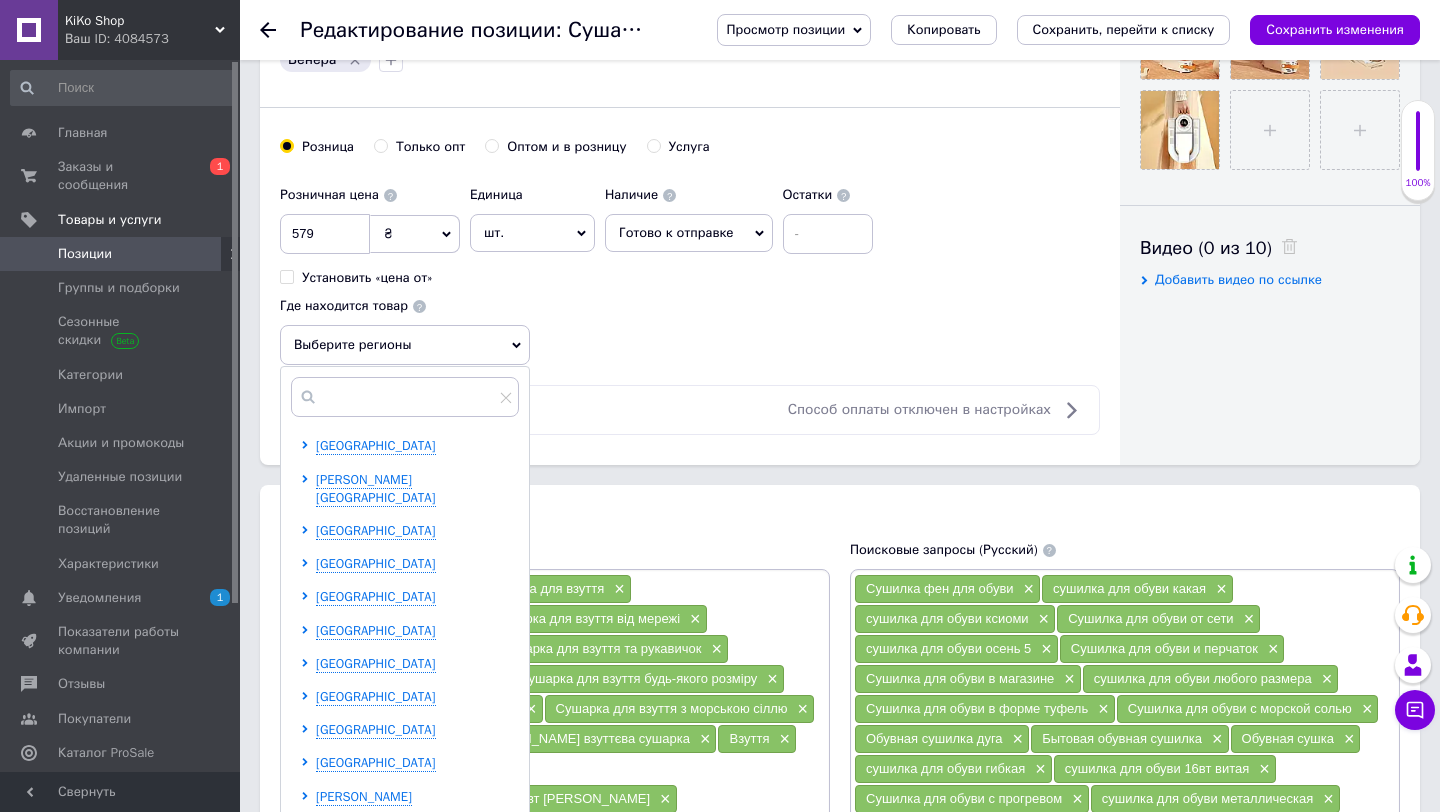 click on "[GEOGRAPHIC_DATA] [PERSON_NAME][GEOGRAPHIC_DATA] [GEOGRAPHIC_DATA] [GEOGRAPHIC_DATA] [GEOGRAPHIC_DATA] [GEOGRAPHIC_DATA] [GEOGRAPHIC_DATA] [GEOGRAPHIC_DATA] [GEOGRAPHIC_DATA] [GEOGRAPHIC_DATA] [PERSON_NAME][GEOGRAPHIC_DATA] [GEOGRAPHIC_DATA] [PERSON_NAME][GEOGRAPHIC_DATA] [GEOGRAPHIC_DATA] [GEOGRAPHIC_DATA] [GEOGRAPHIC_DATA] [GEOGRAPHIC_DATA] [GEOGRAPHIC_DATA] [GEOGRAPHIC_DATA] [GEOGRAPHIC_DATA] [PERSON_NAME][GEOGRAPHIC_DATA] [GEOGRAPHIC_DATA] [GEOGRAPHIC_DATA] [GEOGRAPHIC_DATA]" at bounding box center [409, 864] 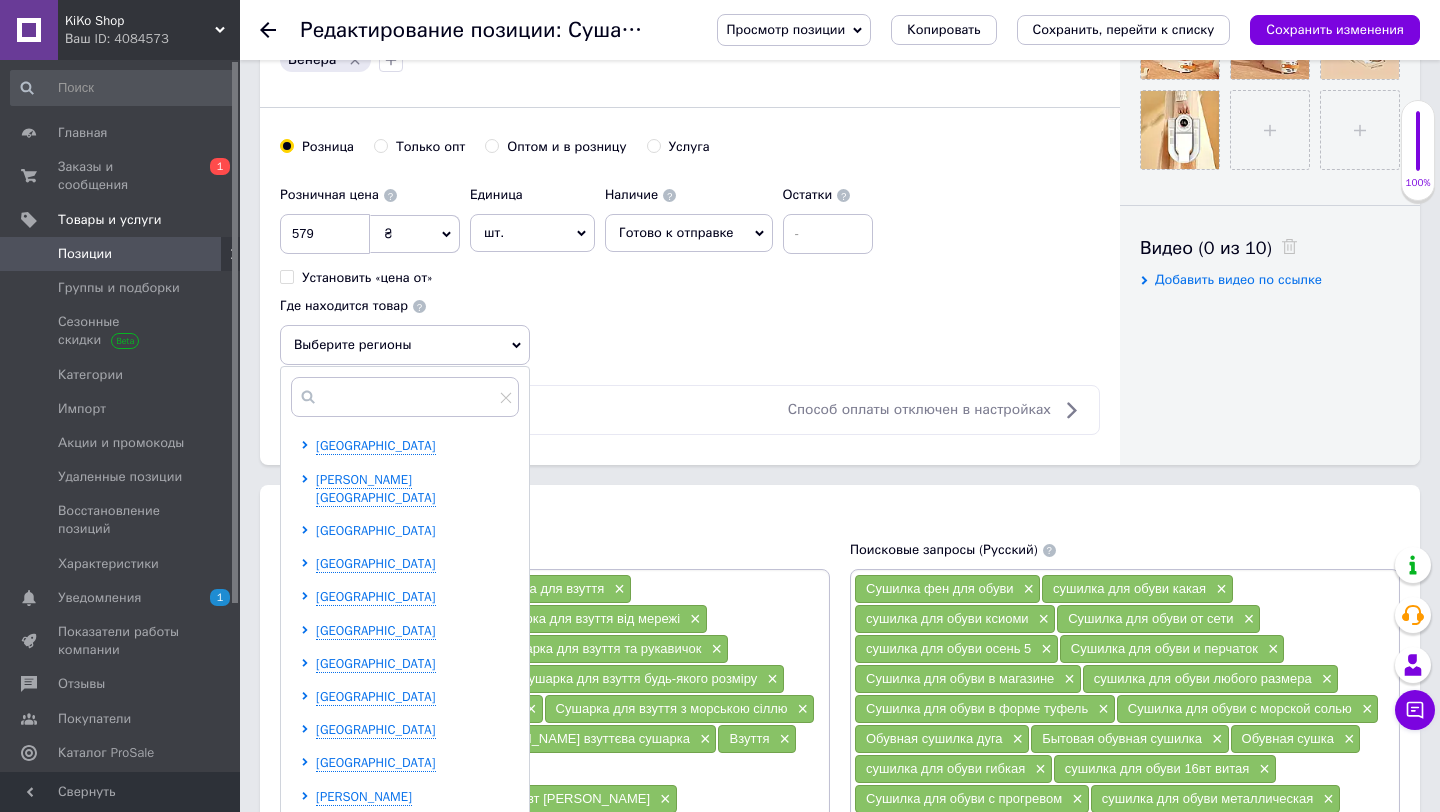 click on "[GEOGRAPHIC_DATA]" at bounding box center [376, 530] 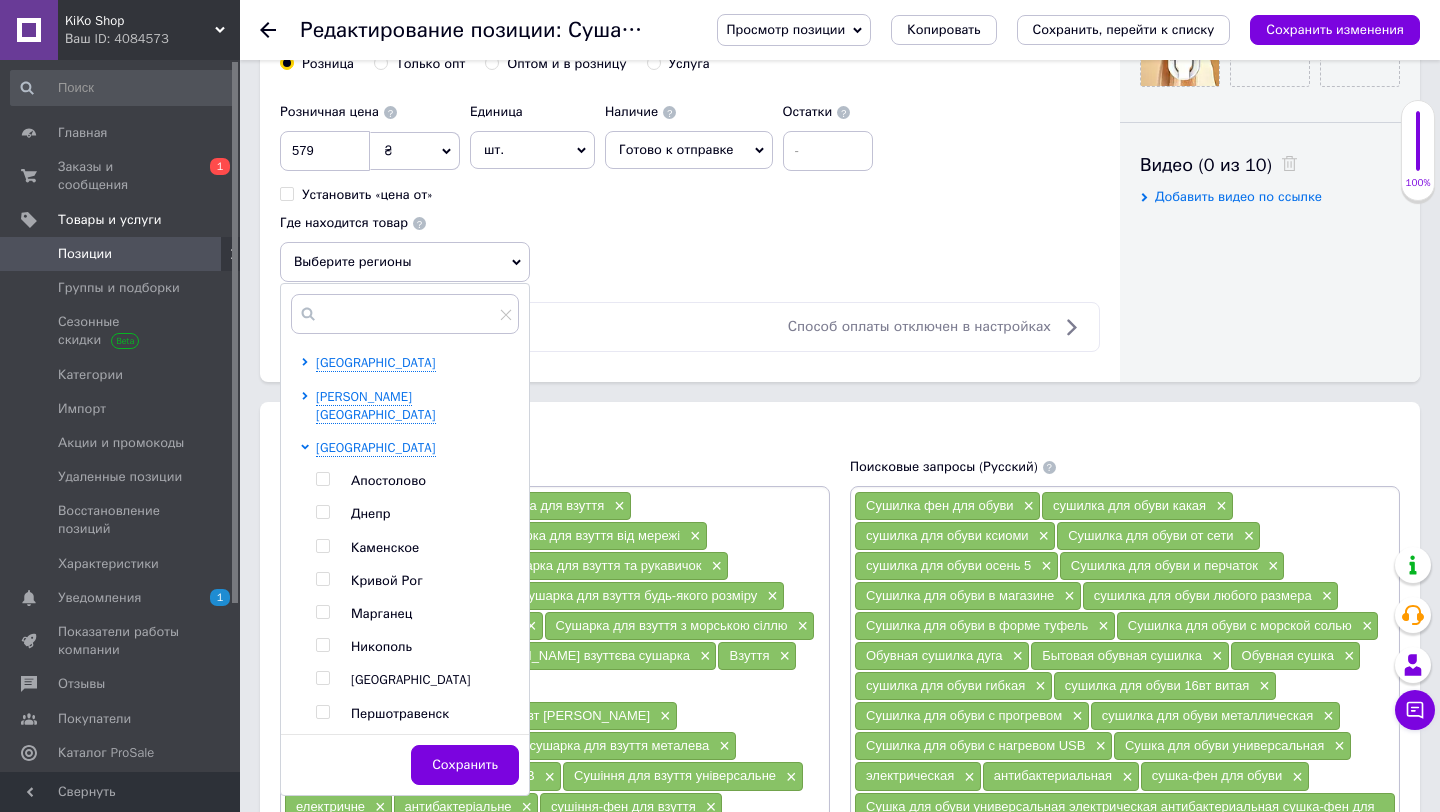 scroll, scrollTop: 942, scrollLeft: 0, axis: vertical 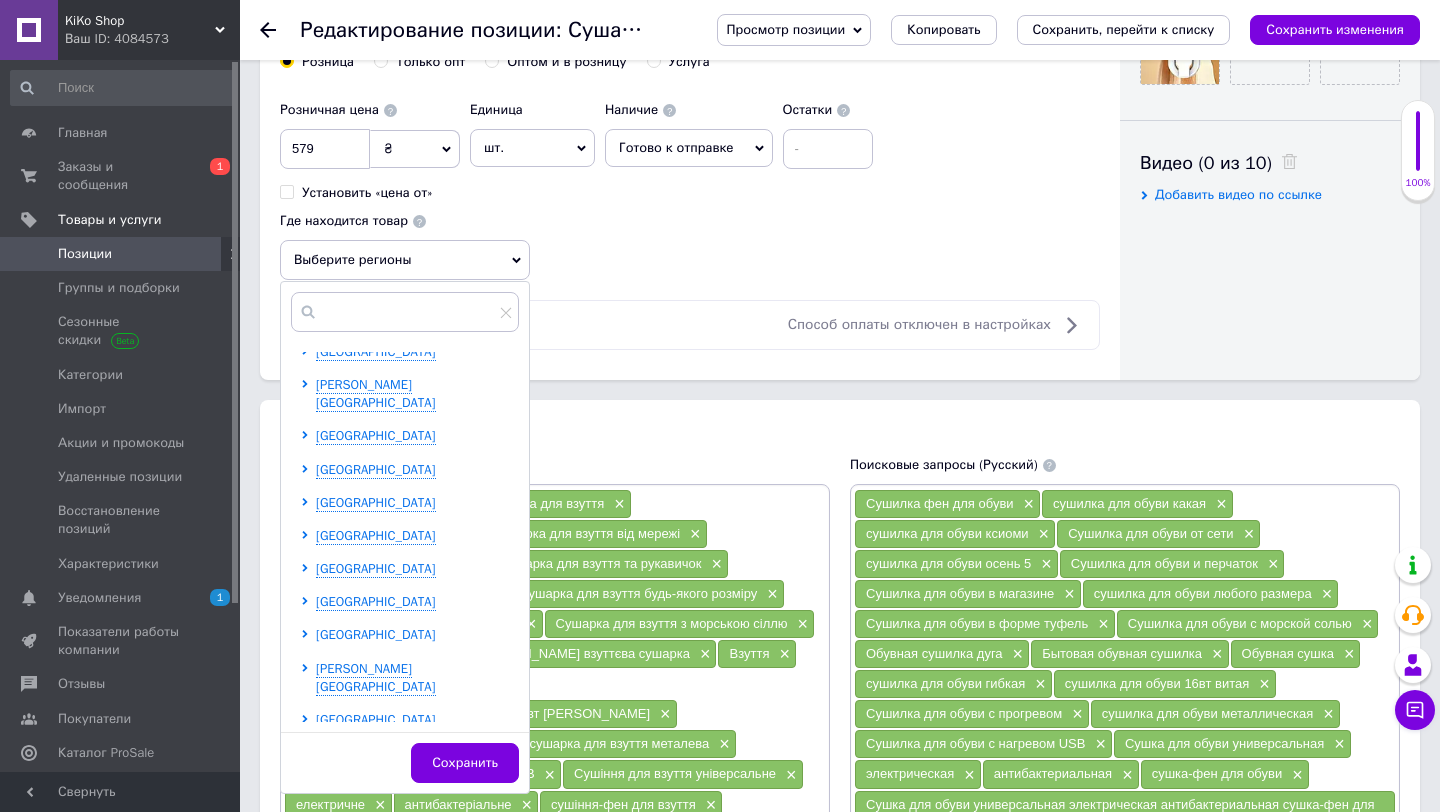 click on "[GEOGRAPHIC_DATA]" at bounding box center [376, 634] 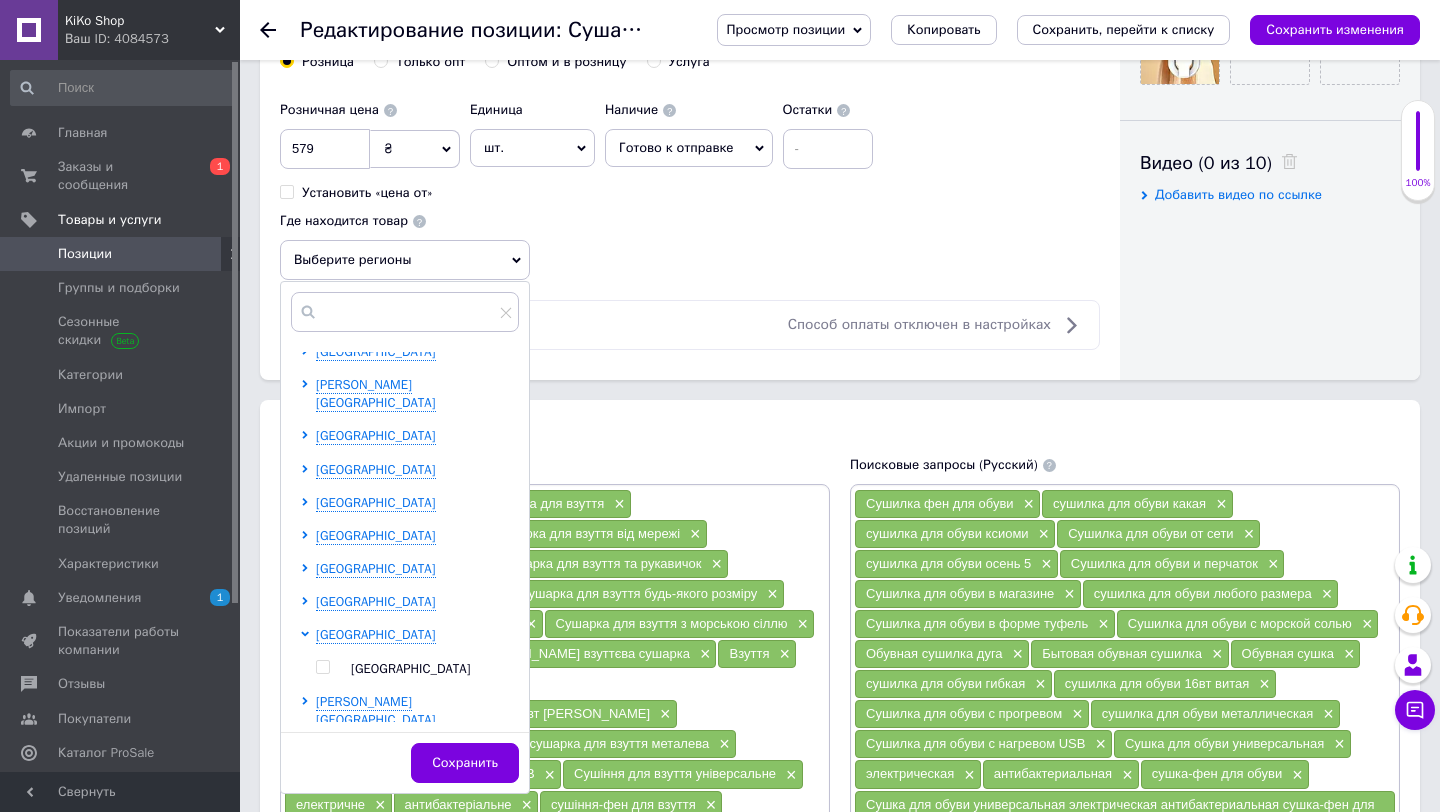 click on "[GEOGRAPHIC_DATA] [PERSON_NAME][GEOGRAPHIC_DATA] [GEOGRAPHIC_DATA] [GEOGRAPHIC_DATA] Днепр [GEOGRAPHIC_DATA] [GEOGRAPHIC_DATA] [GEOGRAPHIC_DATA] [GEOGRAPHIC_DATA][PERSON_NAME][GEOGRAPHIC_DATA] [GEOGRAPHIC_DATA] [GEOGRAPHIC_DATA] [GEOGRAPHIC_DATA] [GEOGRAPHIC_DATA] [GEOGRAPHIC_DATA] [GEOGRAPHIC_DATA] [GEOGRAPHIC_DATA] [GEOGRAPHIC_DATA] [PERSON_NAME][GEOGRAPHIC_DATA] [GEOGRAPHIC_DATA] [PERSON_NAME][GEOGRAPHIC_DATA] [GEOGRAPHIC_DATA] [GEOGRAPHIC_DATA] [GEOGRAPHIC_DATA] [GEOGRAPHIC_DATA] [GEOGRAPHIC_DATA] [GEOGRAPHIC_DATA] [GEOGRAPHIC_DATA] [GEOGRAPHIC_DATA] [PERSON_NAME][GEOGRAPHIC_DATA] [GEOGRAPHIC_DATA]" at bounding box center [409, 218] 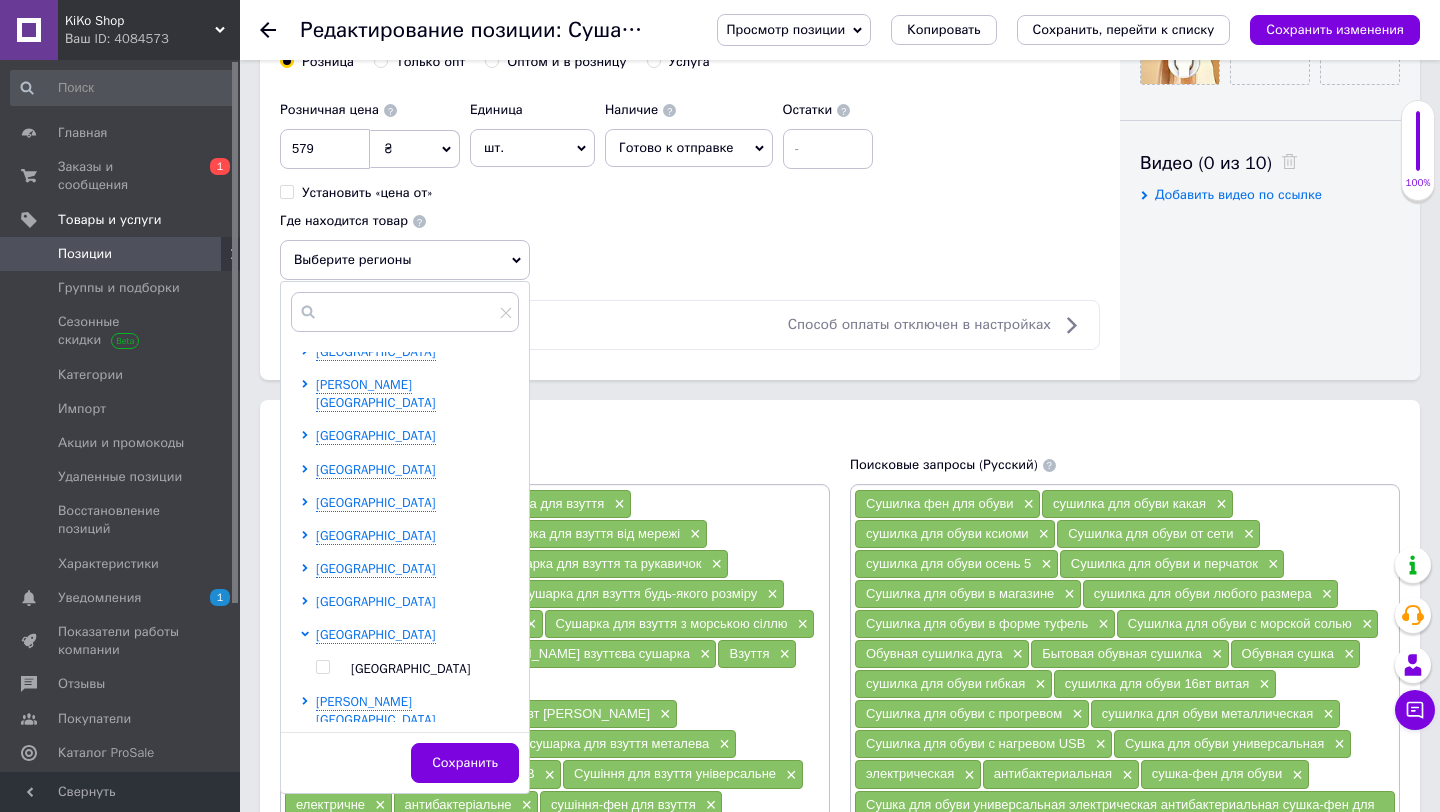 click on "[GEOGRAPHIC_DATA]" at bounding box center [376, 601] 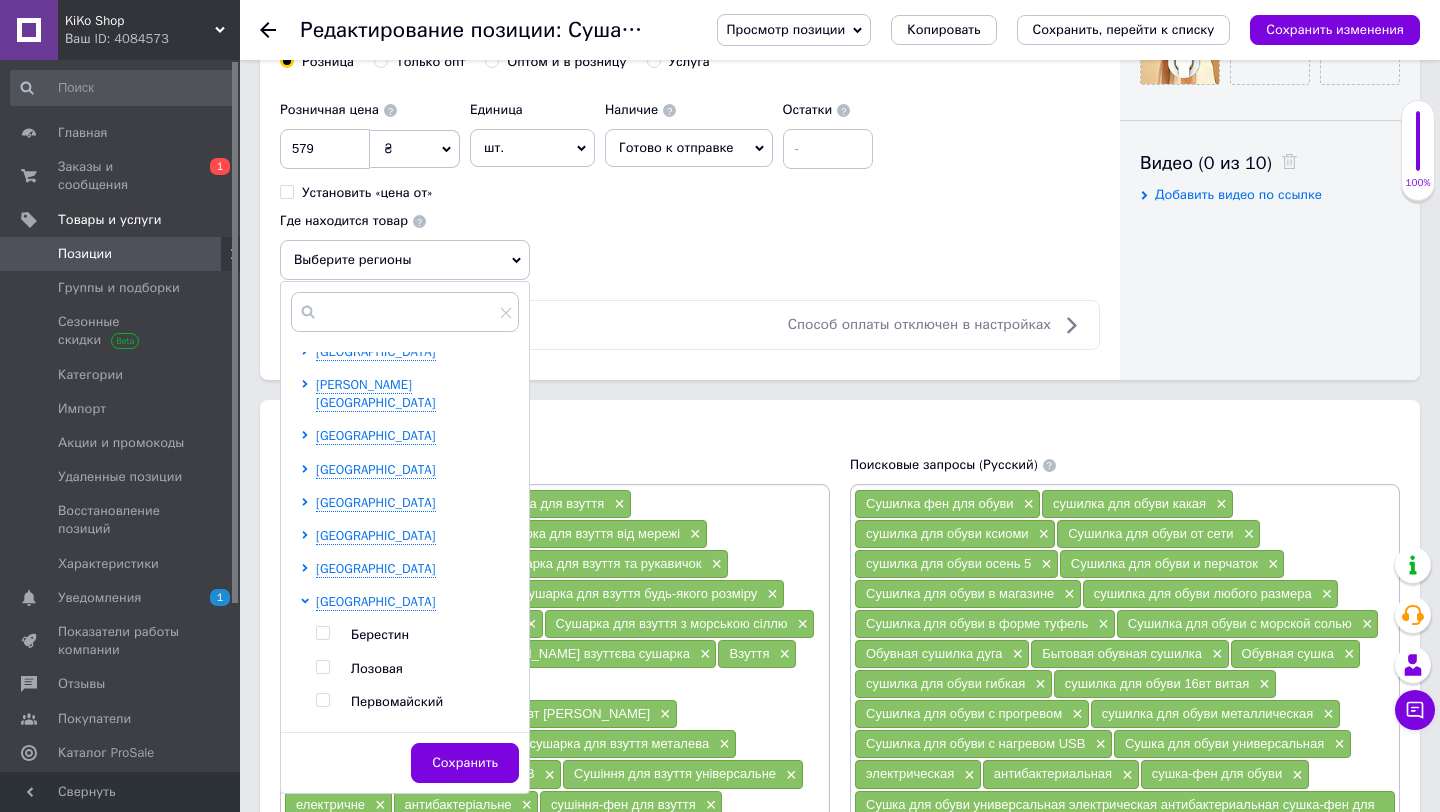 click on "Харьков" at bounding box center (434, 735) 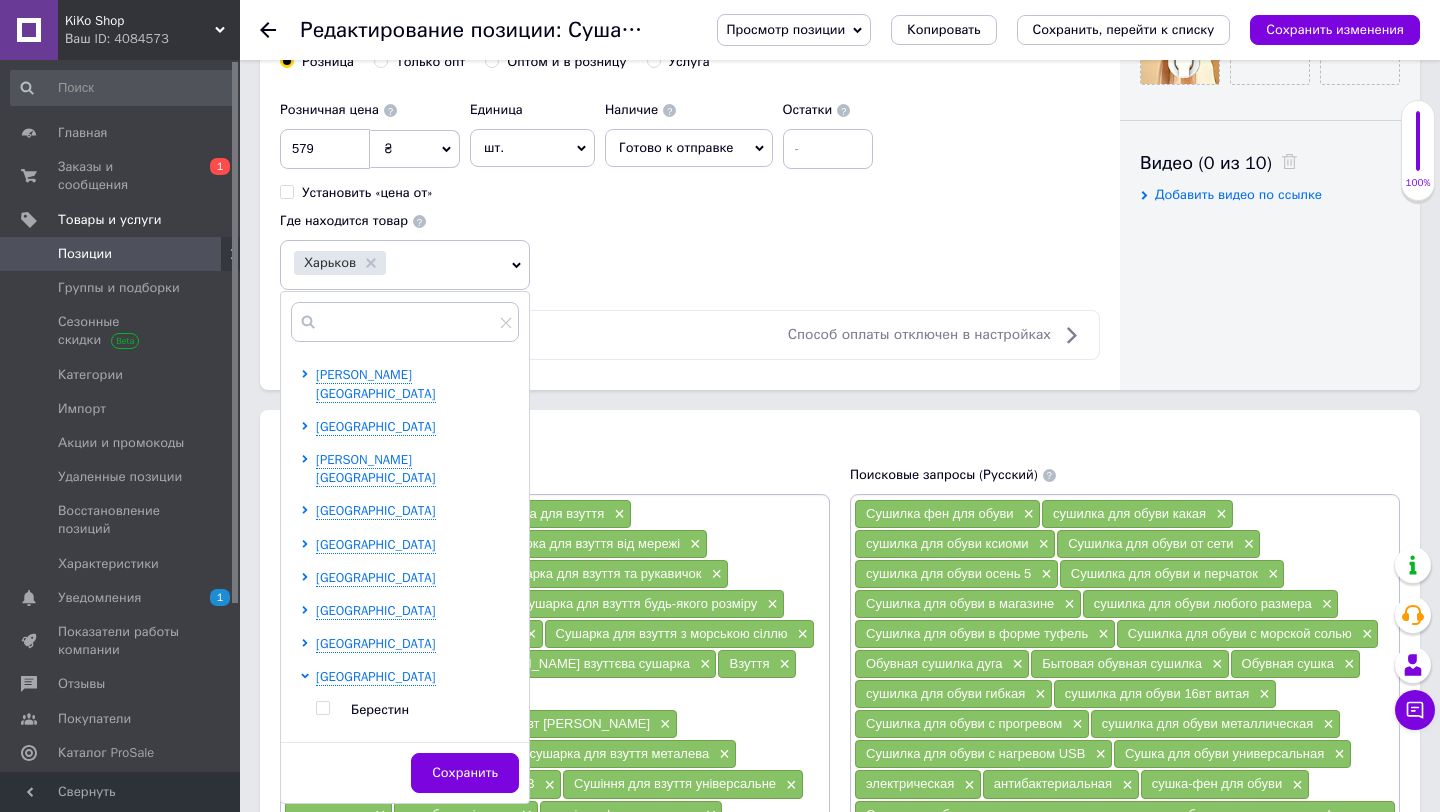 scroll, scrollTop: 671, scrollLeft: 0, axis: vertical 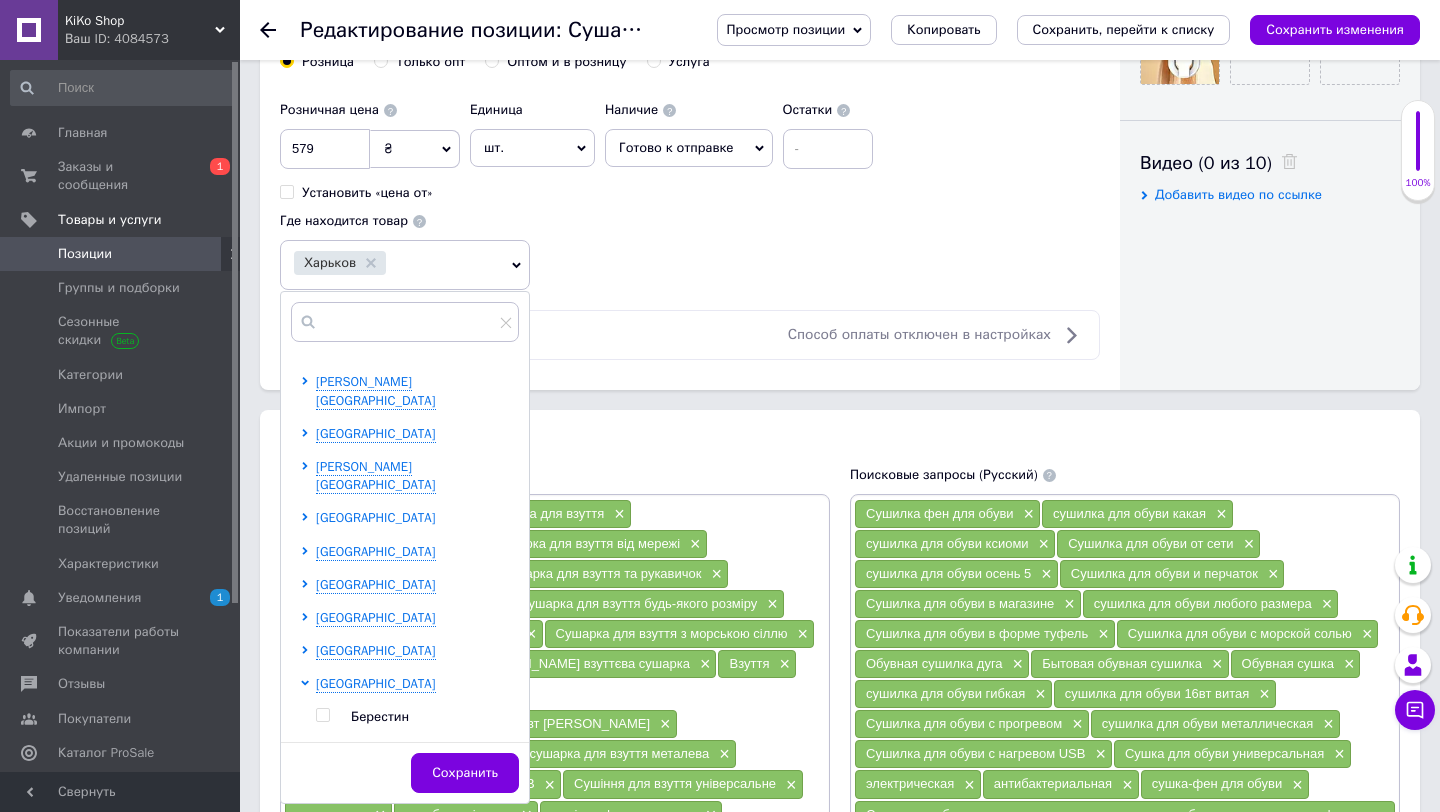 click on "[GEOGRAPHIC_DATA]" at bounding box center [376, 517] 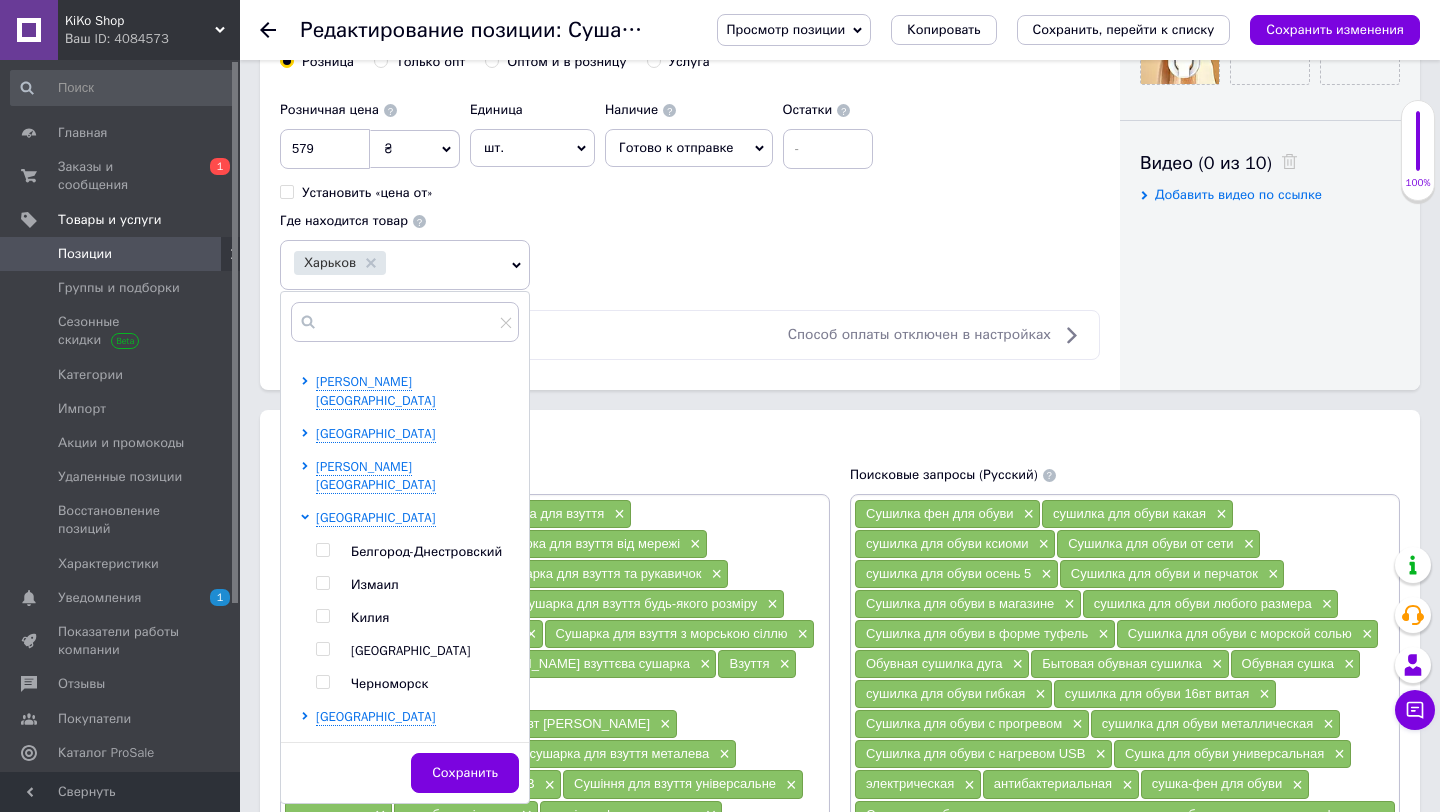 click on "[GEOGRAPHIC_DATA]" at bounding box center [411, 650] 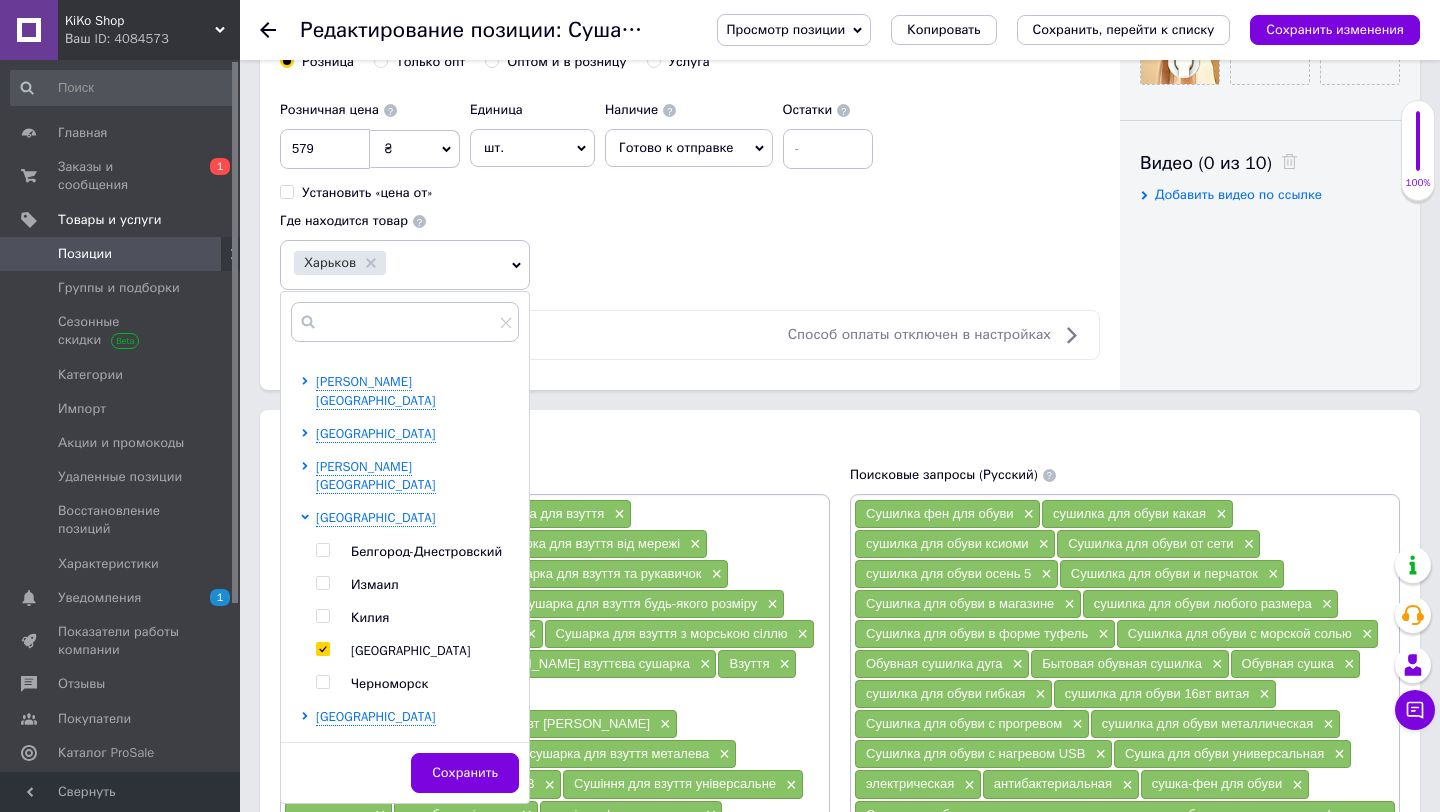 checkbox on "true" 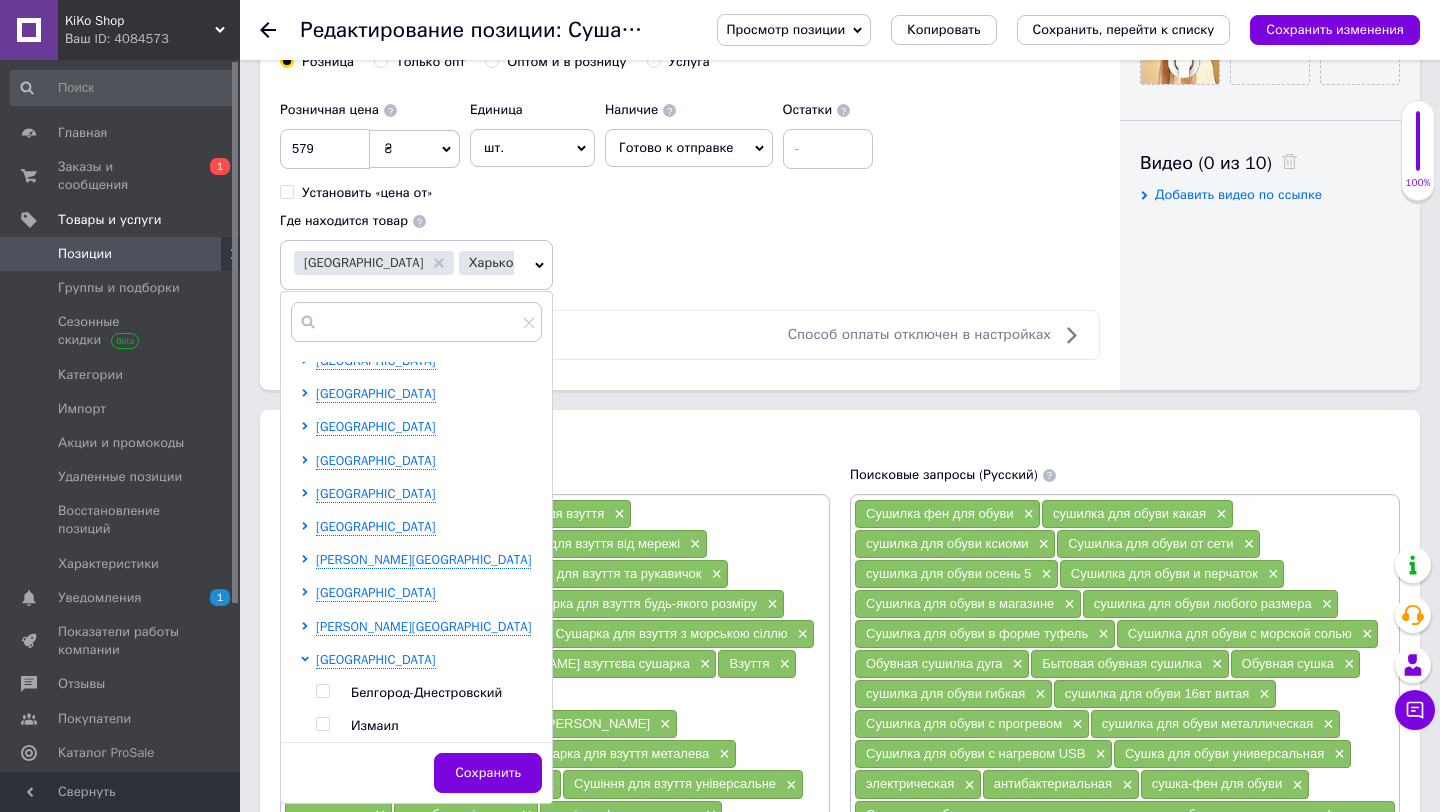 scroll, scrollTop: 467, scrollLeft: 0, axis: vertical 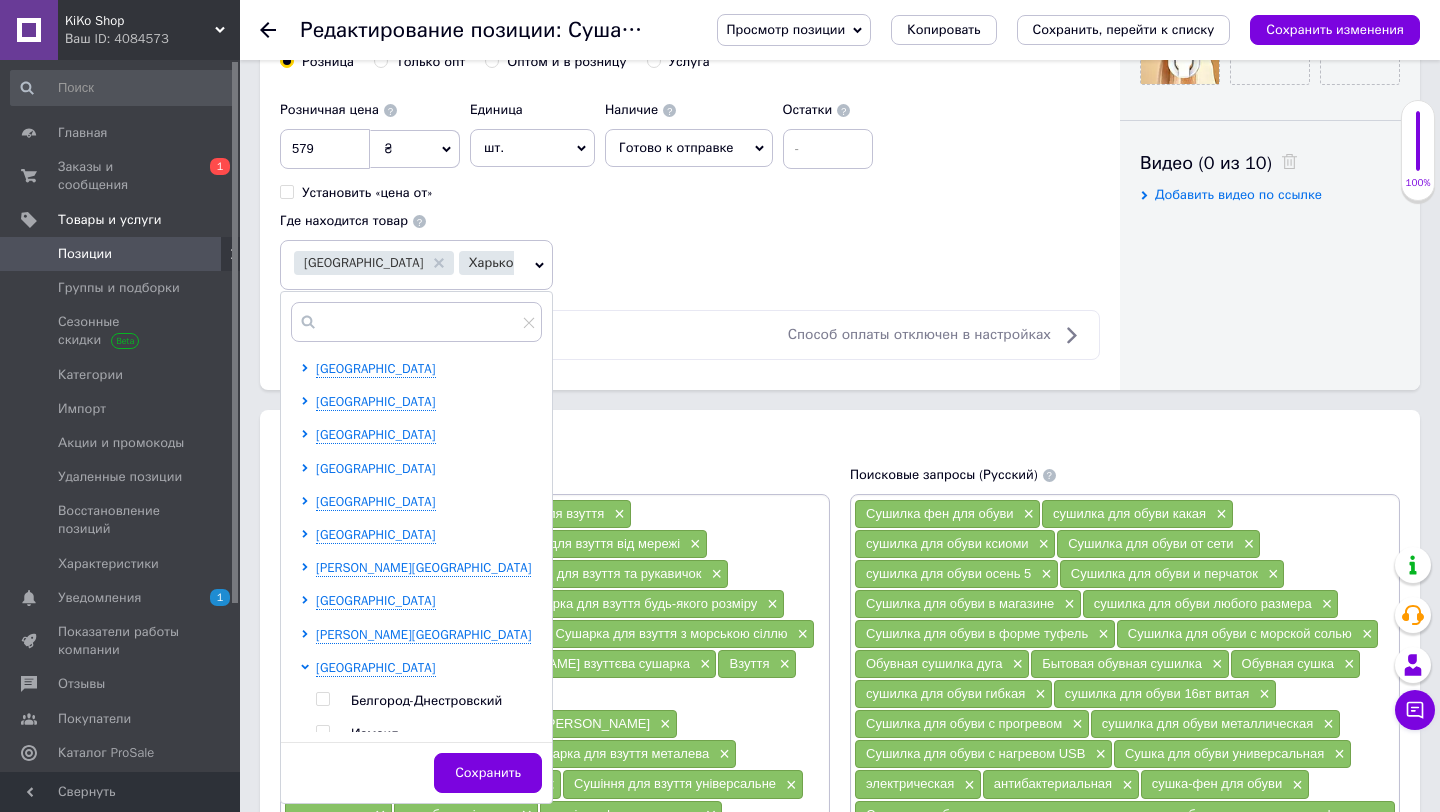 click on "[GEOGRAPHIC_DATA]" at bounding box center (376, 468) 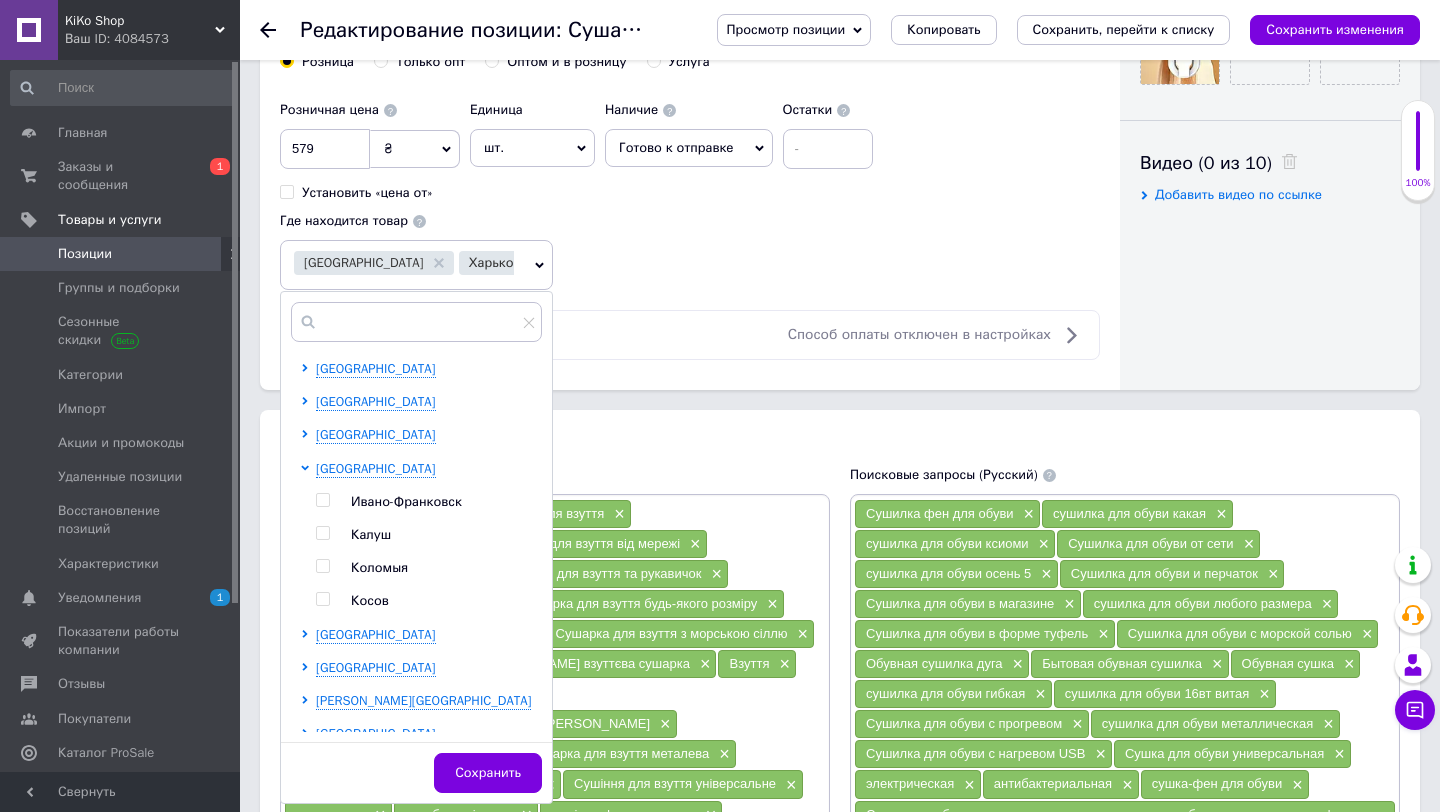 click on "Ивано-Франковск" at bounding box center [406, 501] 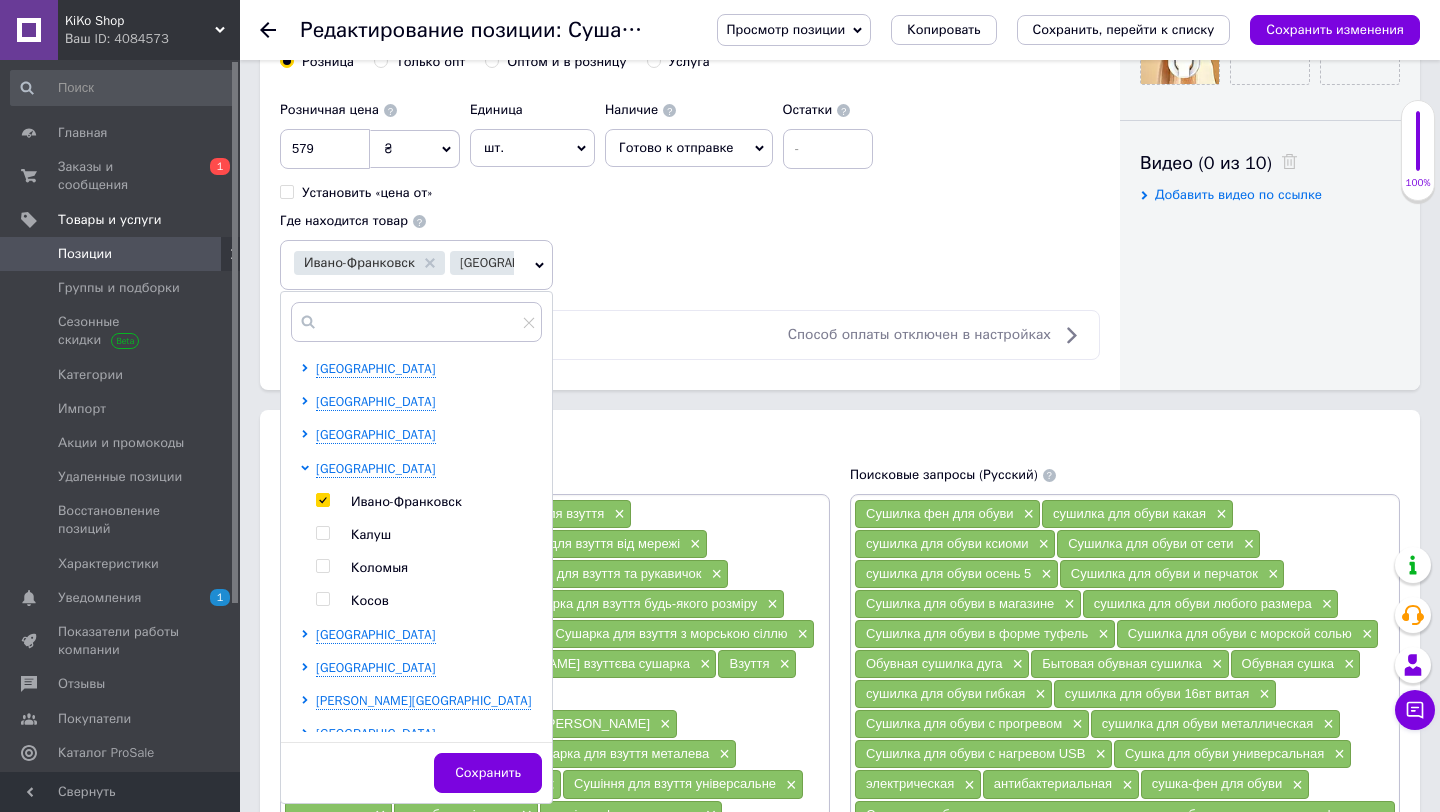 click on "Ивано-Франковск" at bounding box center (406, 501) 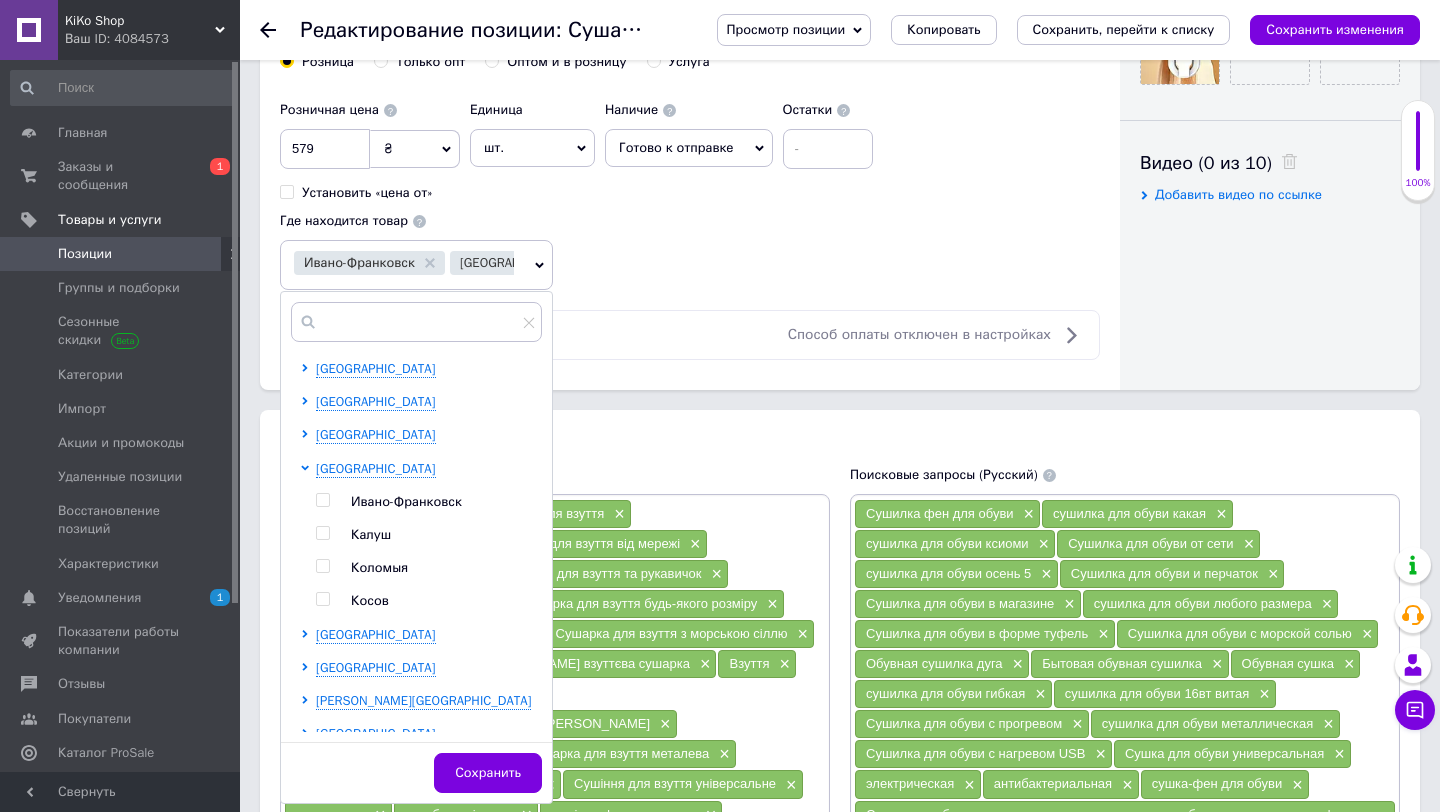 checkbox on "false" 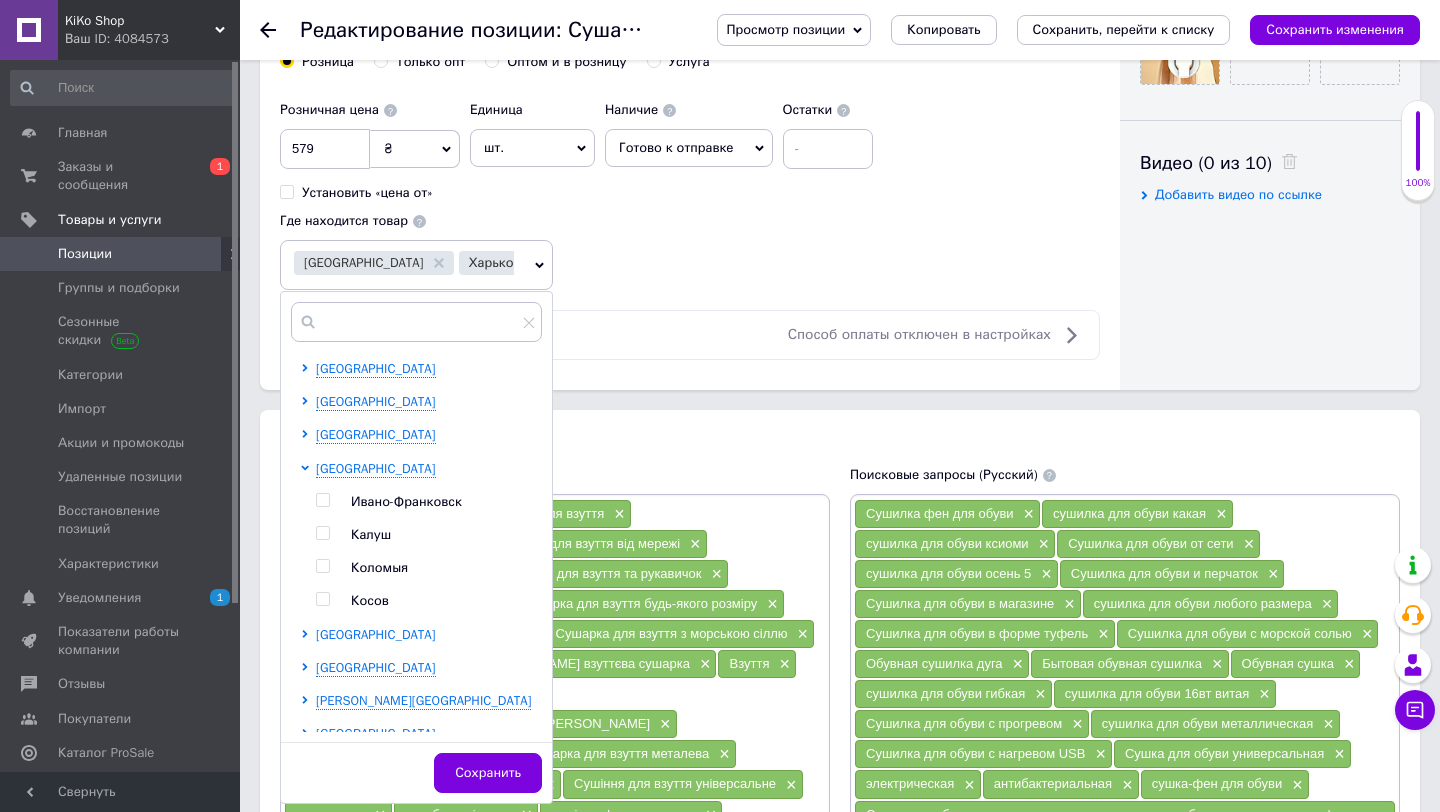 click on "[GEOGRAPHIC_DATA]" at bounding box center (376, 634) 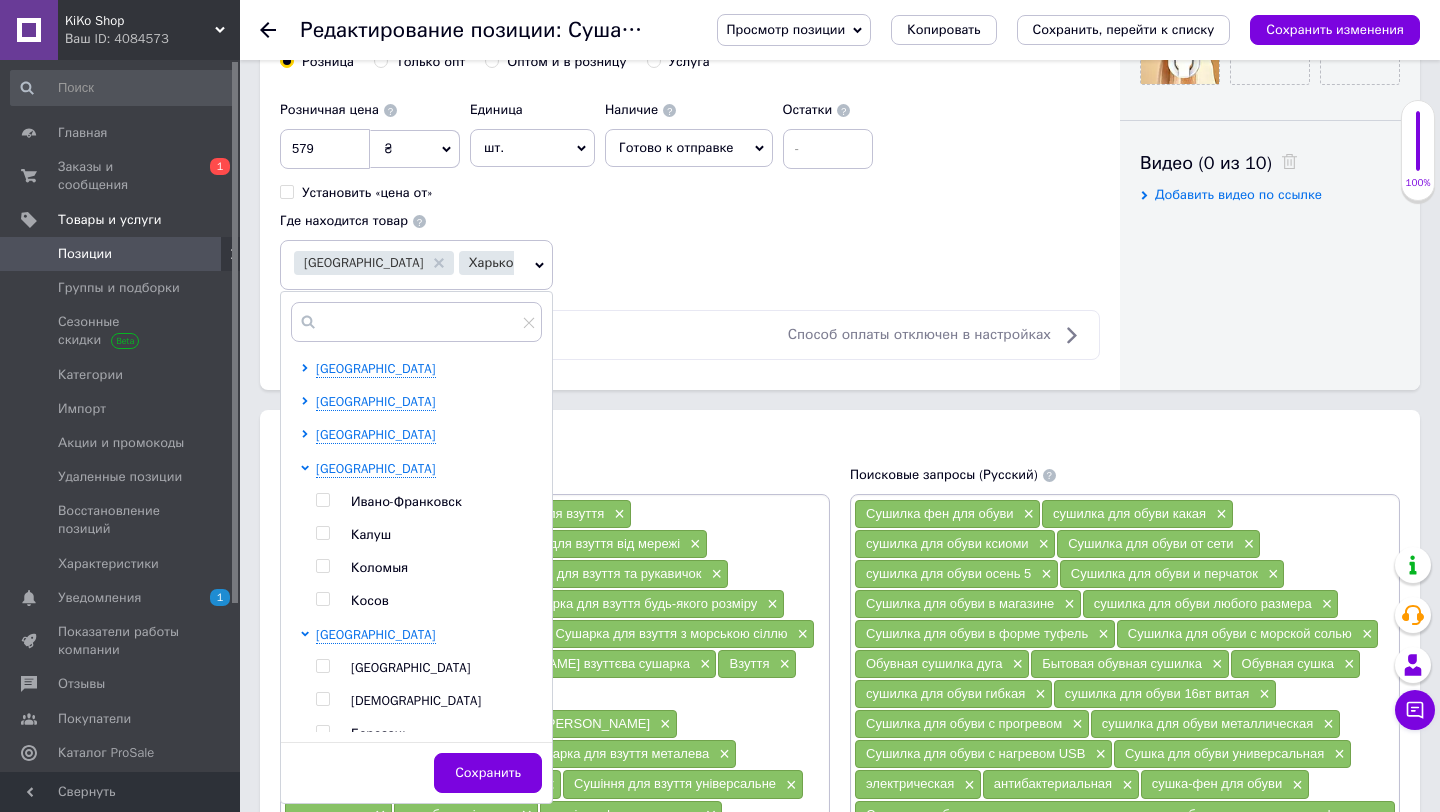 click on "[GEOGRAPHIC_DATA]" at bounding box center (411, 667) 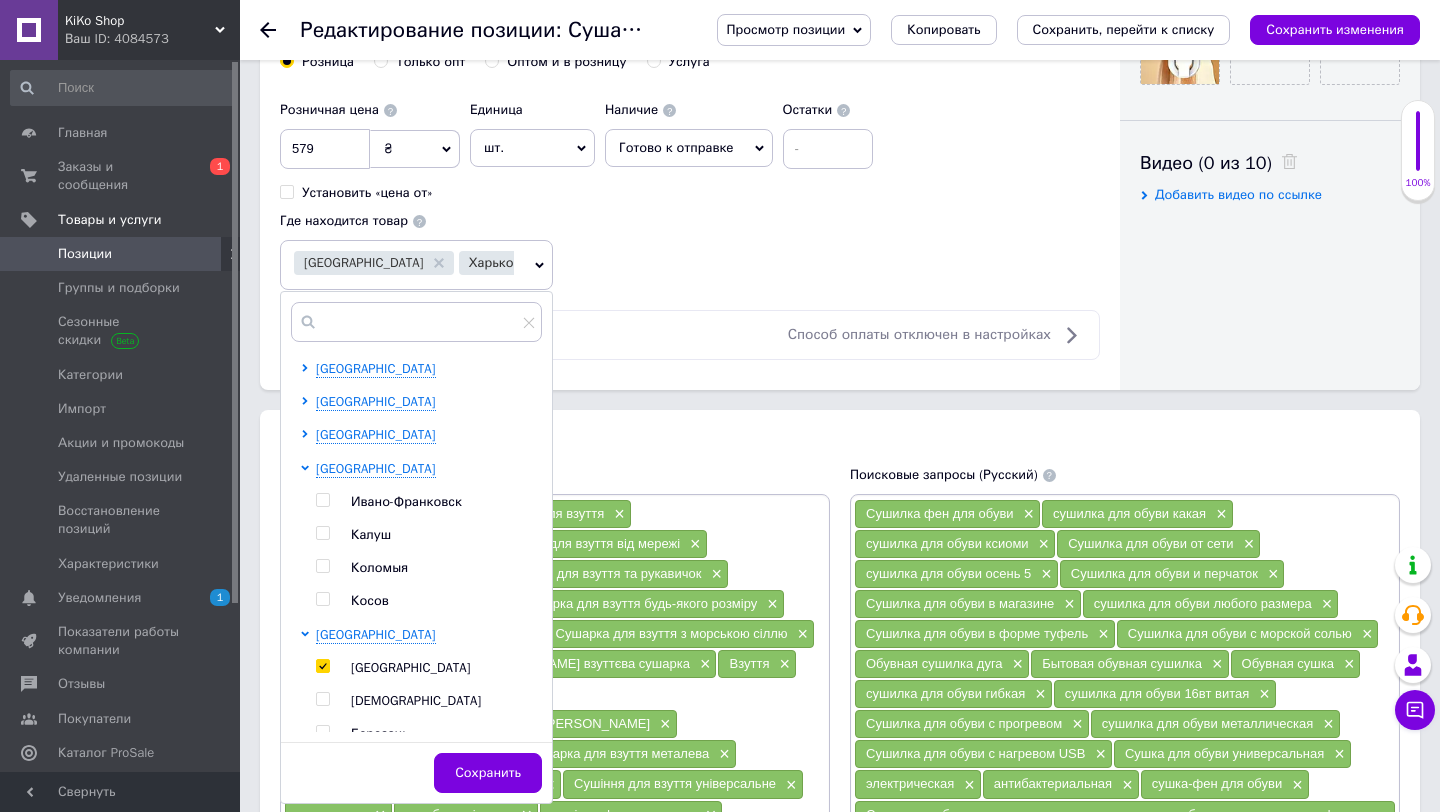 checkbox on "true" 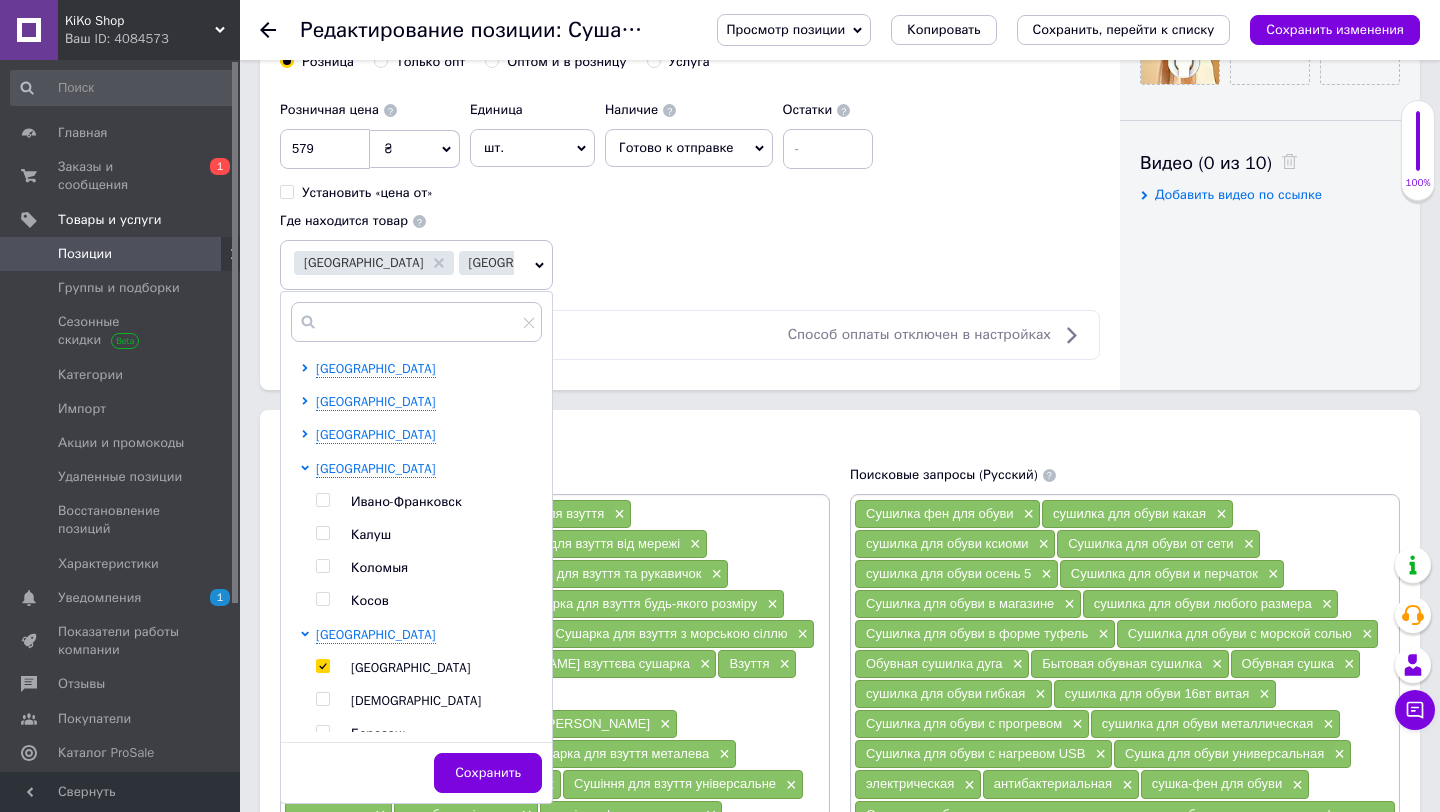 click on "Сохранить" at bounding box center (416, 772) 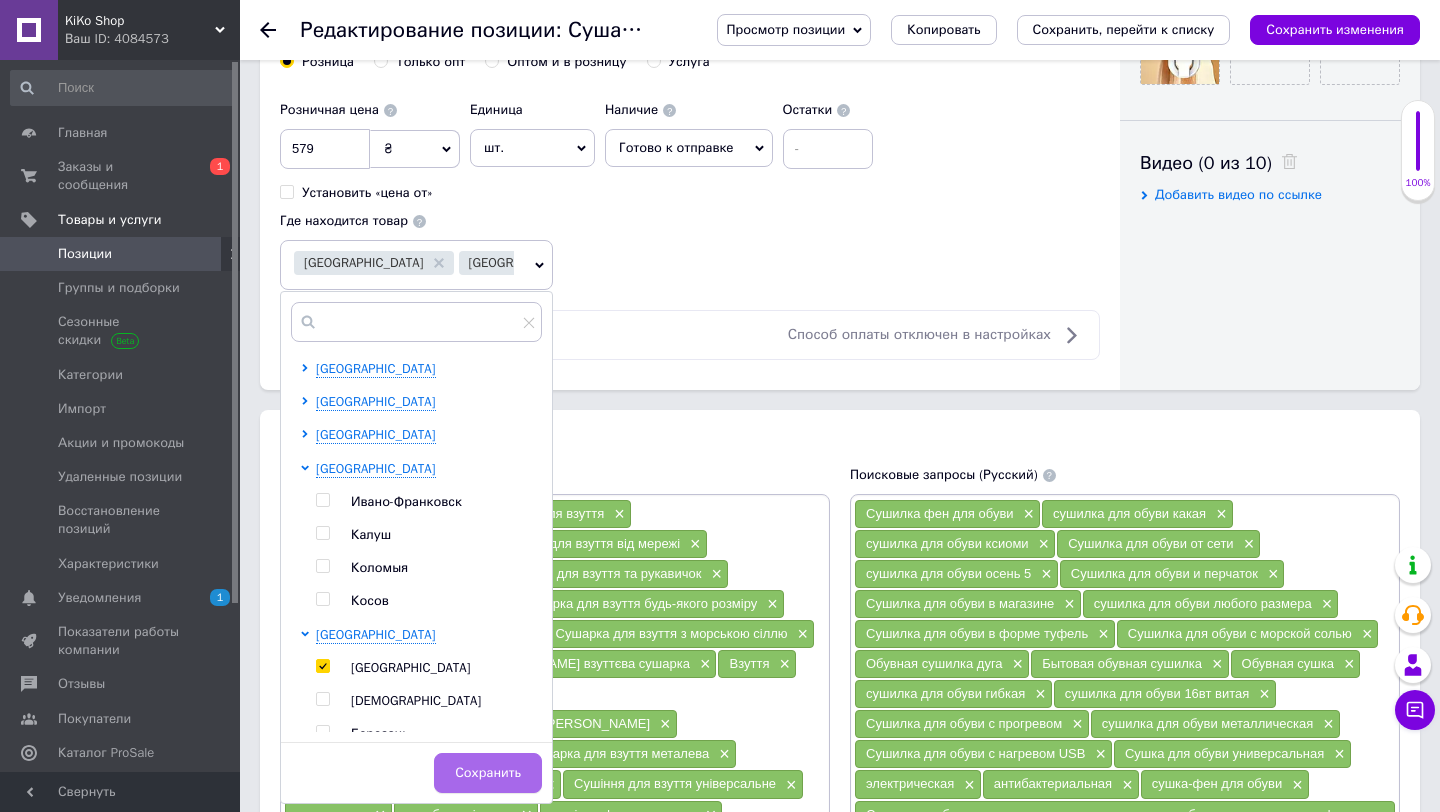 click on "Сохранить" at bounding box center [488, 773] 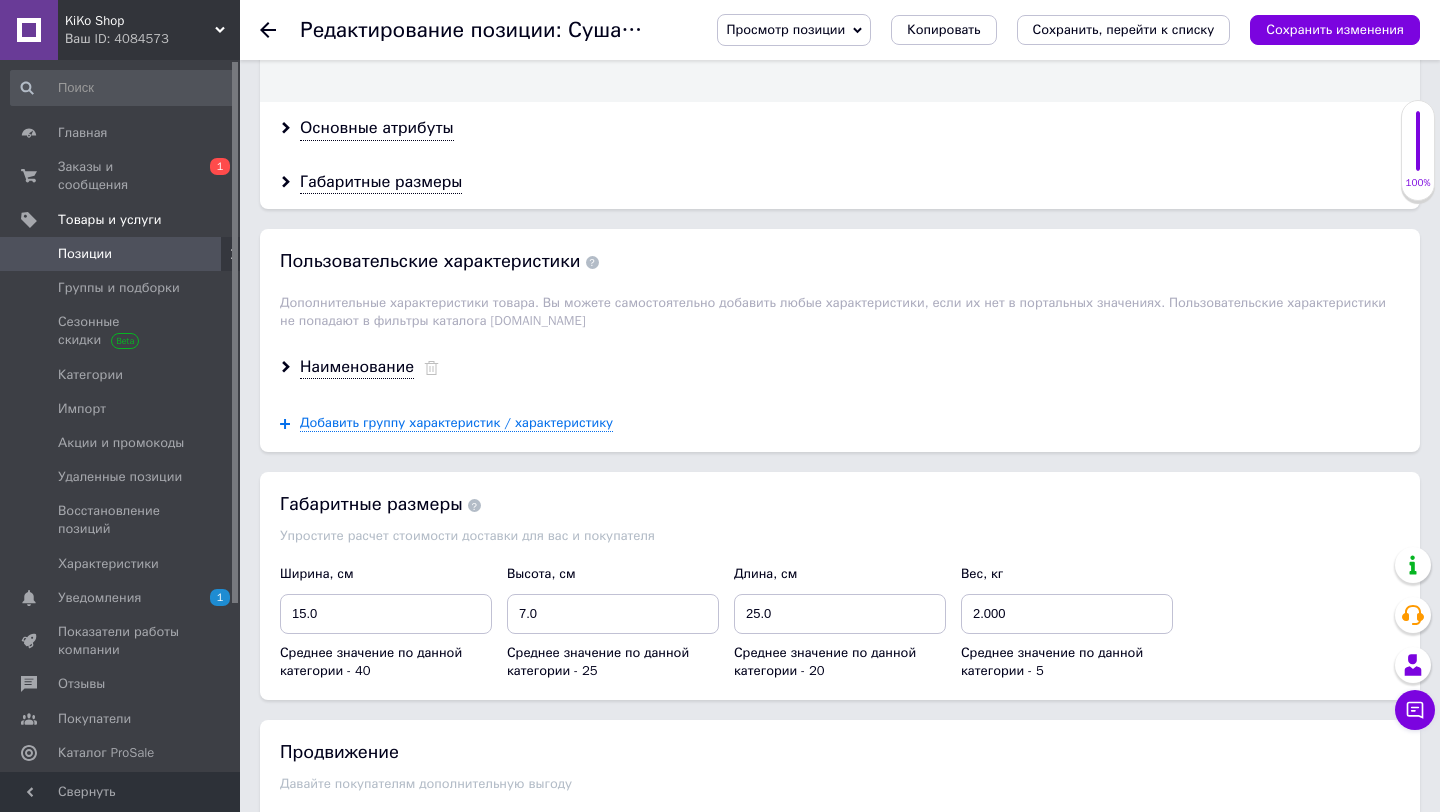 scroll, scrollTop: 2454, scrollLeft: 0, axis: vertical 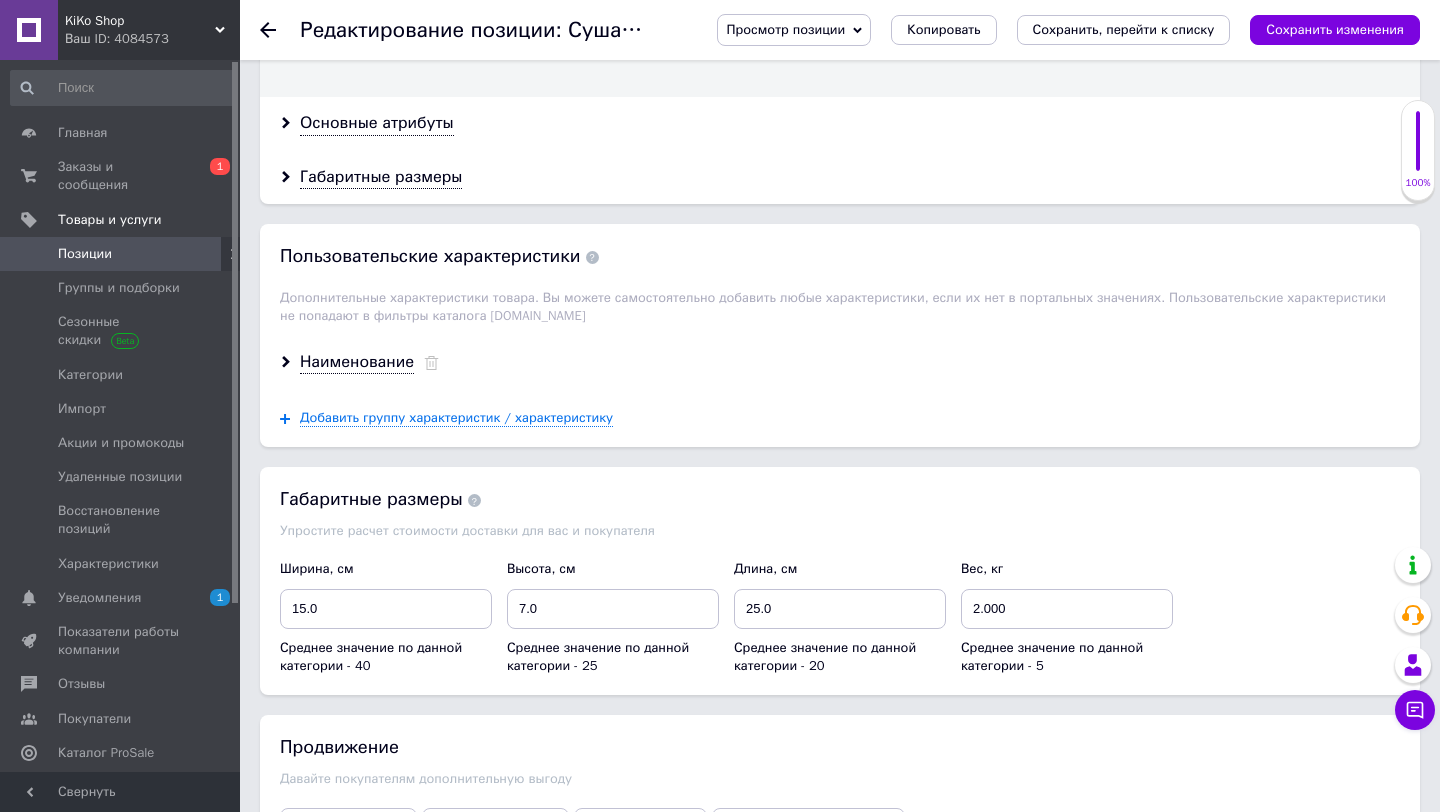 click on "Наименование" at bounding box center (840, 362) 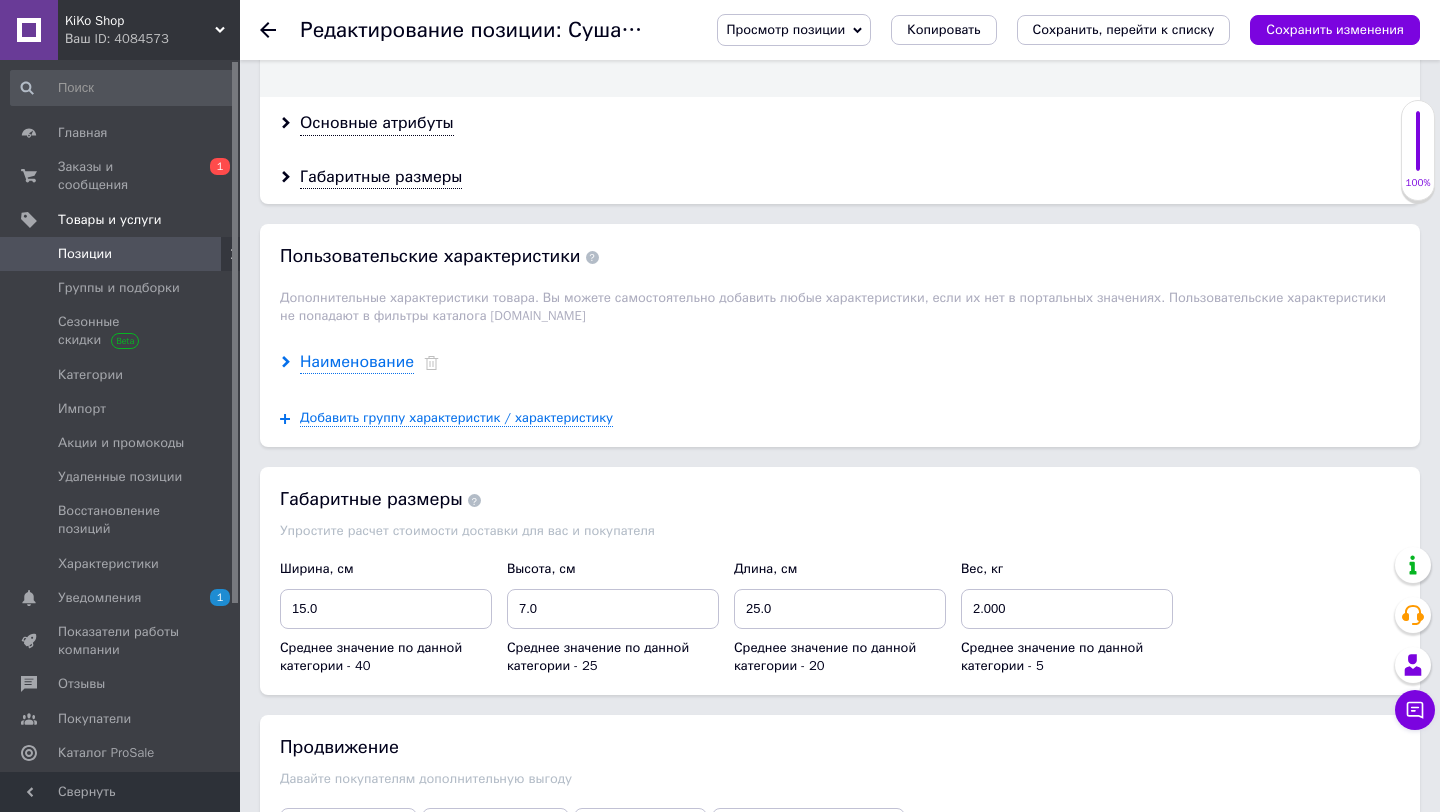 click on "Наименование" at bounding box center (357, 362) 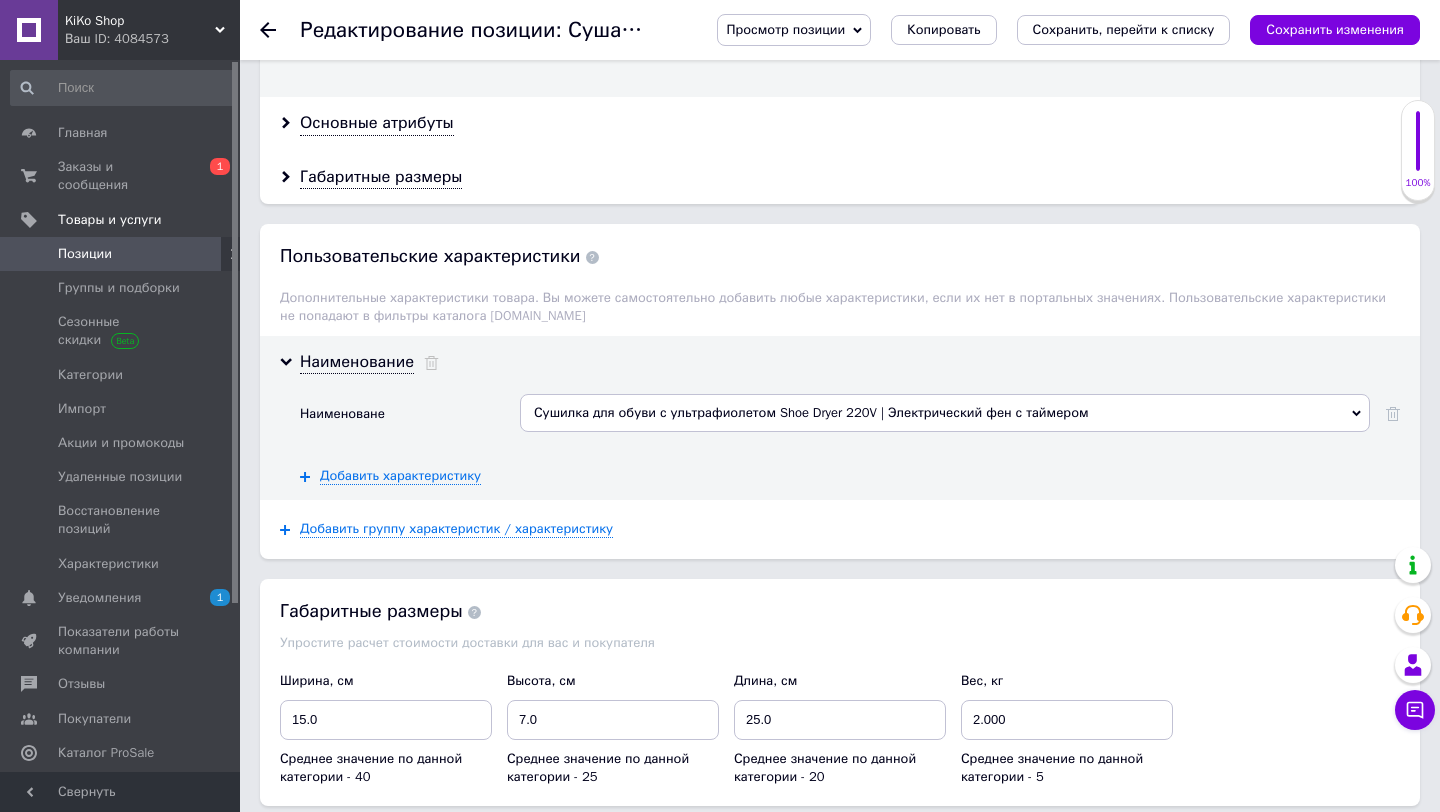 click on "Сушилка для обуви с ультрафиолетом Shoe Dryer 220V | Электрический фен с таймером" at bounding box center [945, 413] 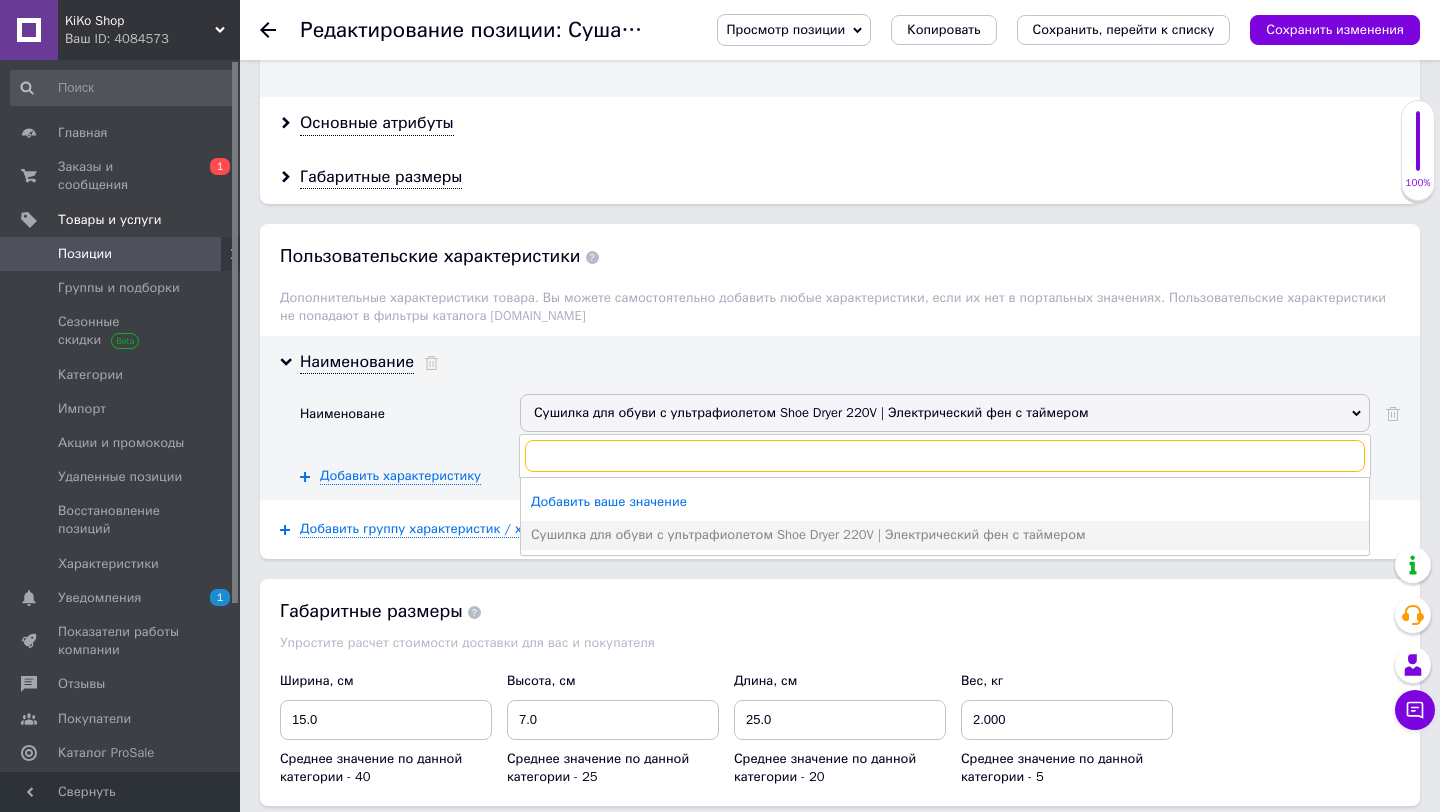 paste on "Сушилка фен для обуви, сушка для обуви, электросушилка для обуви" 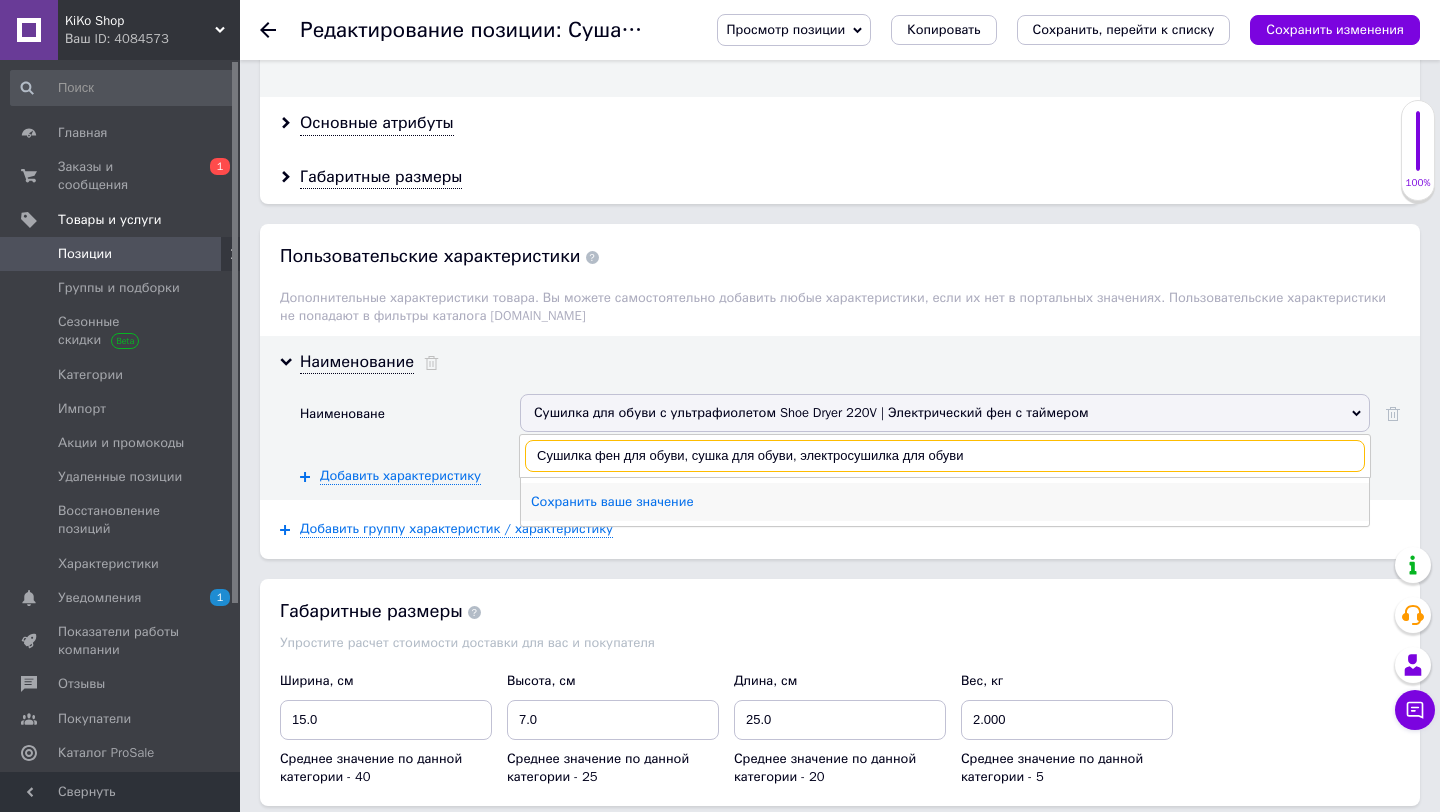 type on "Сушилка фен для обуви, сушка для обуви, электросушилка для обуви" 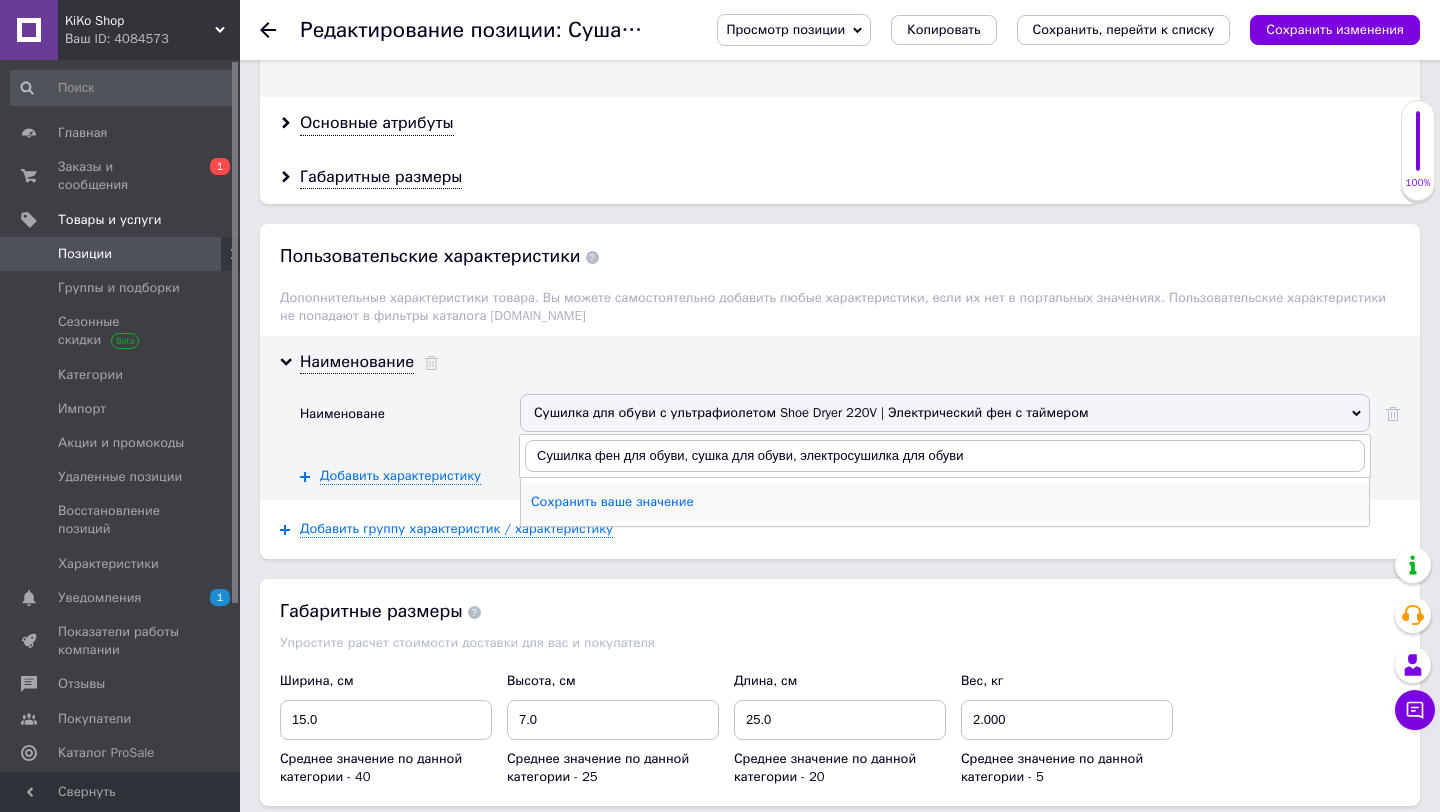 click on "Сохранить ваше значение" at bounding box center (945, 502) 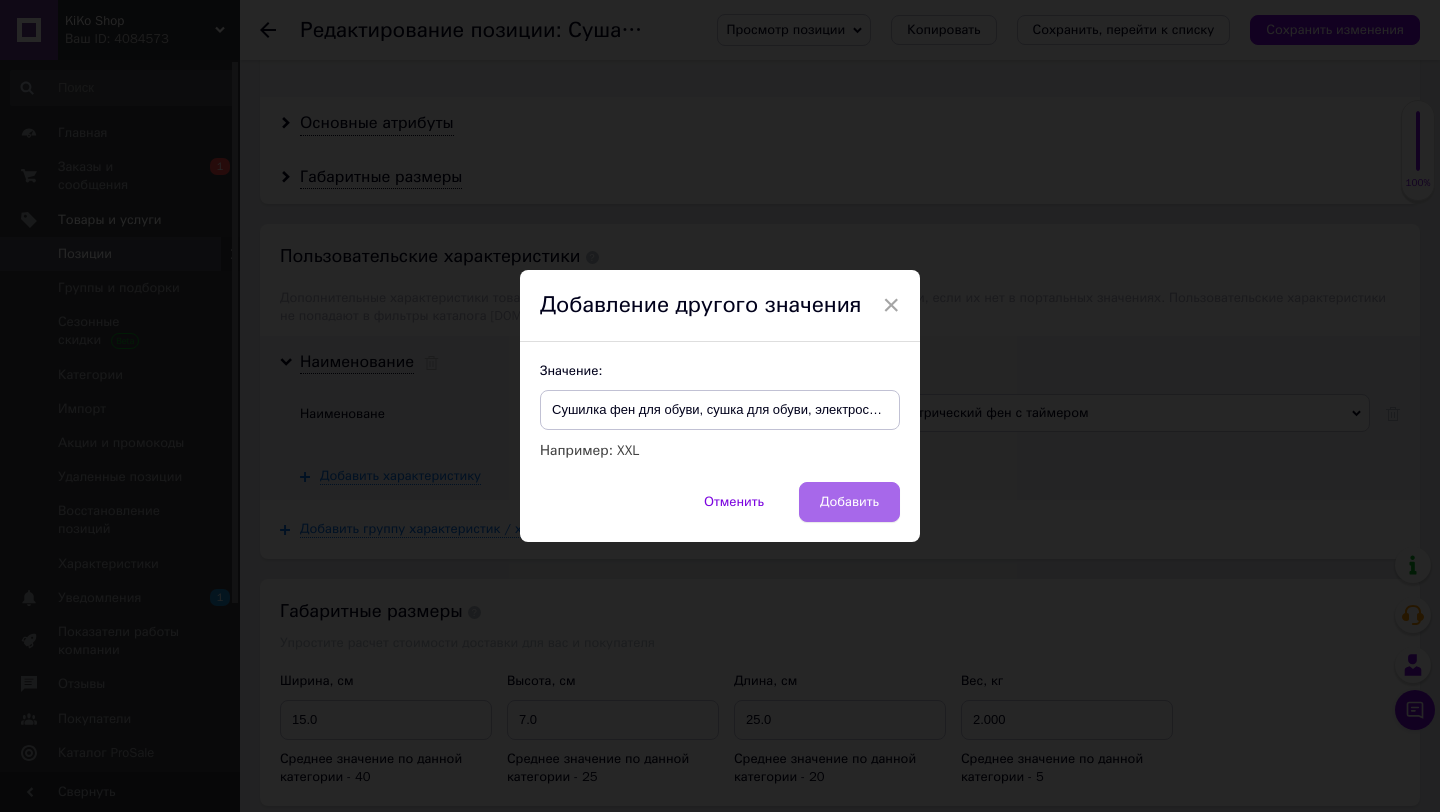 click on "Добавить" at bounding box center (849, 502) 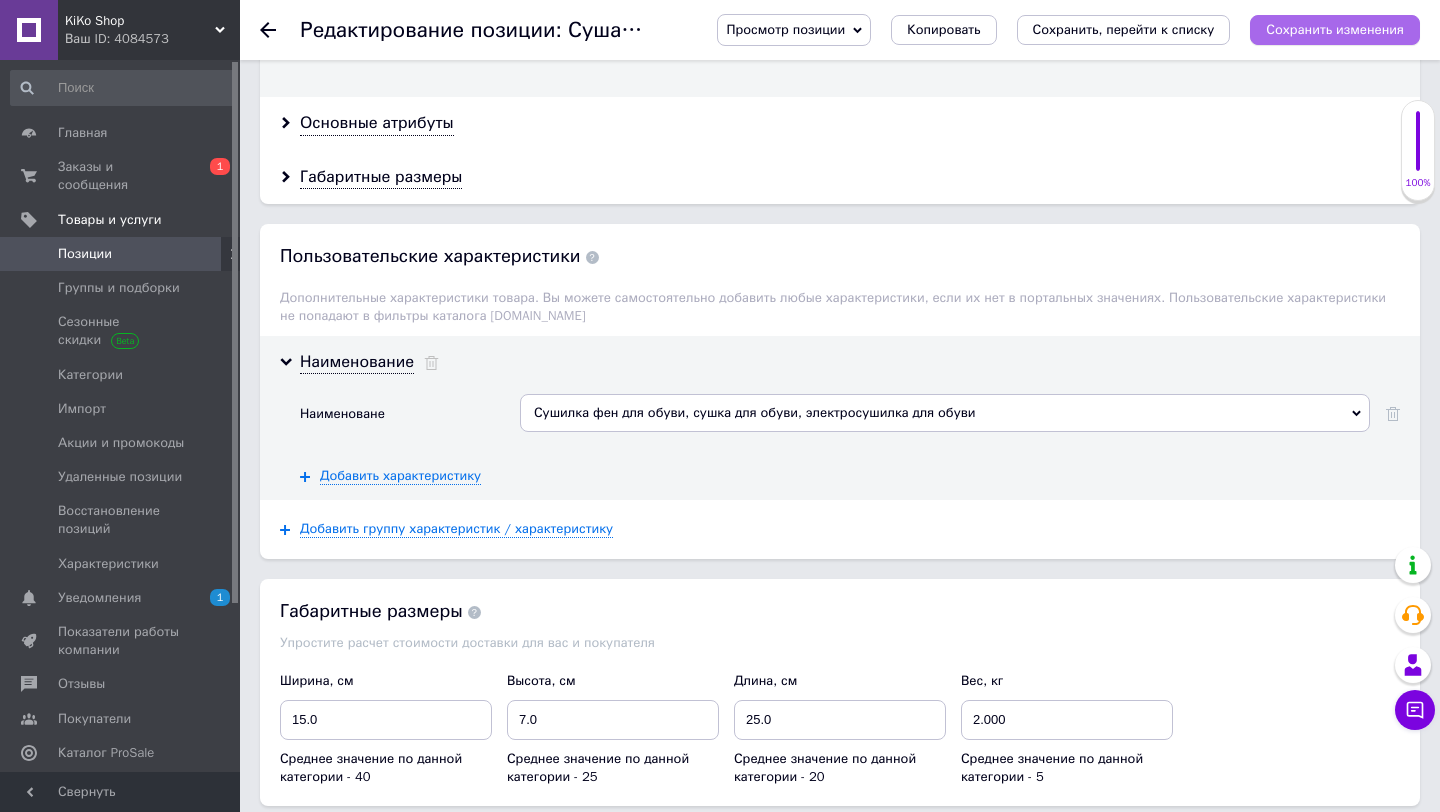click on "Сохранить изменения" at bounding box center (1335, 29) 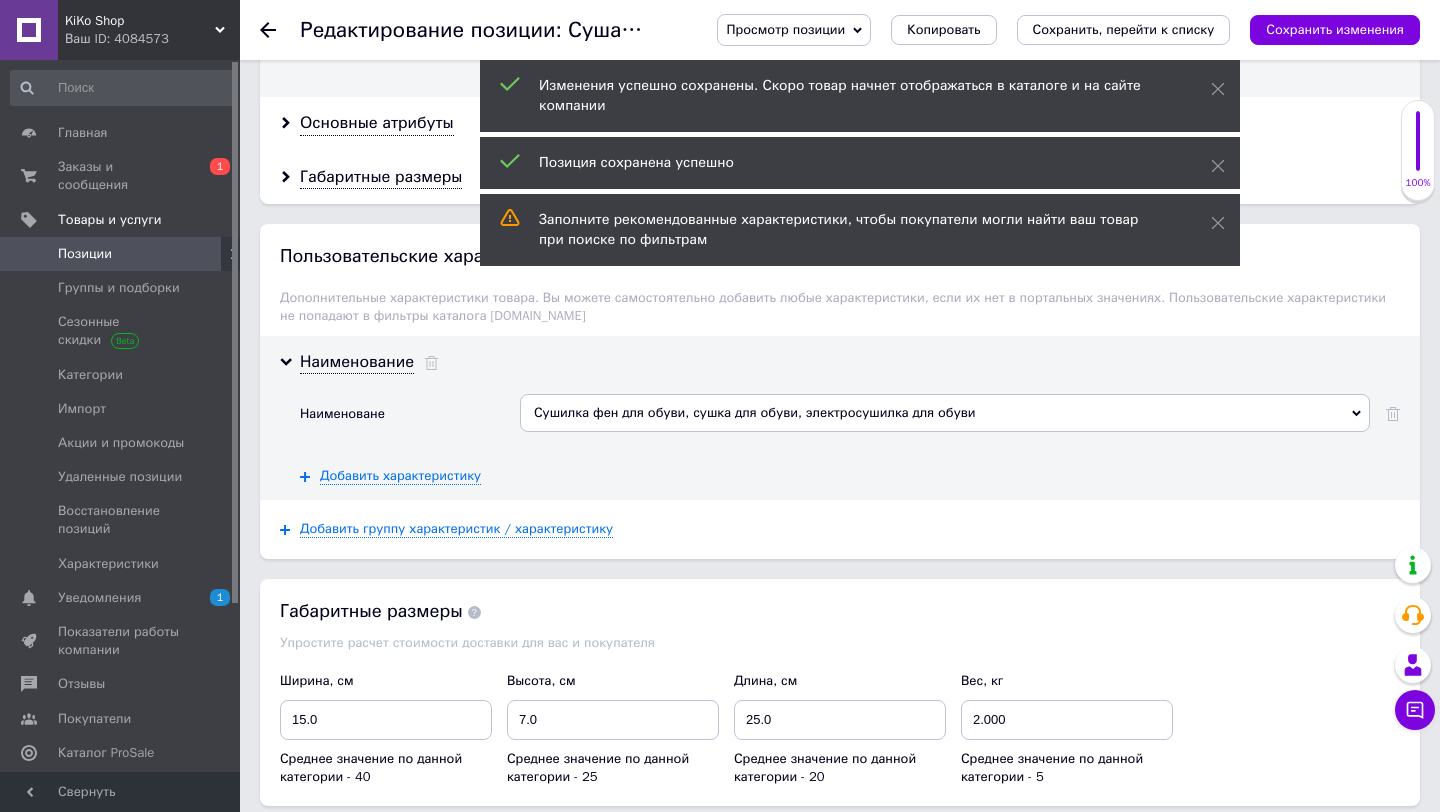 click at bounding box center [280, 30] 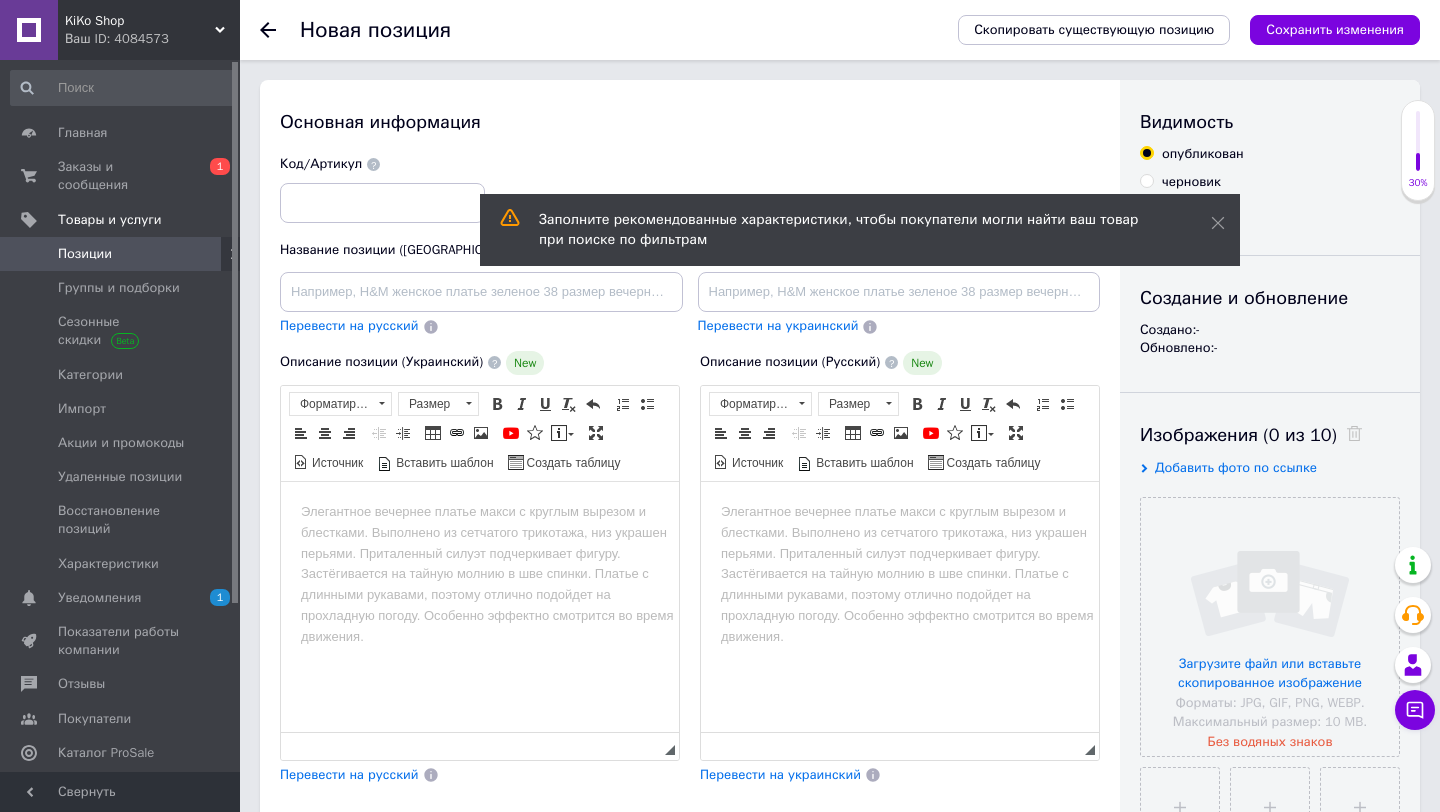 scroll, scrollTop: 0, scrollLeft: 0, axis: both 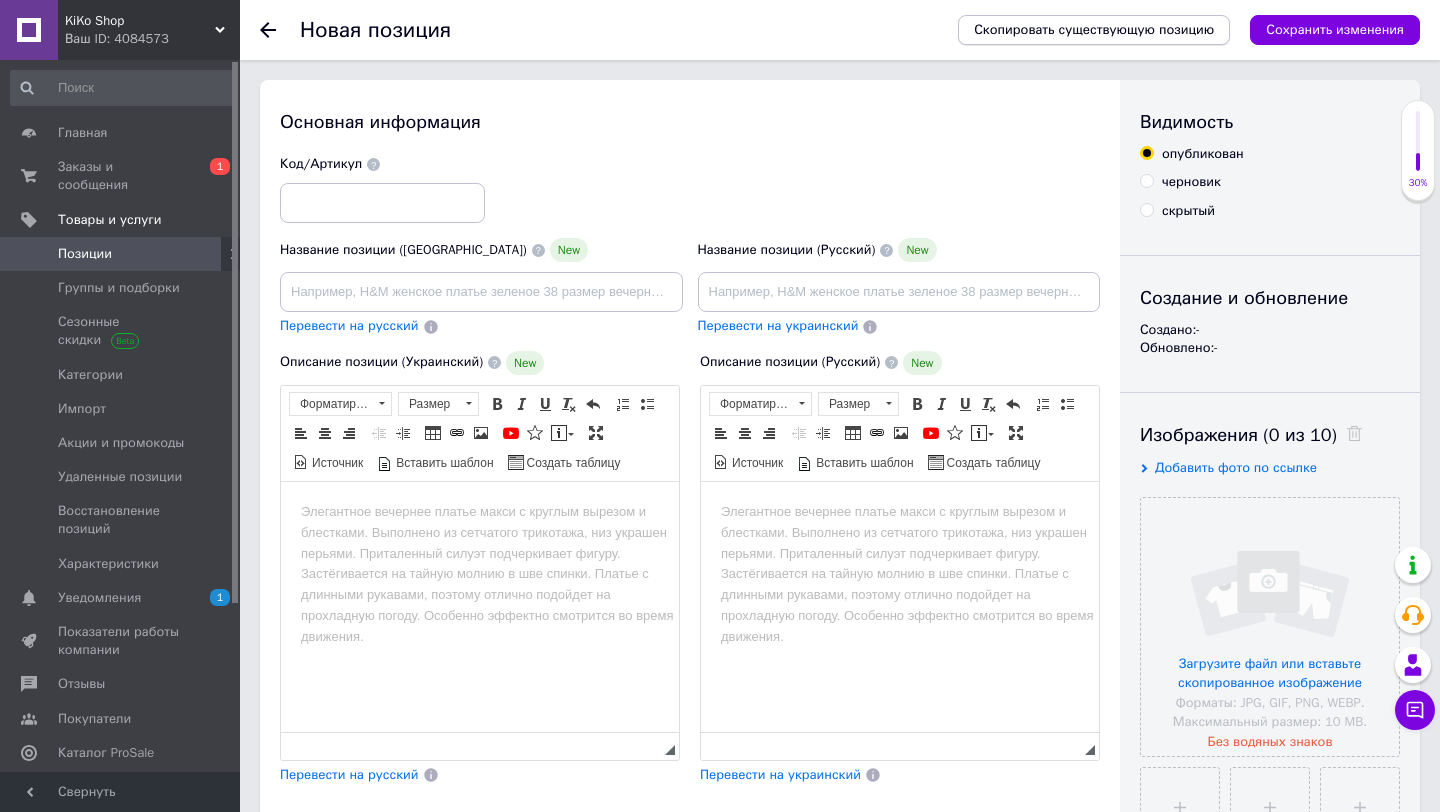 click on "Скопировать существующую позицию" at bounding box center [1094, 30] 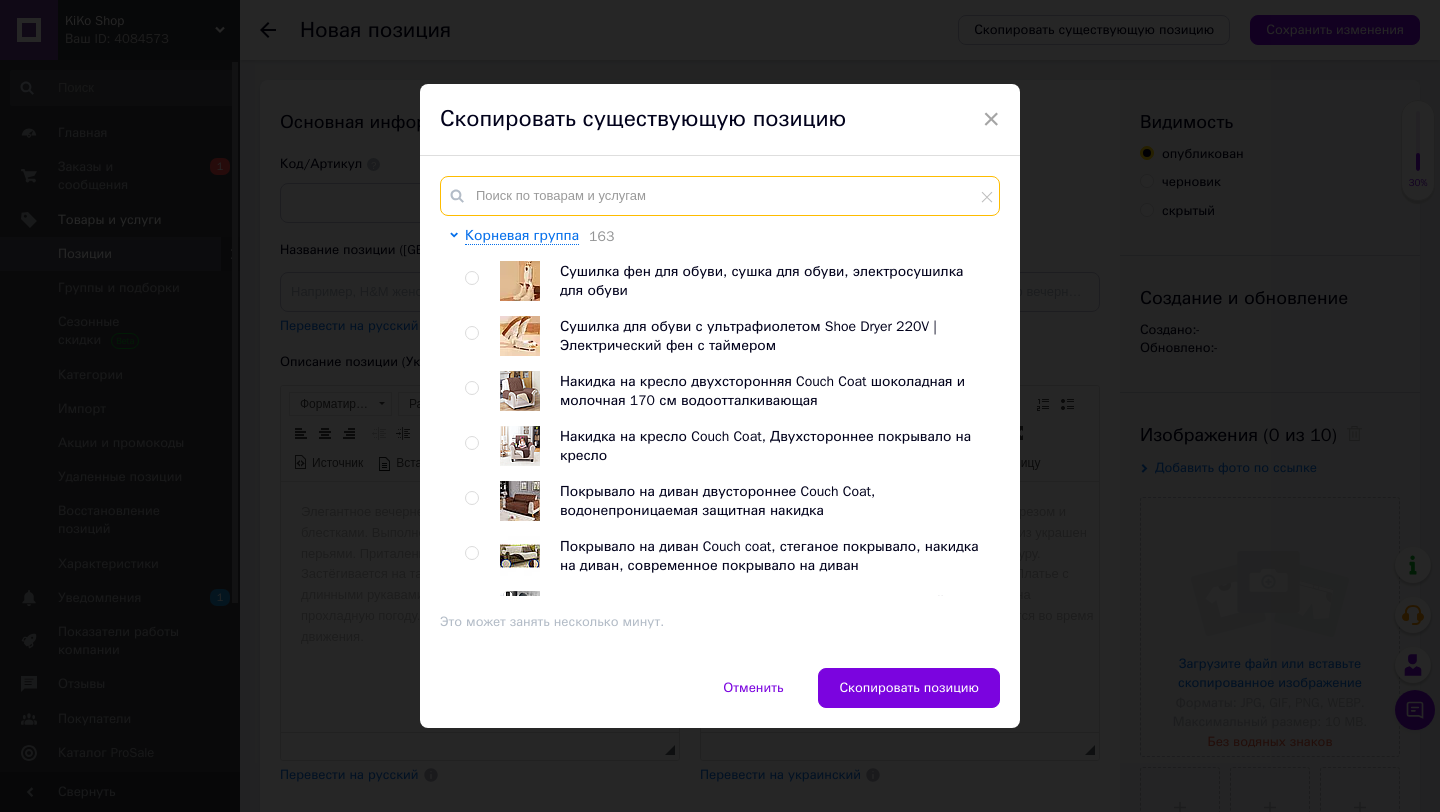 click at bounding box center (720, 196) 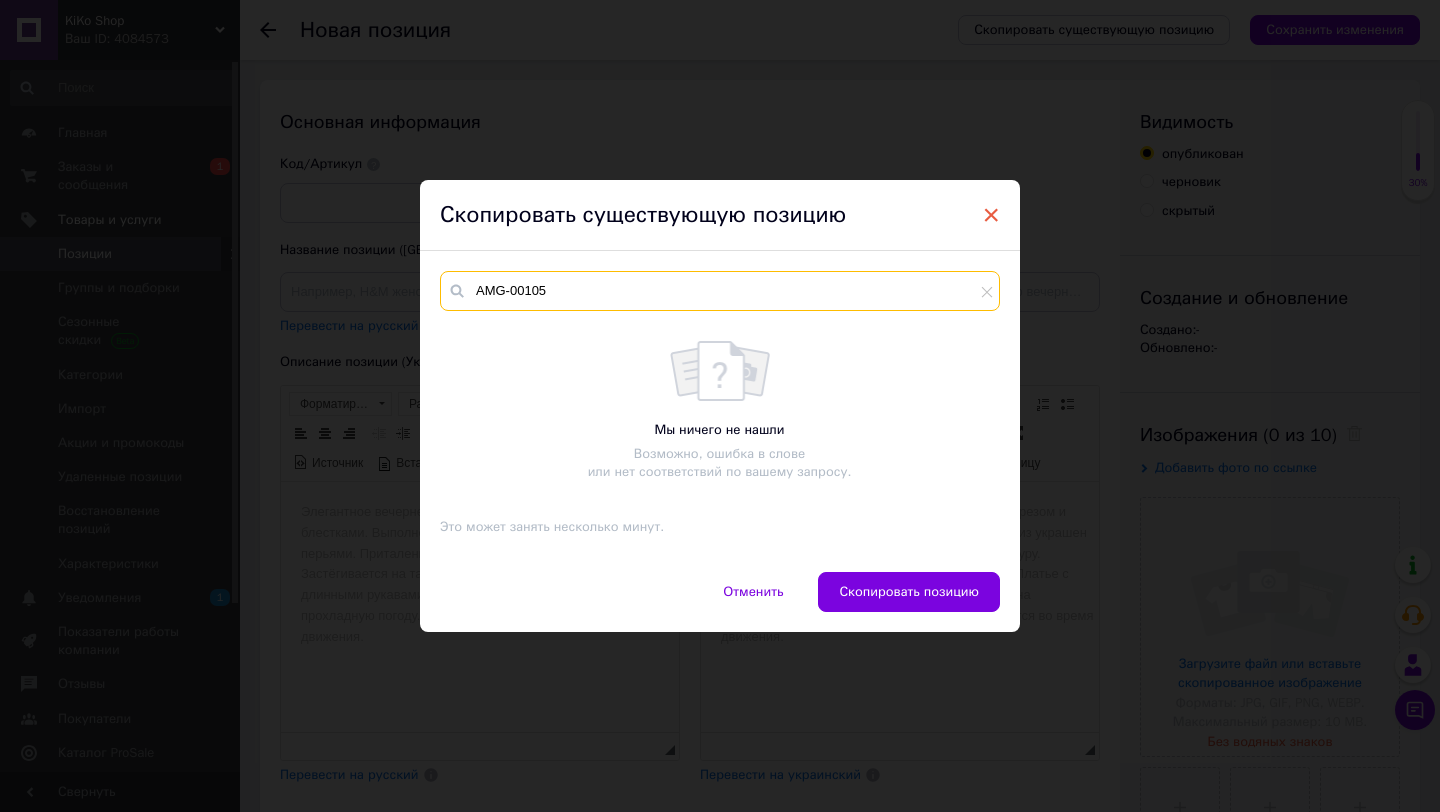 type on "AMG-00105" 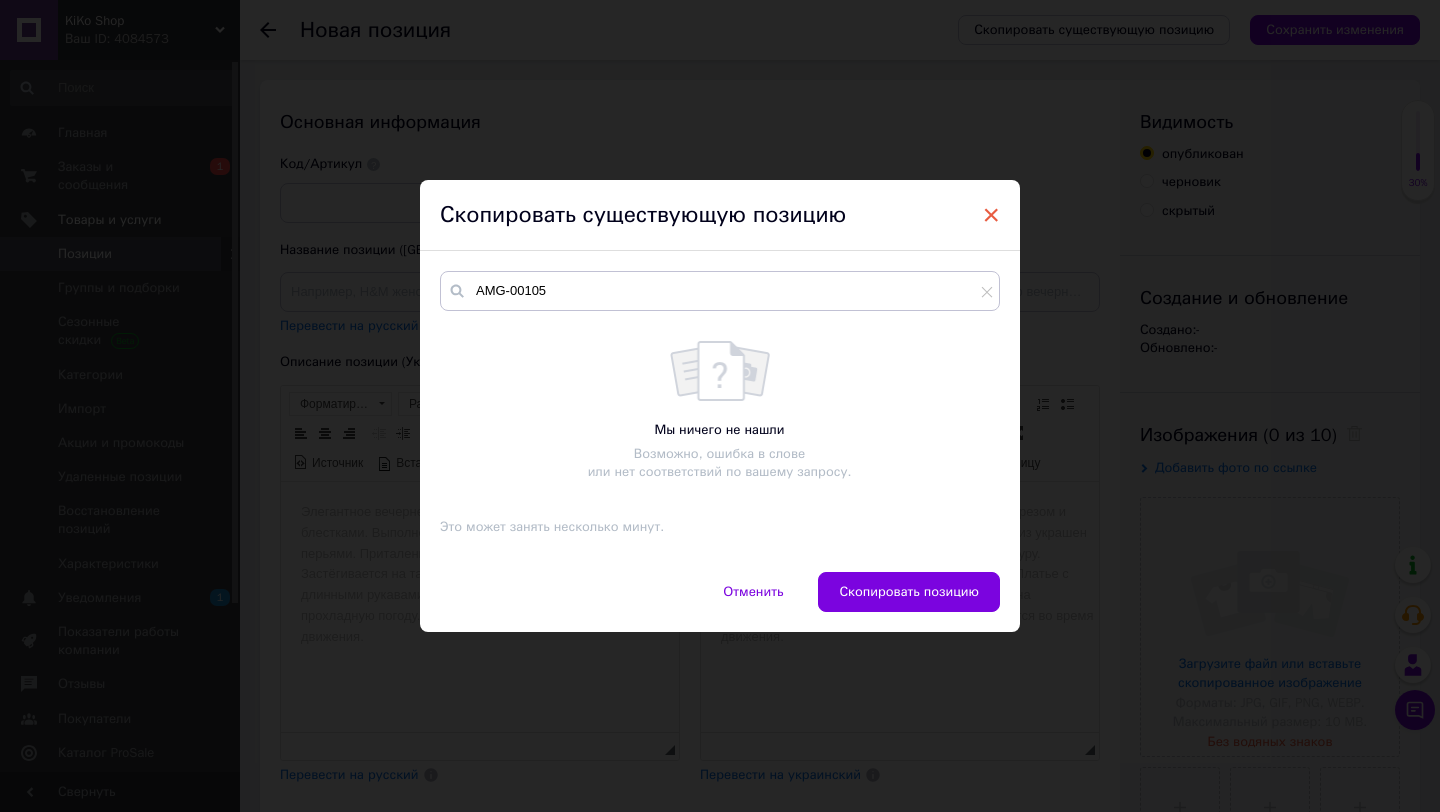 click on "×" at bounding box center [991, 215] 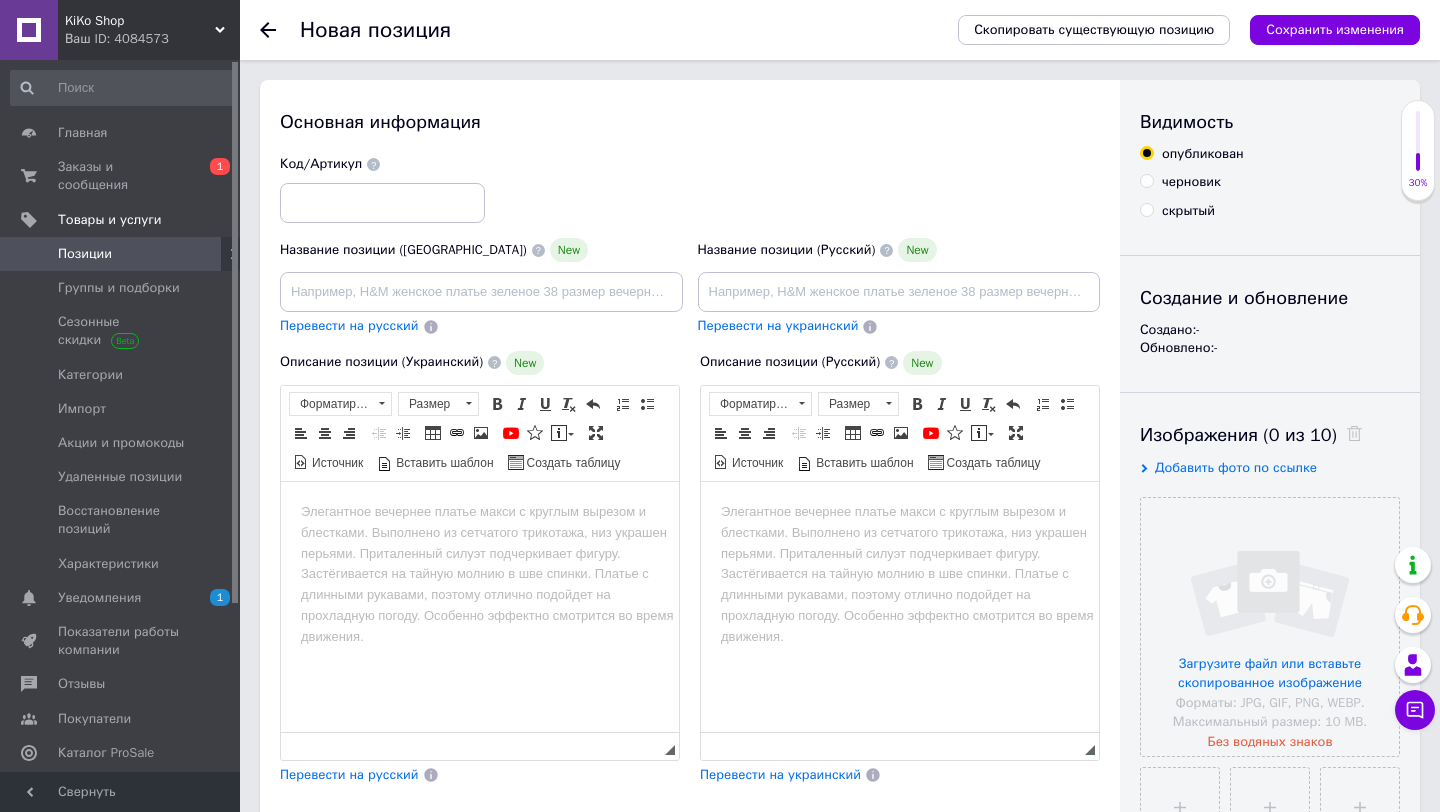 click 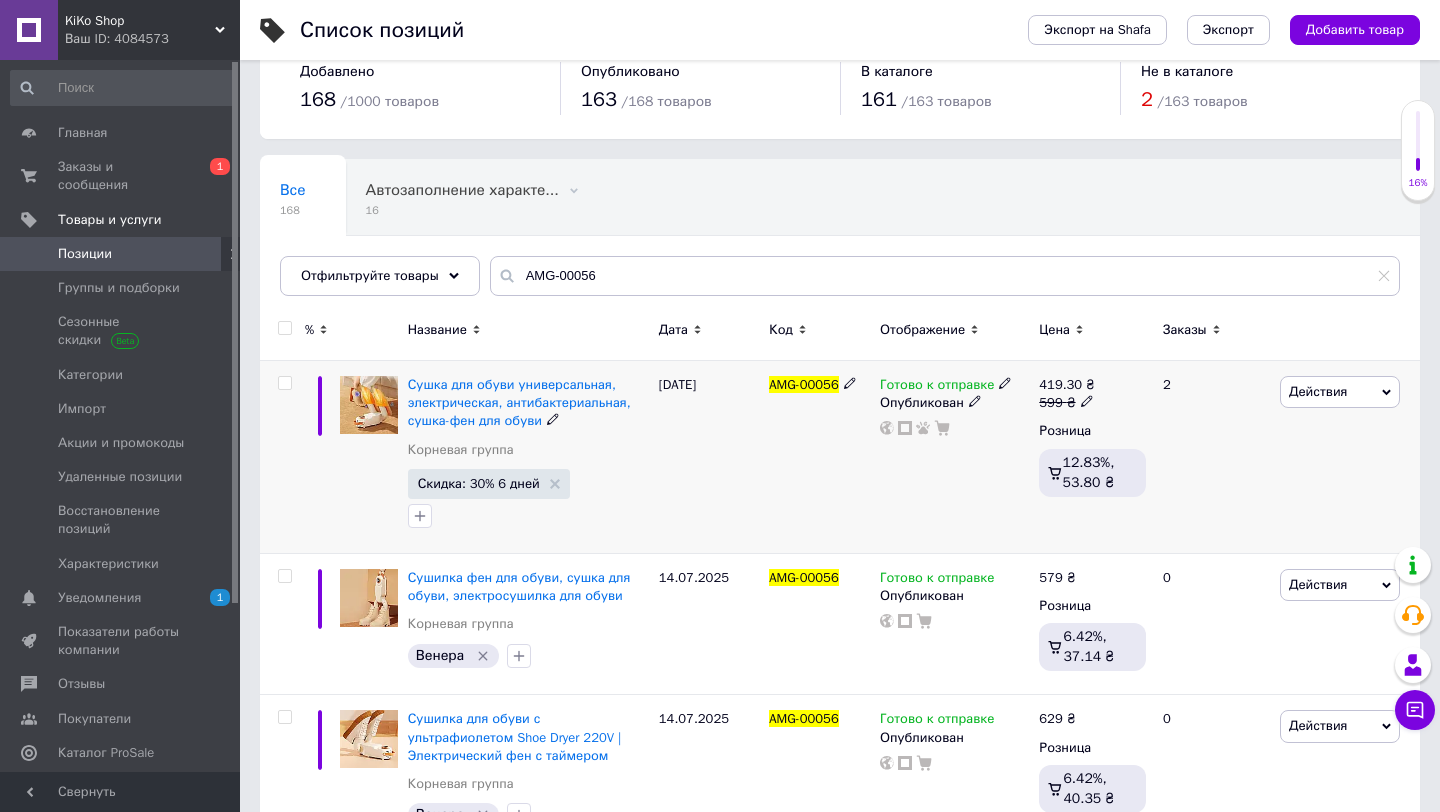 scroll, scrollTop: 31, scrollLeft: 0, axis: vertical 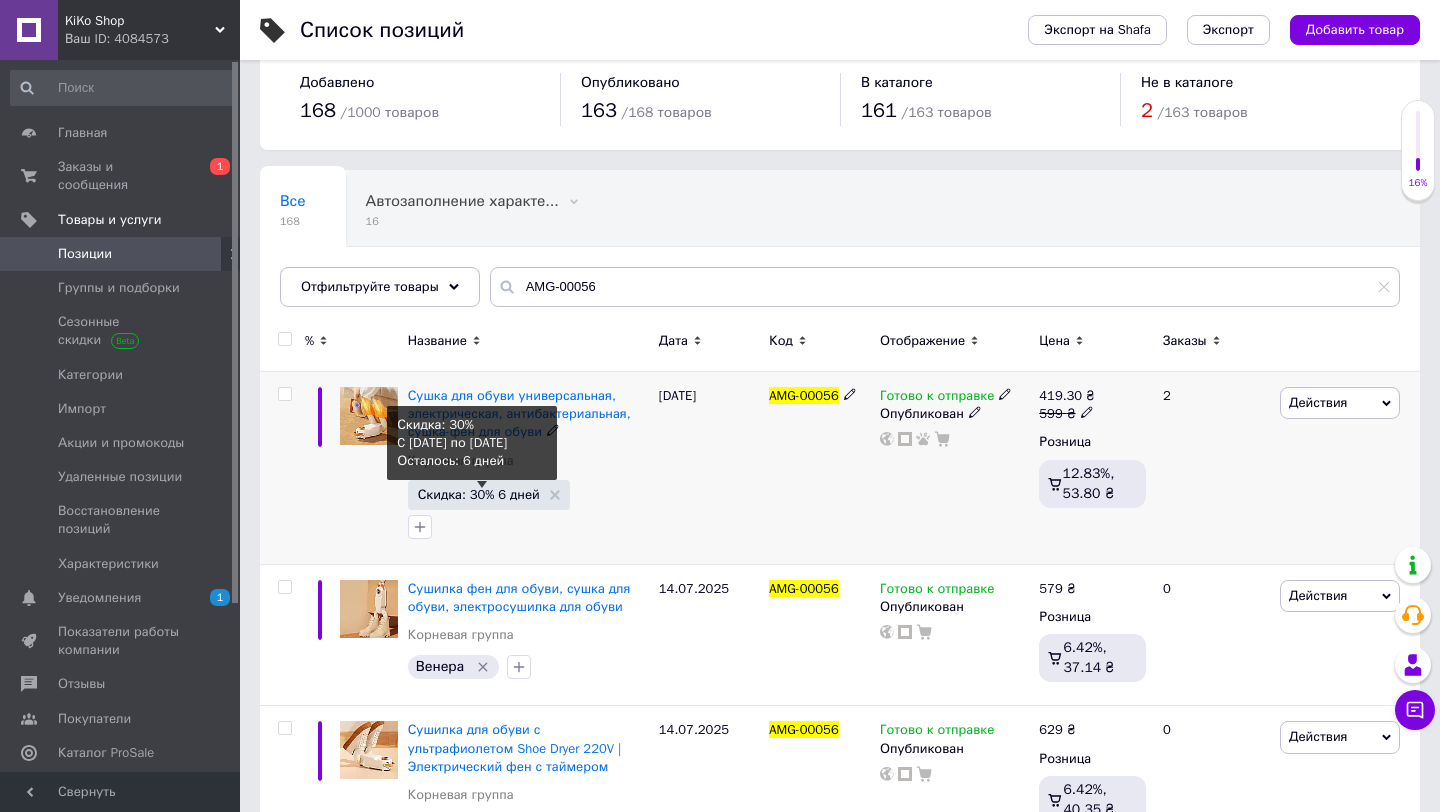 click on "Скидка: 30% 6 дней" at bounding box center (479, 494) 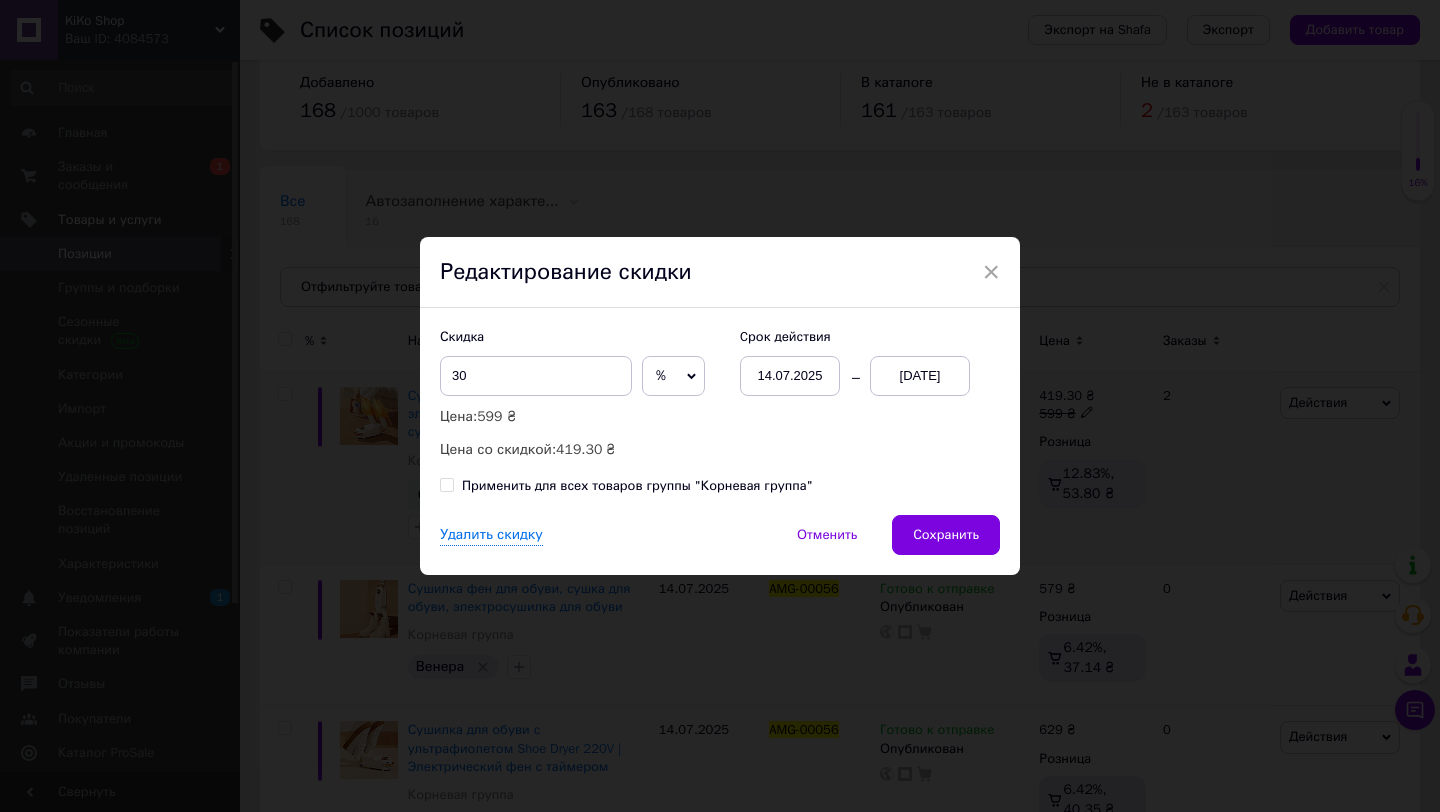 click on "Применить для всех товаров группы "Корневая группа"" at bounding box center (637, 486) 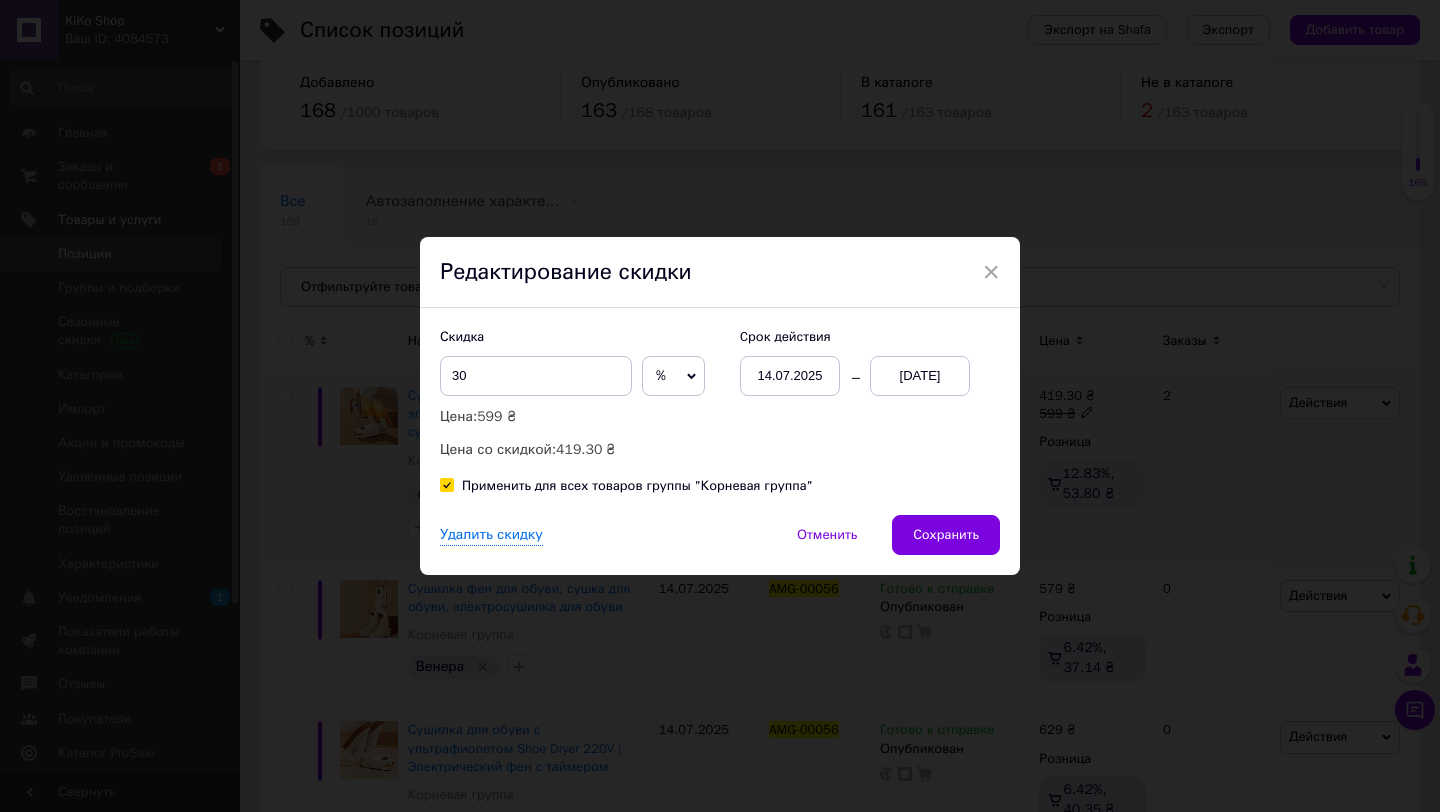 checkbox on "true" 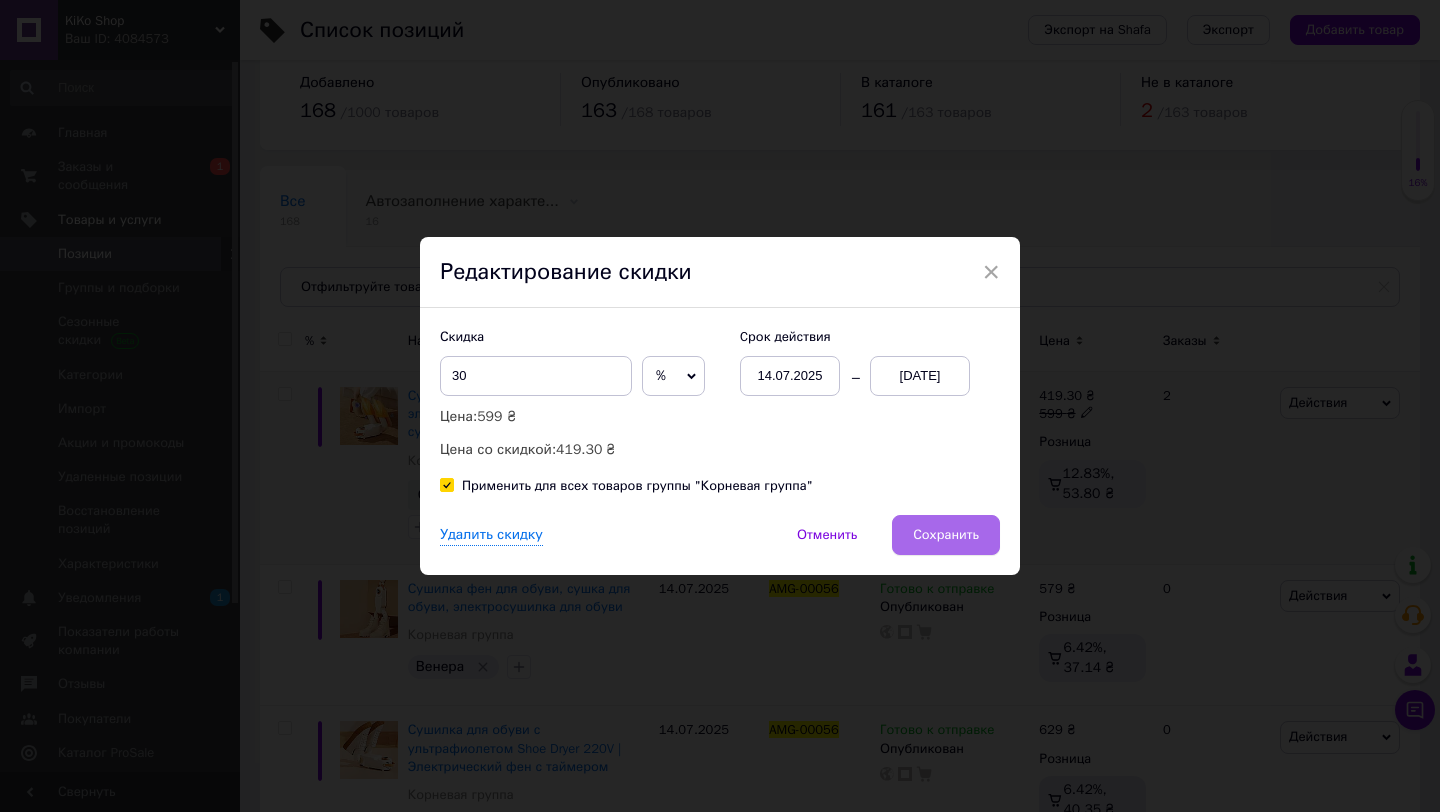 click on "Сохранить" at bounding box center (946, 535) 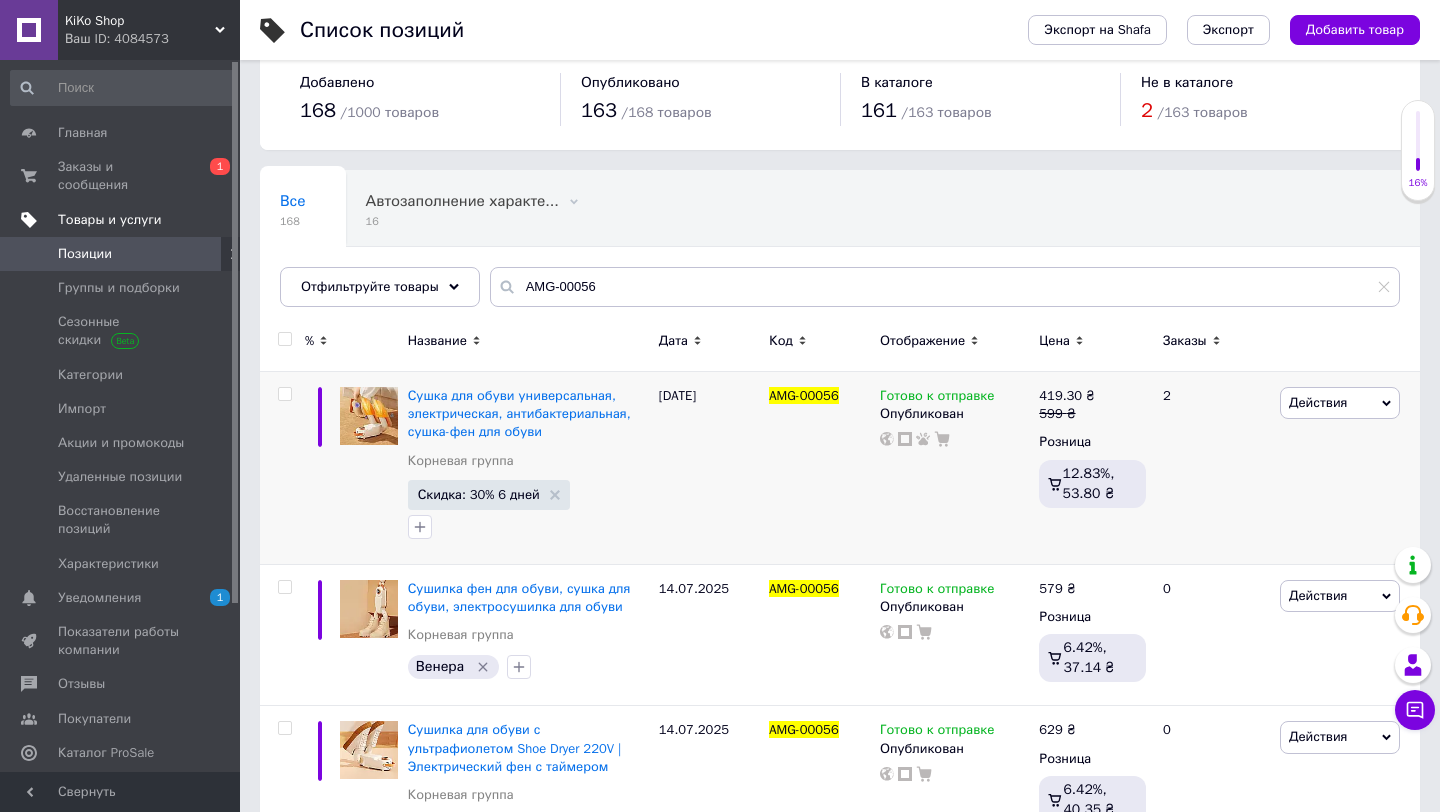 click on "Товары и услуги" at bounding box center (123, 220) 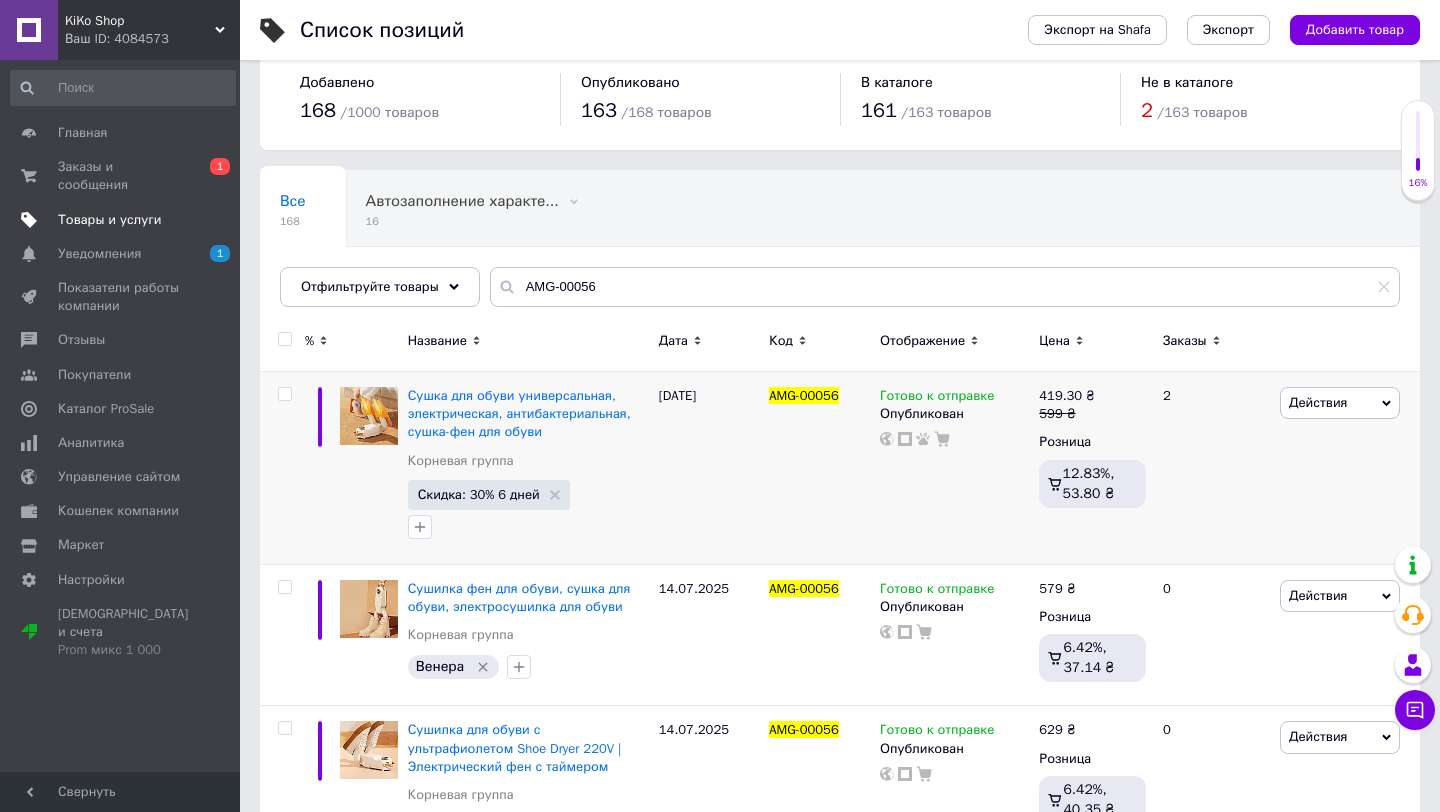 click on "Товары и услуги" at bounding box center (123, 220) 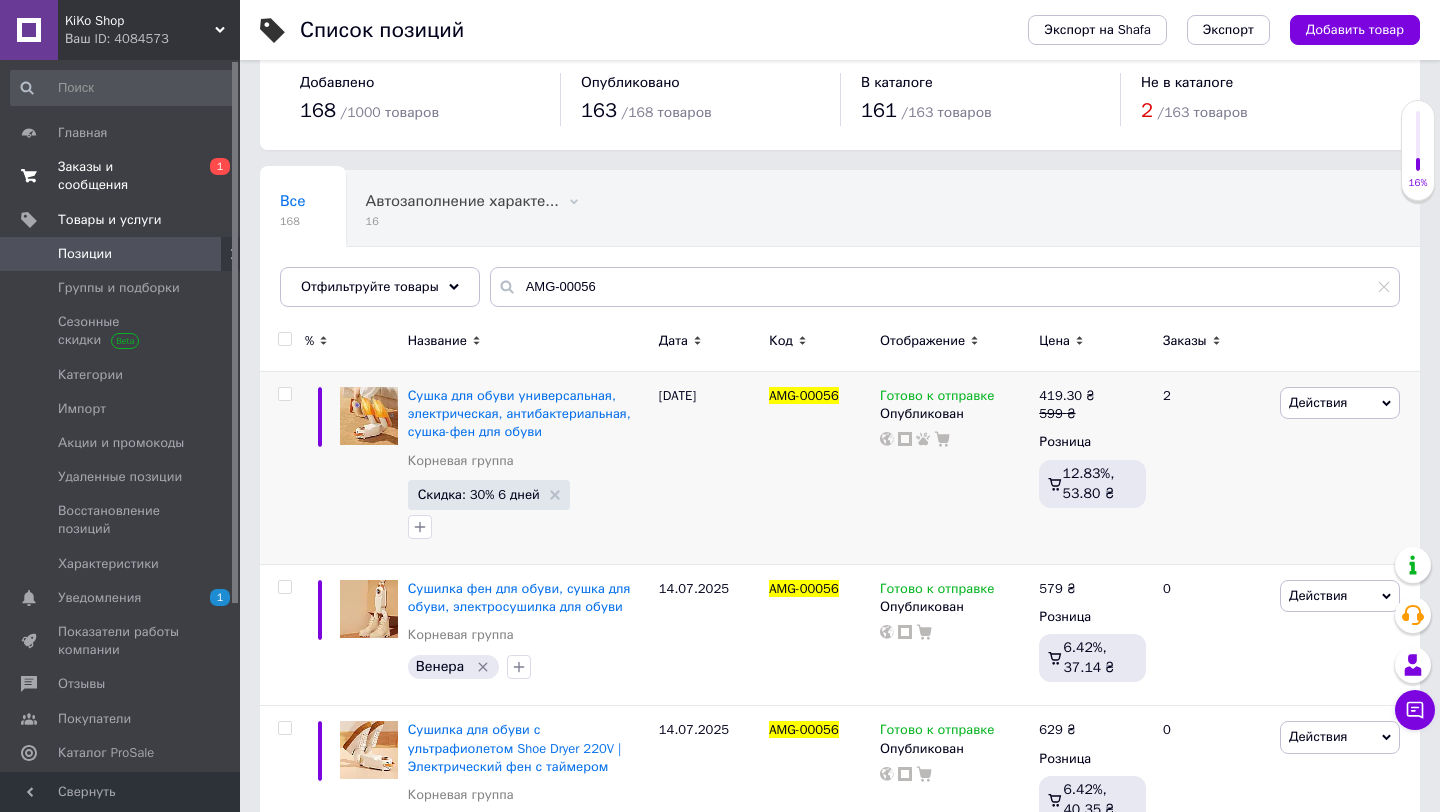 click on "Заказы и сообщения" at bounding box center (121, 176) 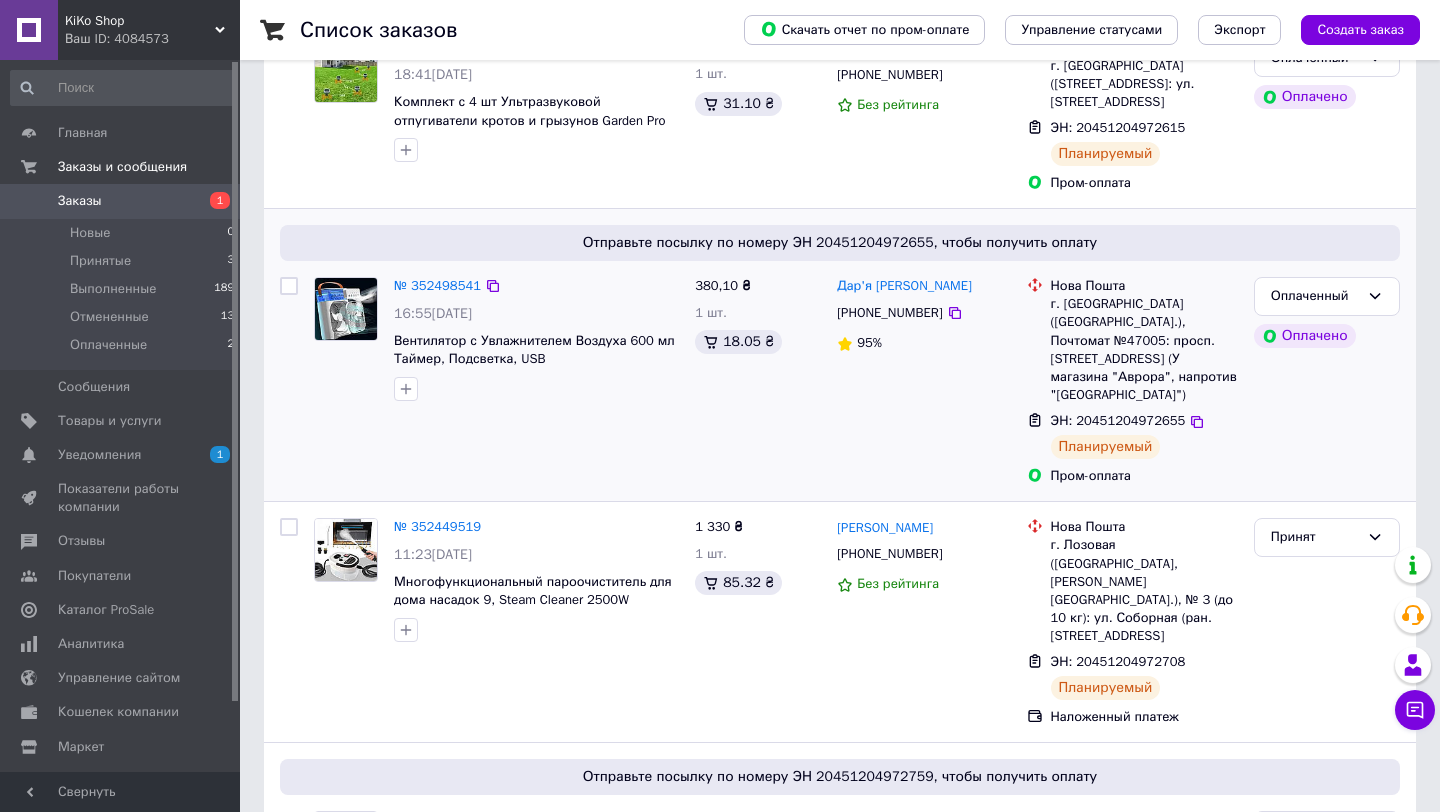 scroll, scrollTop: 0, scrollLeft: 0, axis: both 